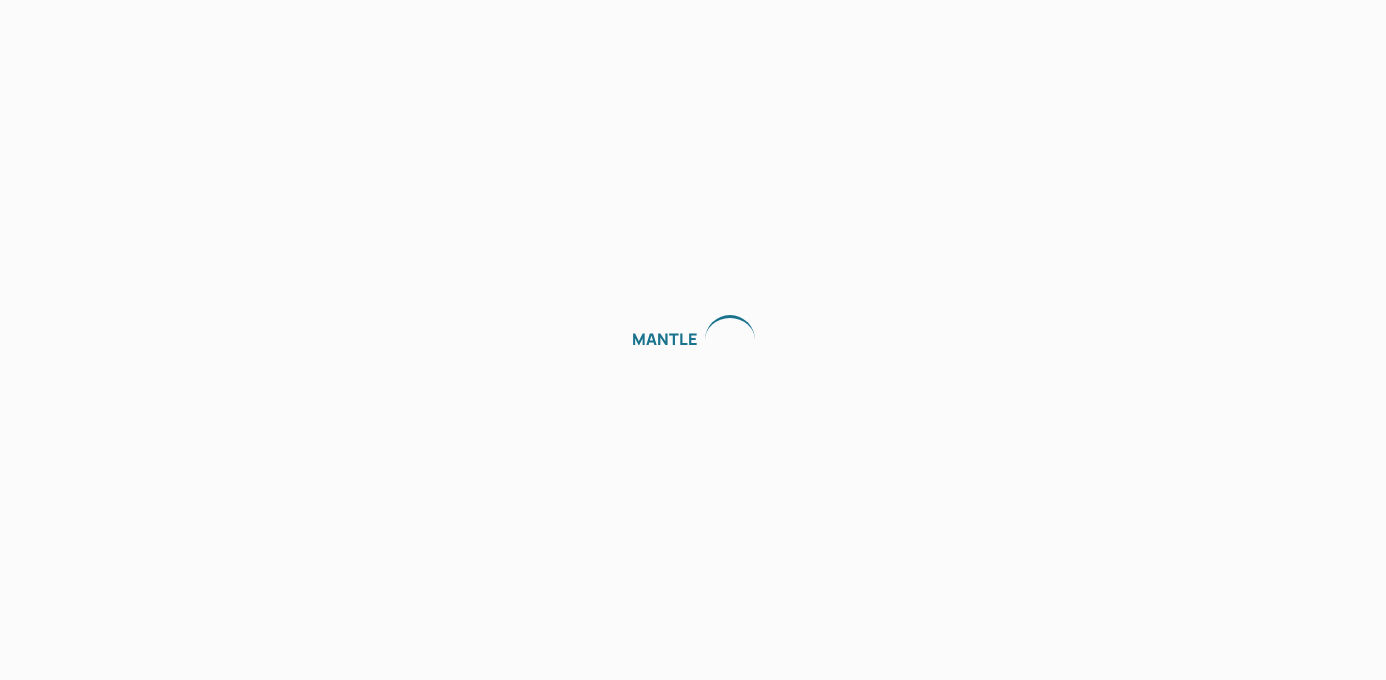 scroll, scrollTop: 0, scrollLeft: 0, axis: both 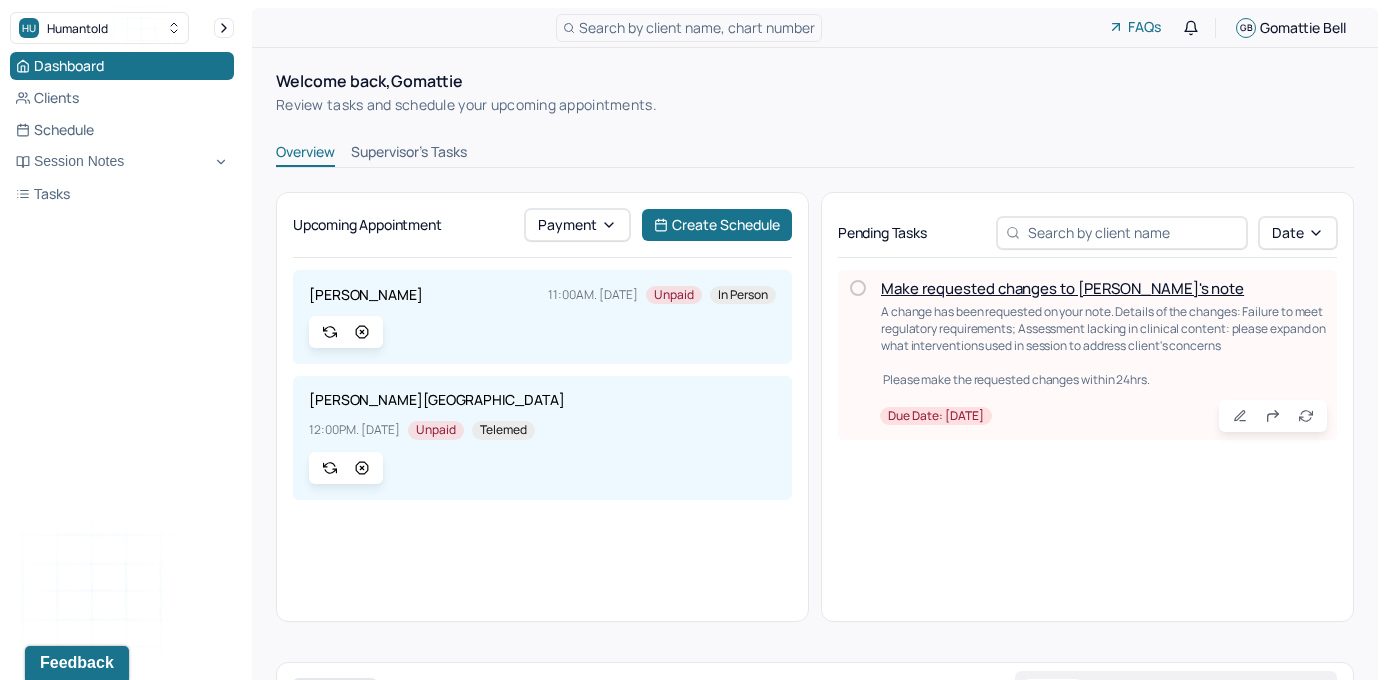 click on "Make requested changes to [PERSON_NAME]'s note" at bounding box center [1062, 288] 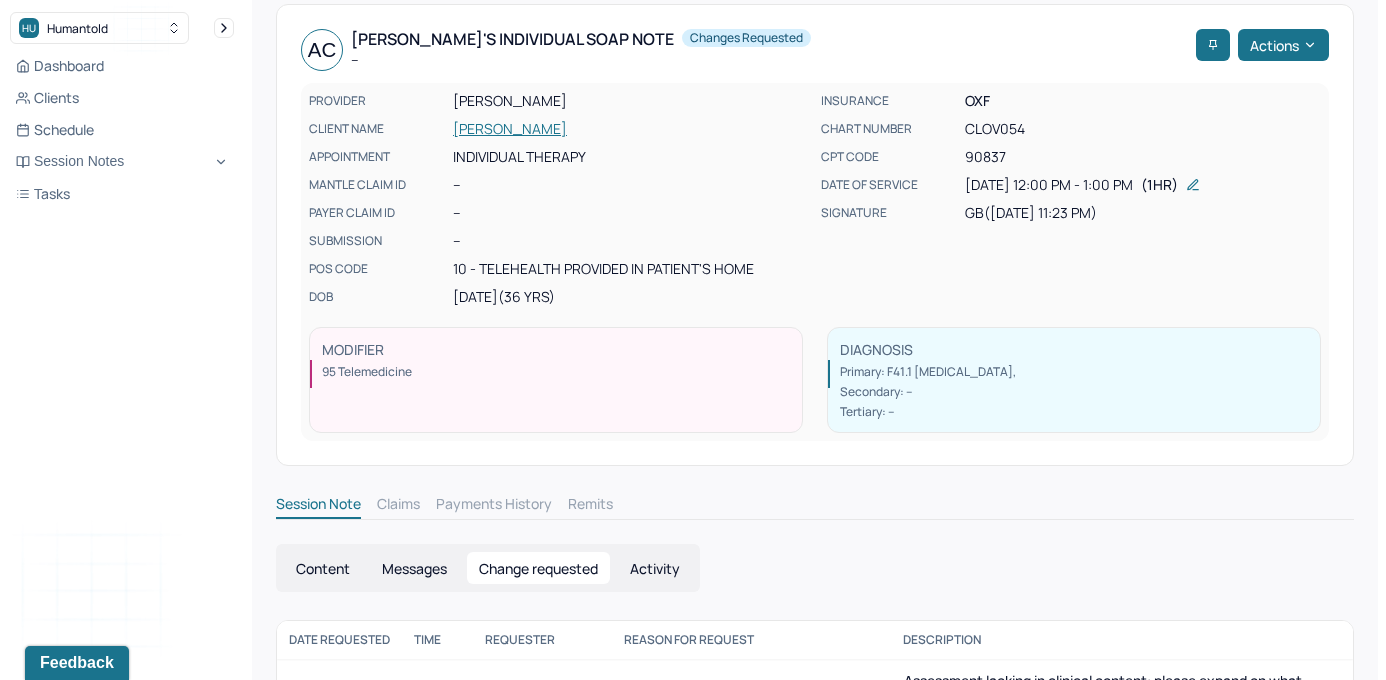 scroll, scrollTop: 140, scrollLeft: 0, axis: vertical 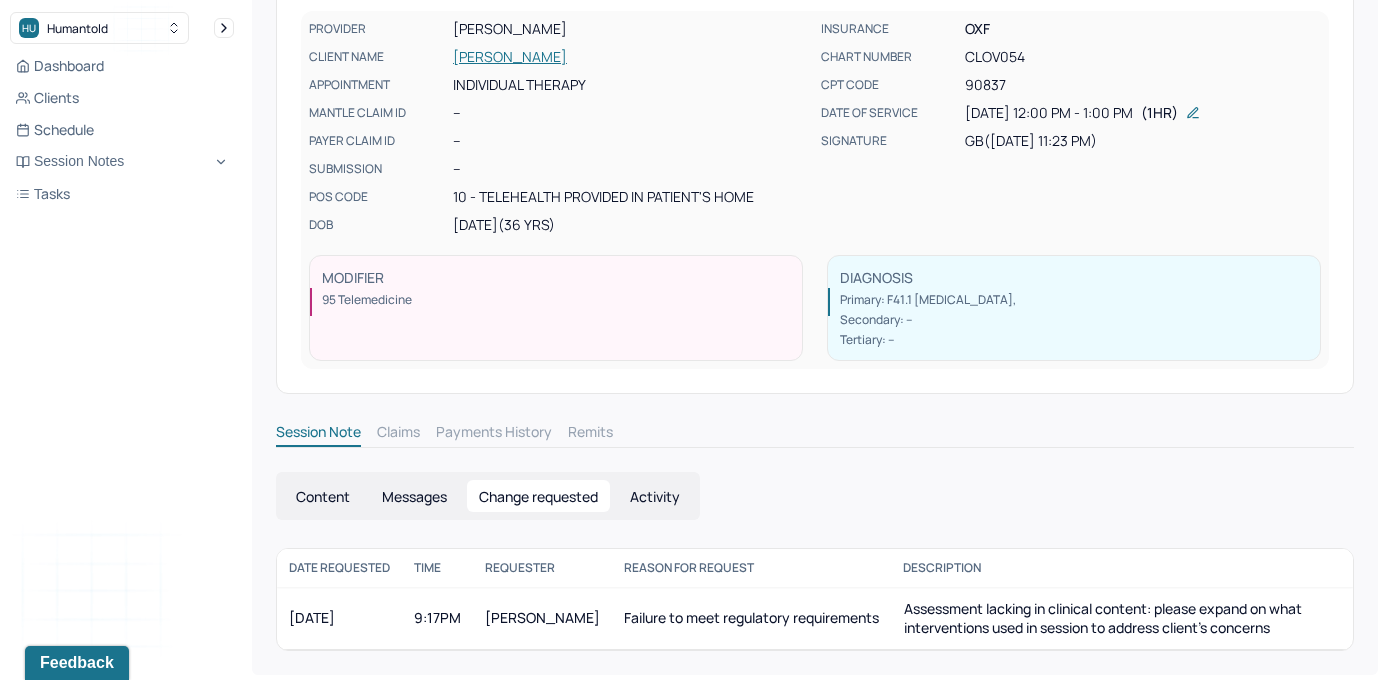 click on "Session Note" at bounding box center (318, 434) 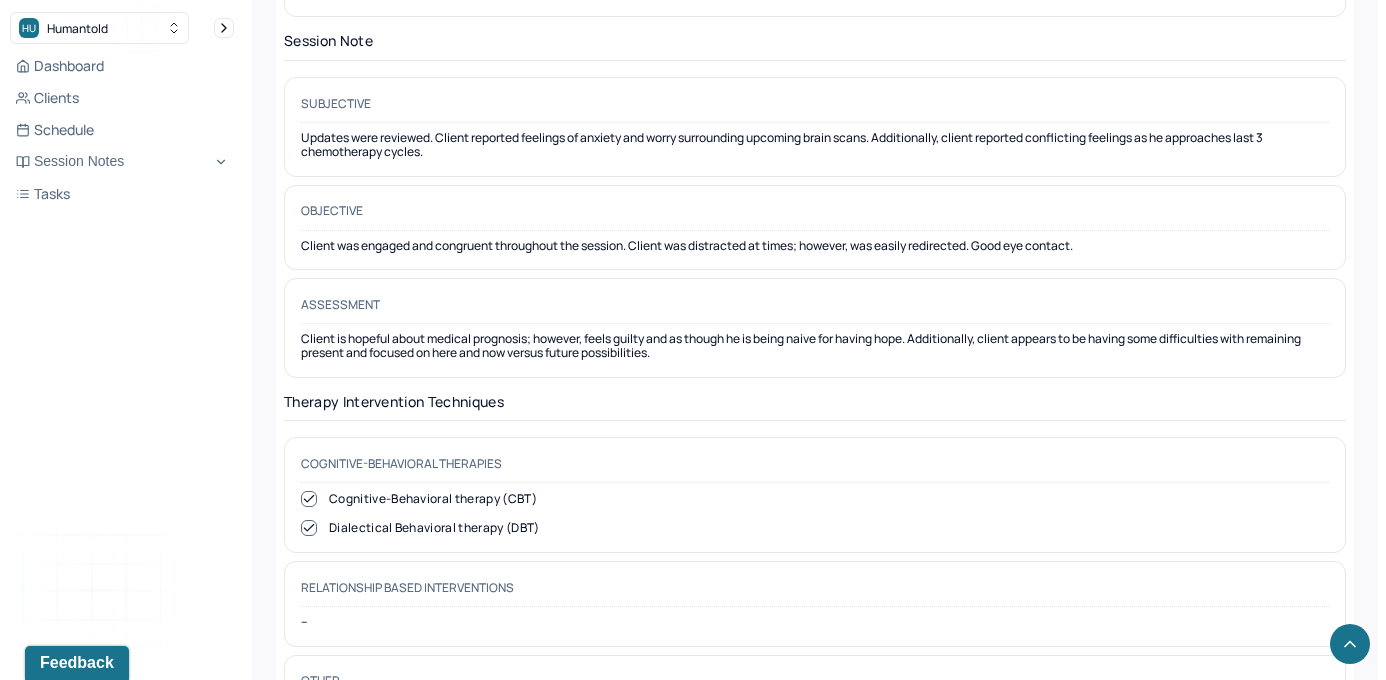 scroll, scrollTop: 1774, scrollLeft: 0, axis: vertical 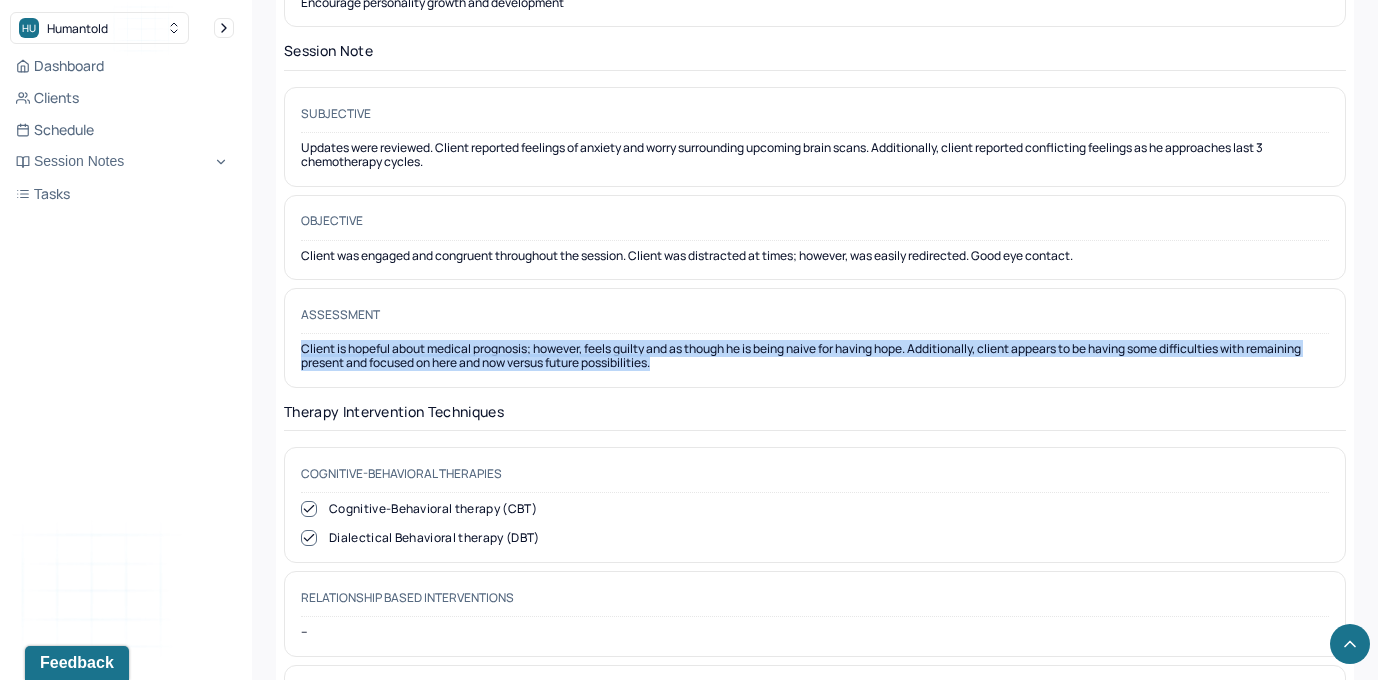 drag, startPoint x: 683, startPoint y: 354, endPoint x: 288, endPoint y: 331, distance: 395.66907 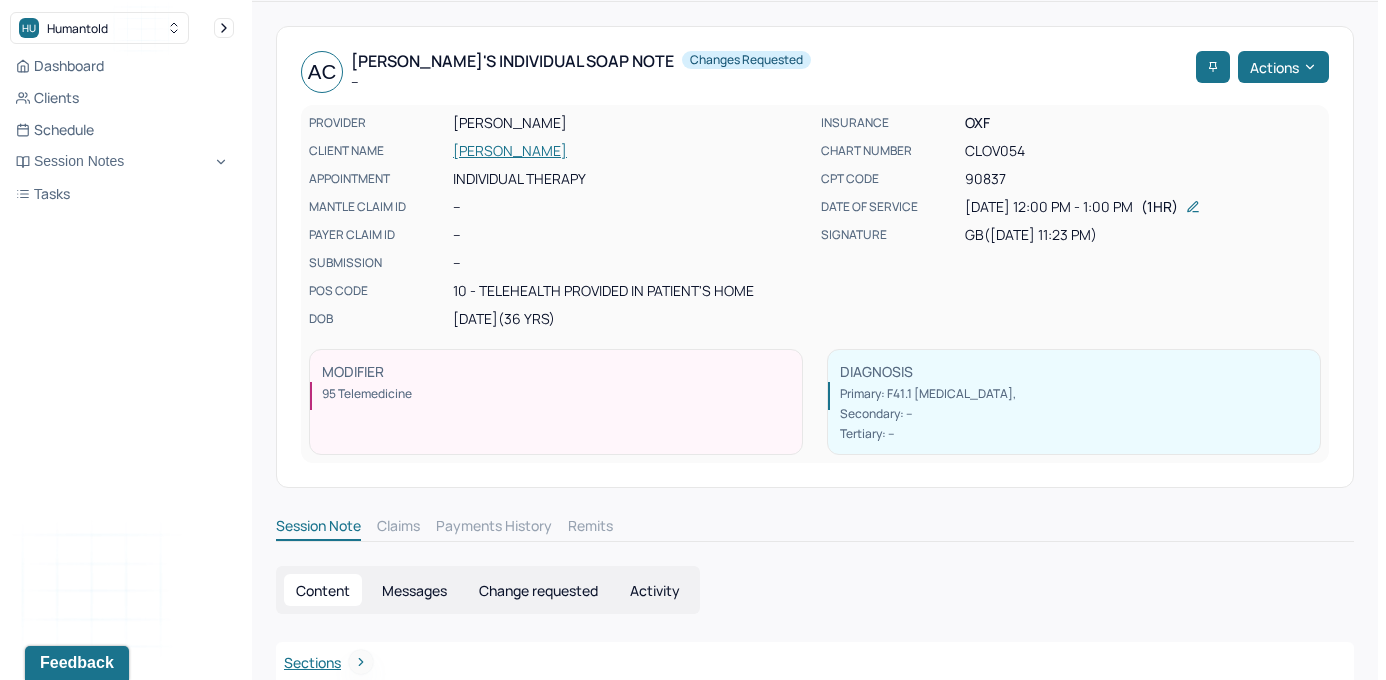 scroll, scrollTop: 22, scrollLeft: 0, axis: vertical 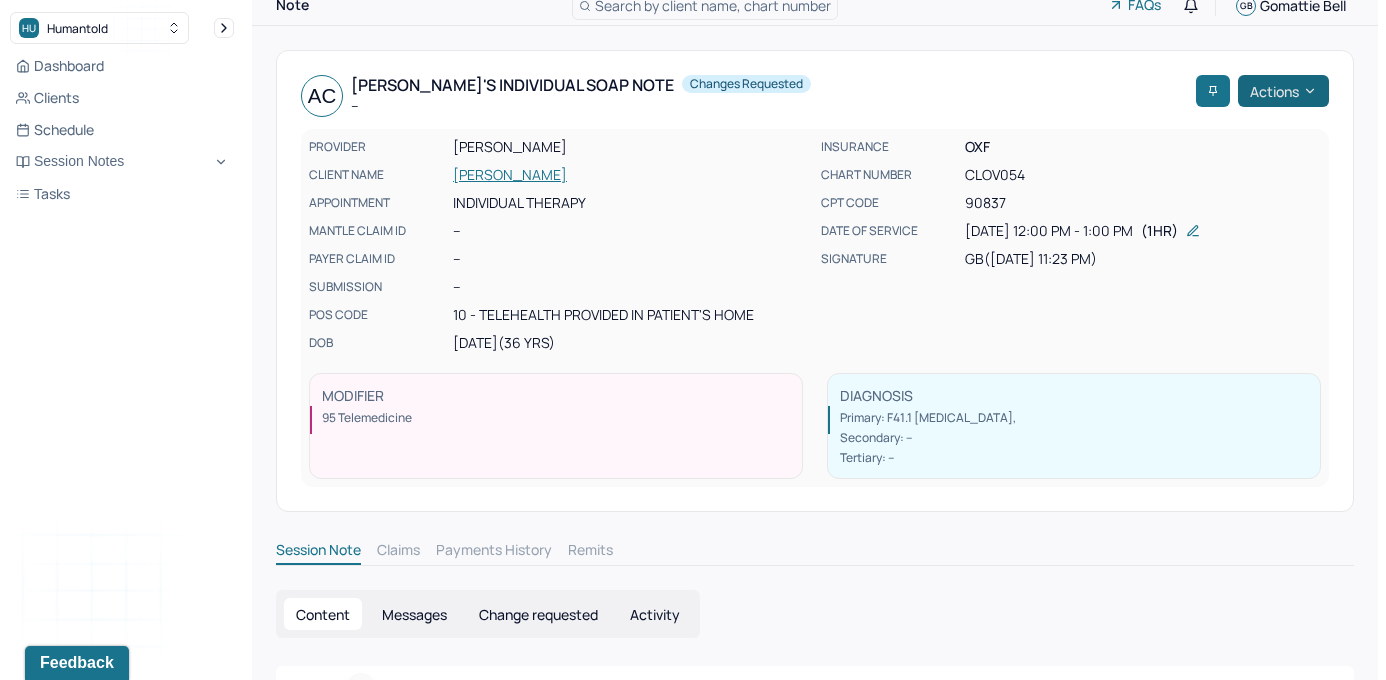 click on "Actions" at bounding box center (1283, 91) 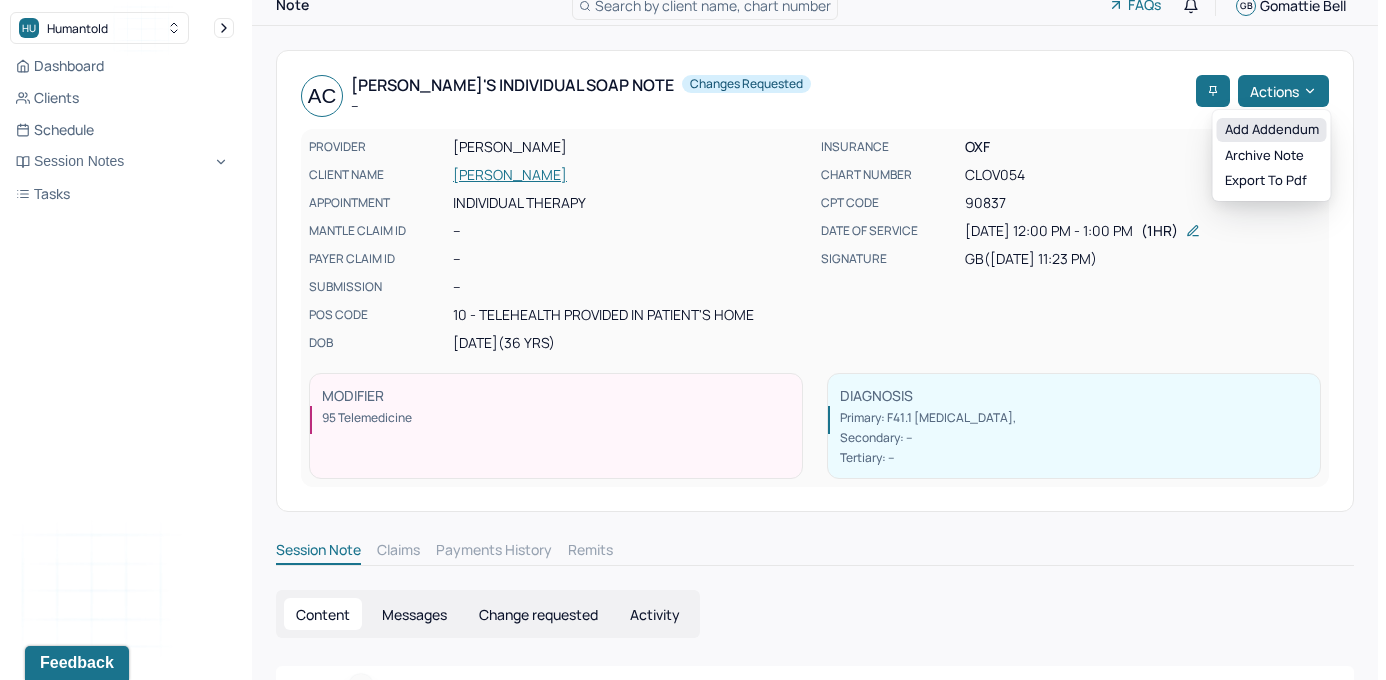 click on "Add addendum" at bounding box center [1272, 130] 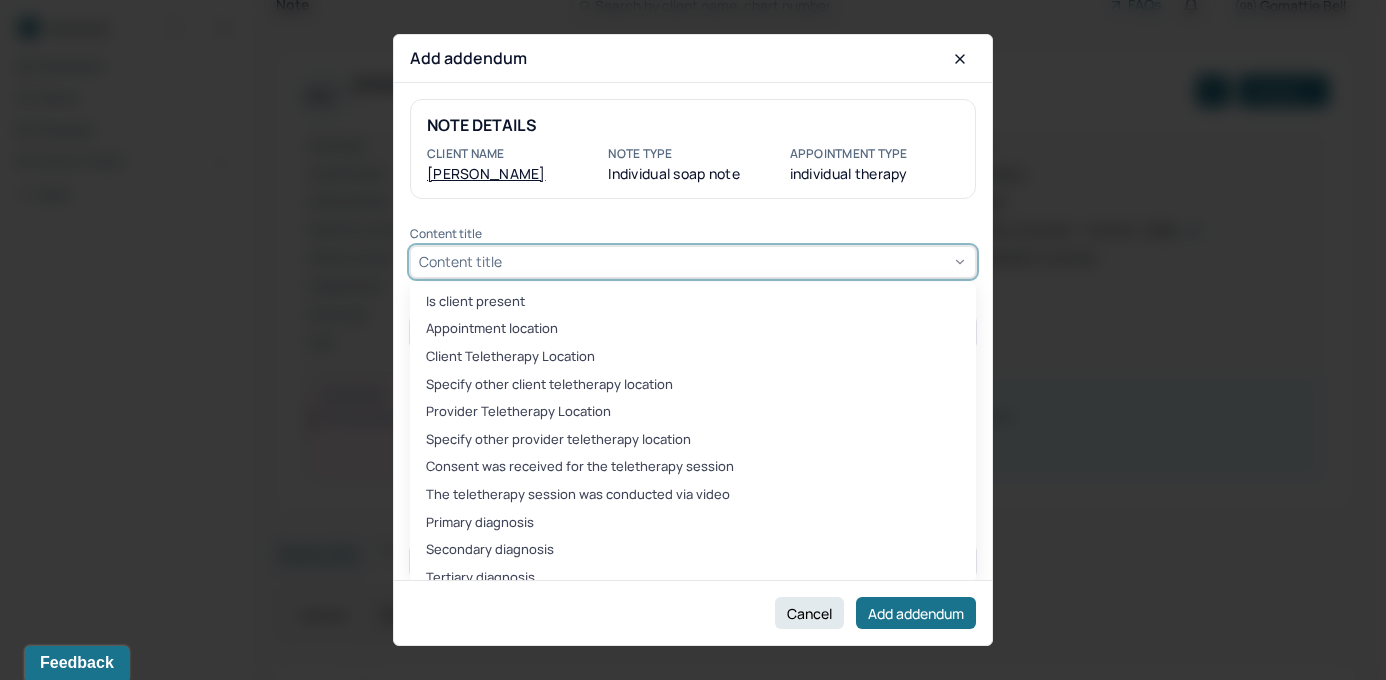 click on "Content title" at bounding box center (460, 261) 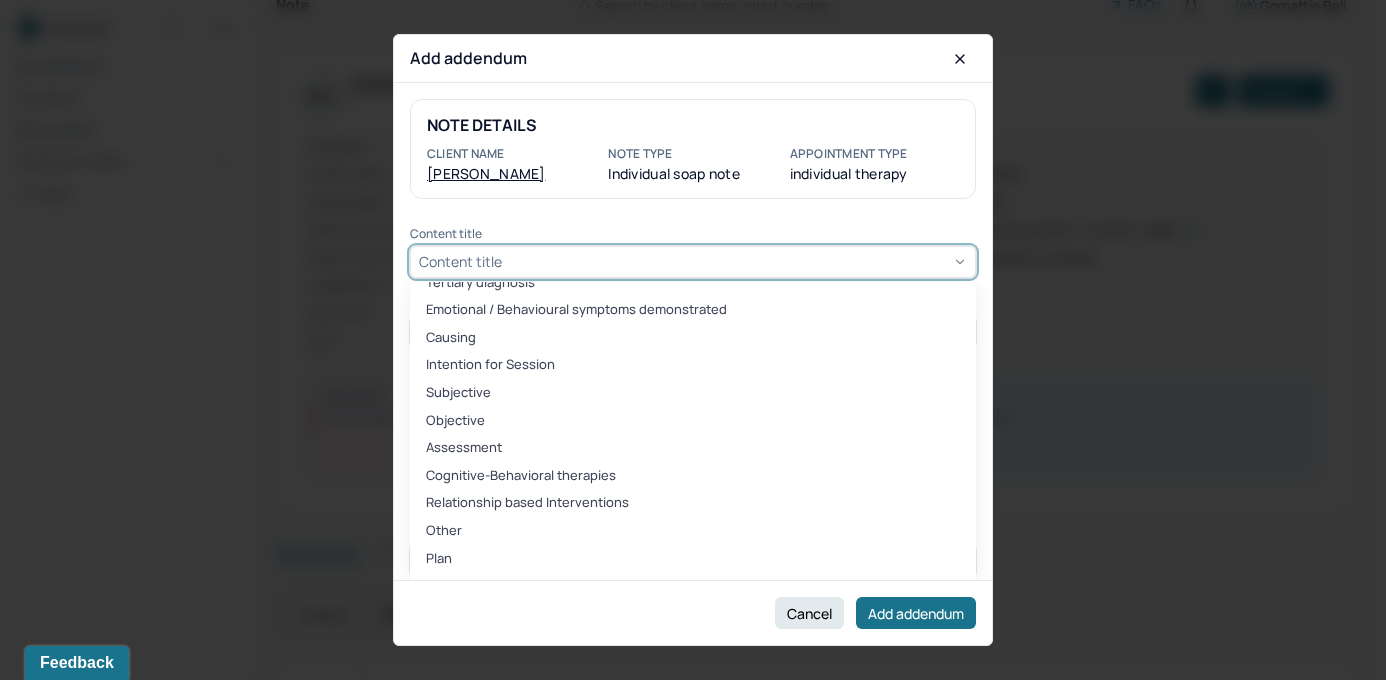 scroll, scrollTop: 296, scrollLeft: 0, axis: vertical 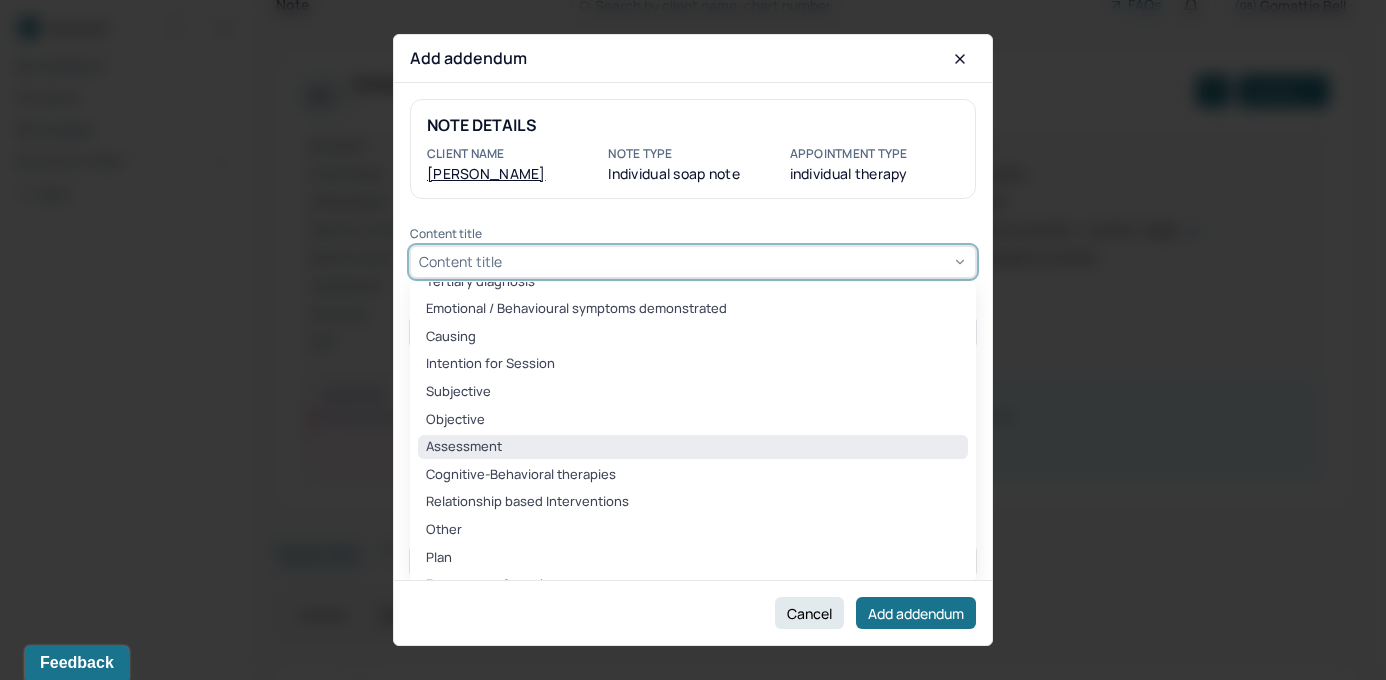click on "Assessment" at bounding box center [693, 447] 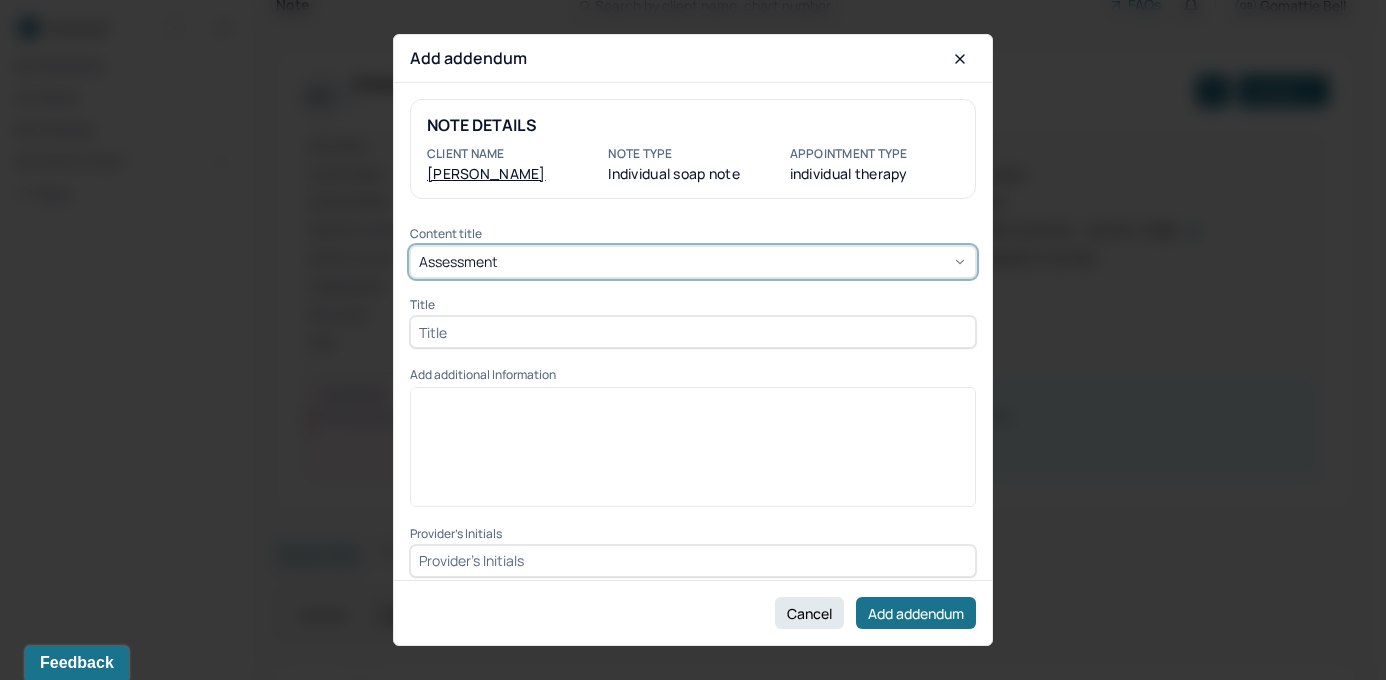 click at bounding box center (693, 332) 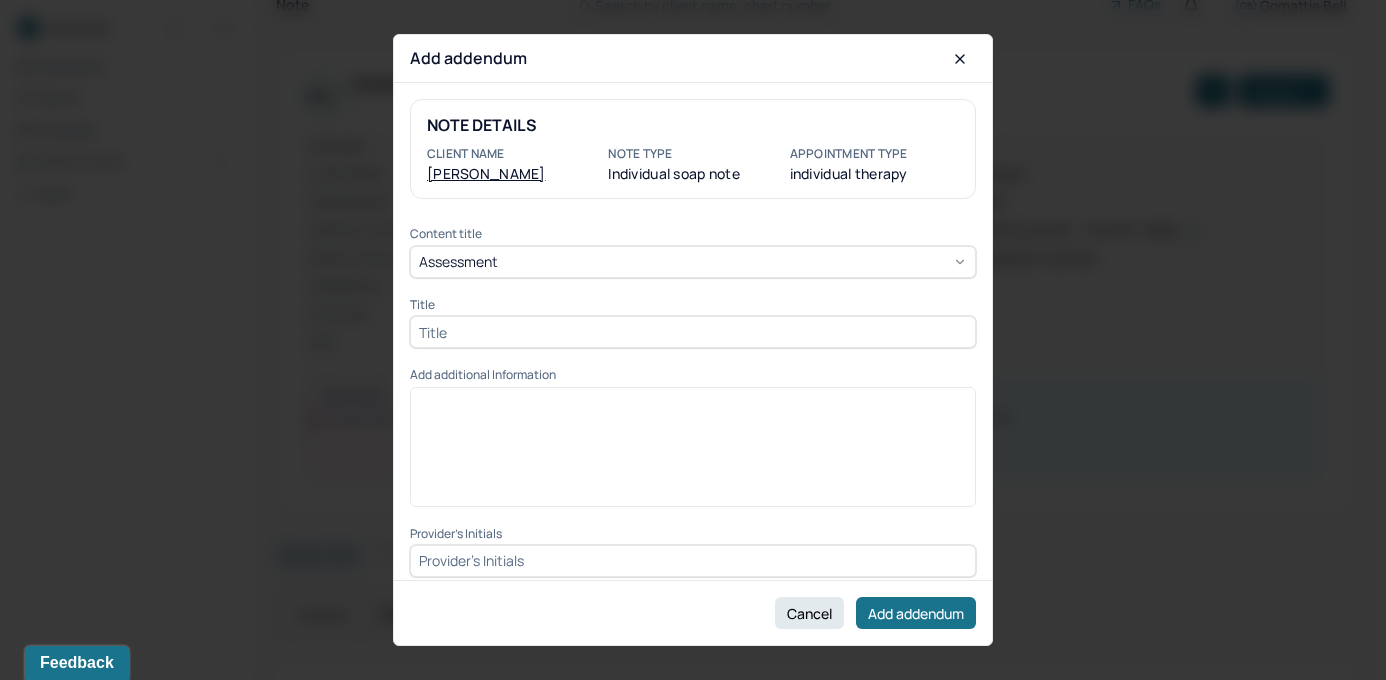 click at bounding box center [693, 332] 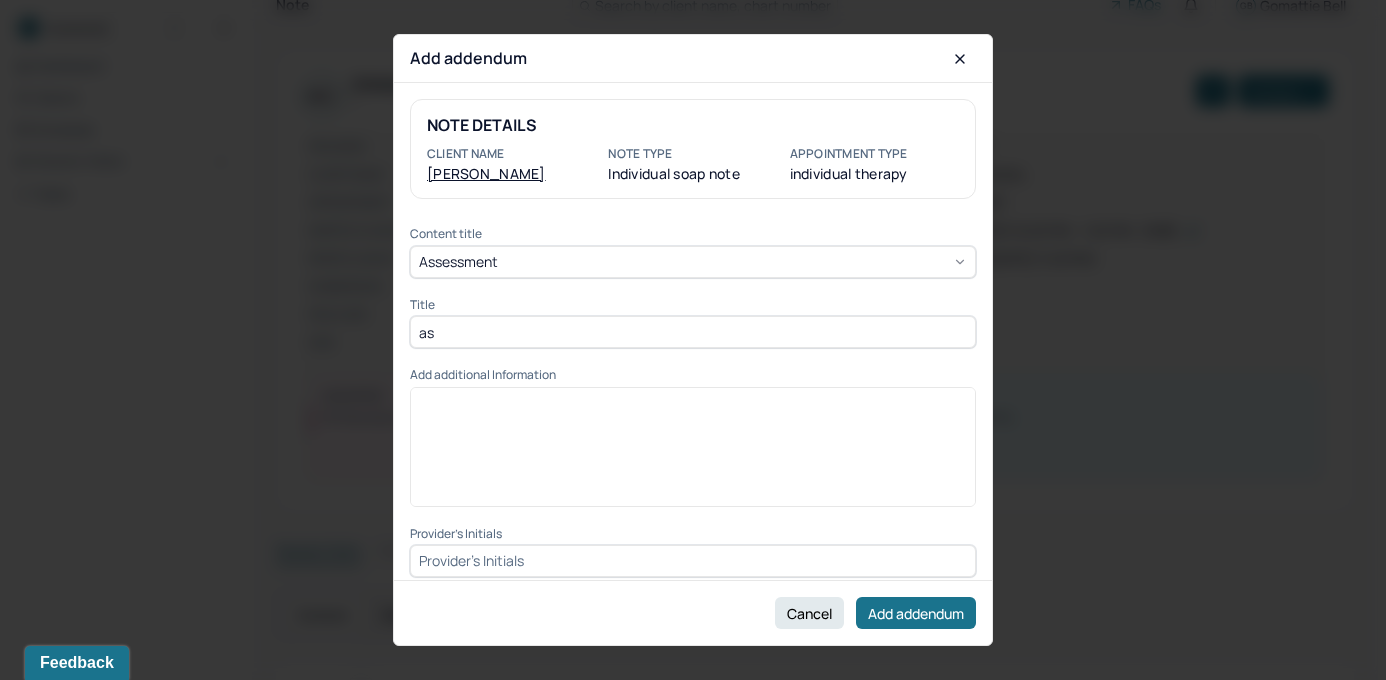 type on "a" 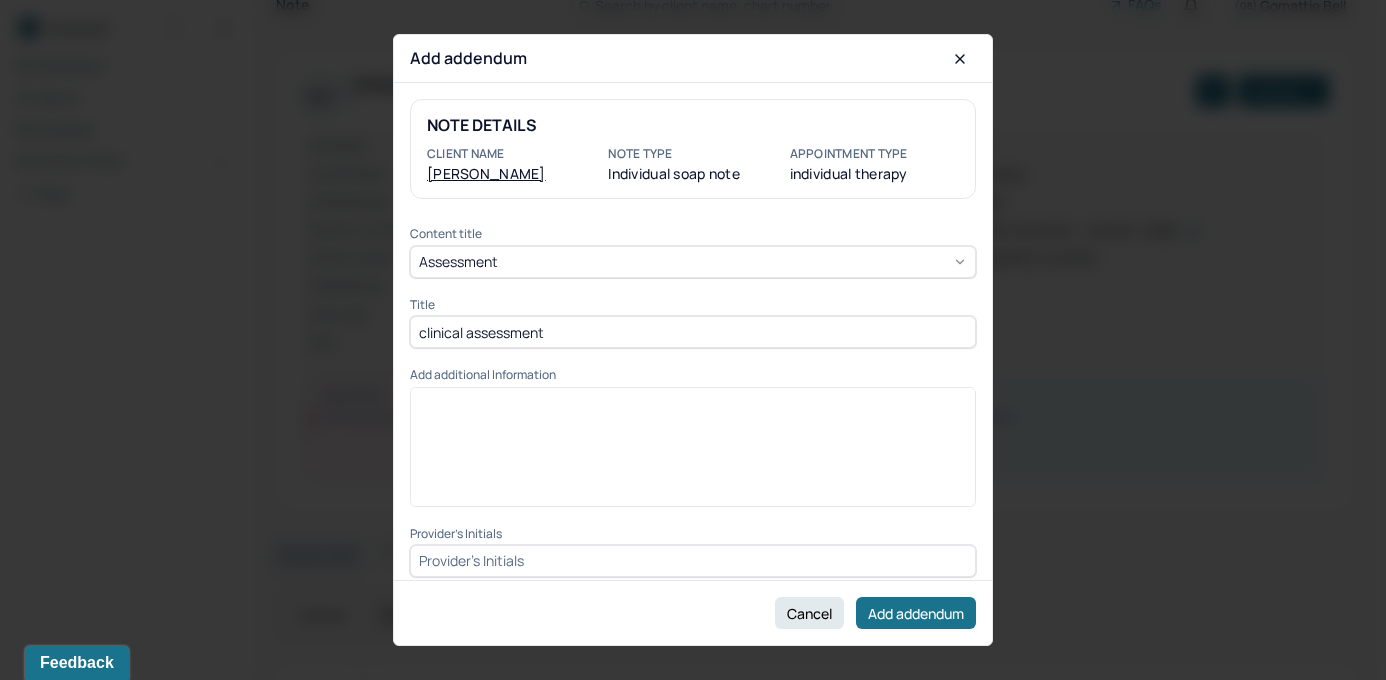 type on "clinical assessment" 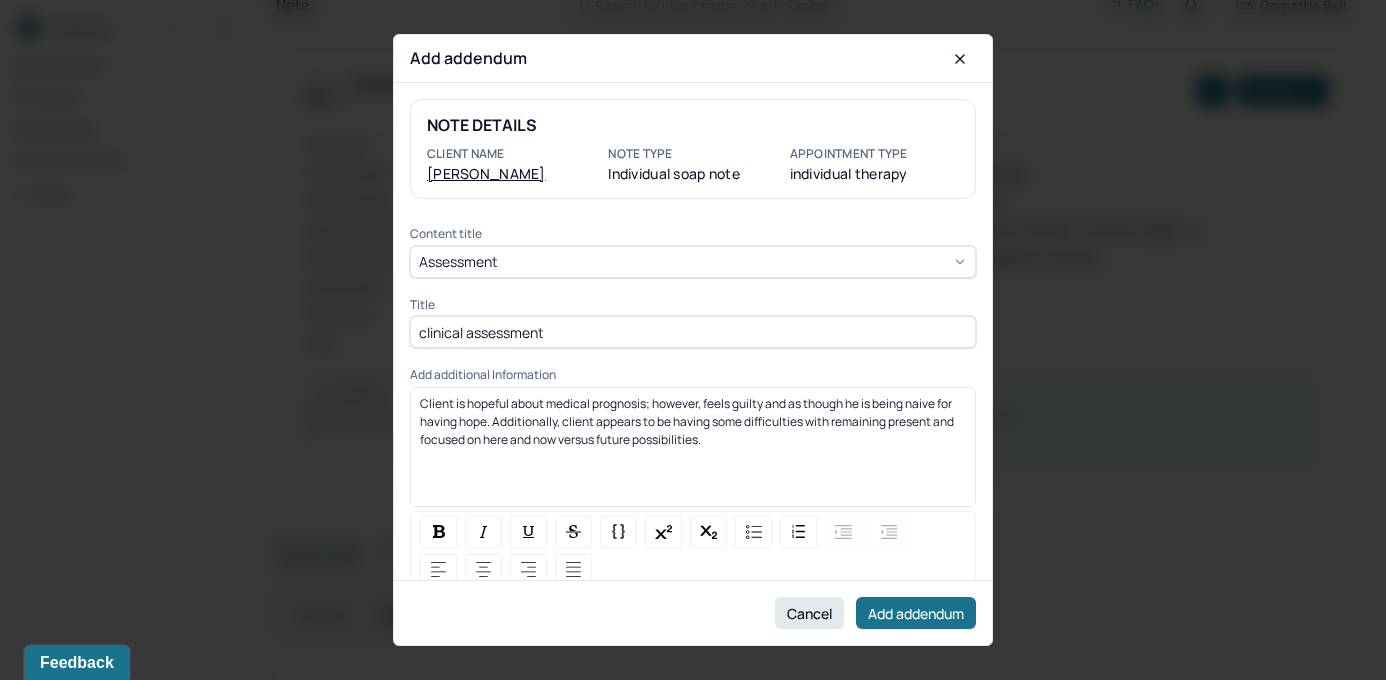 type 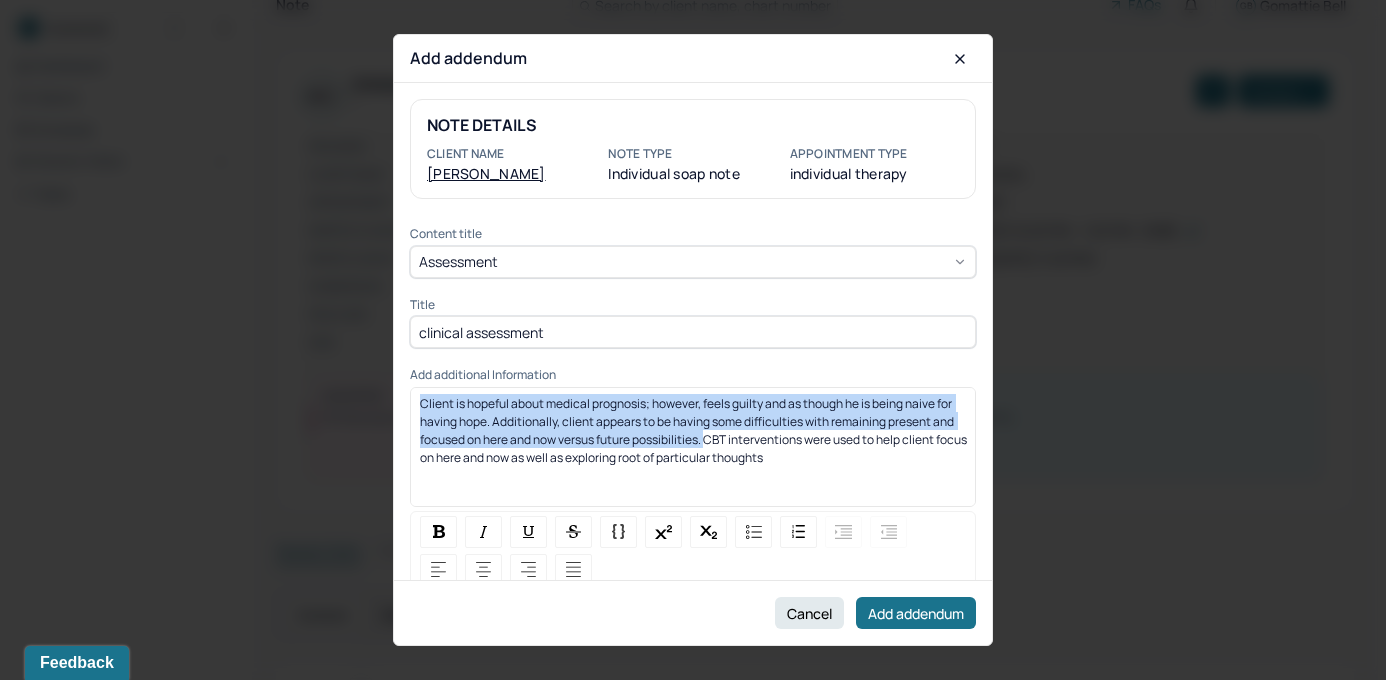 drag, startPoint x: 707, startPoint y: 436, endPoint x: 403, endPoint y: 393, distance: 307.02606 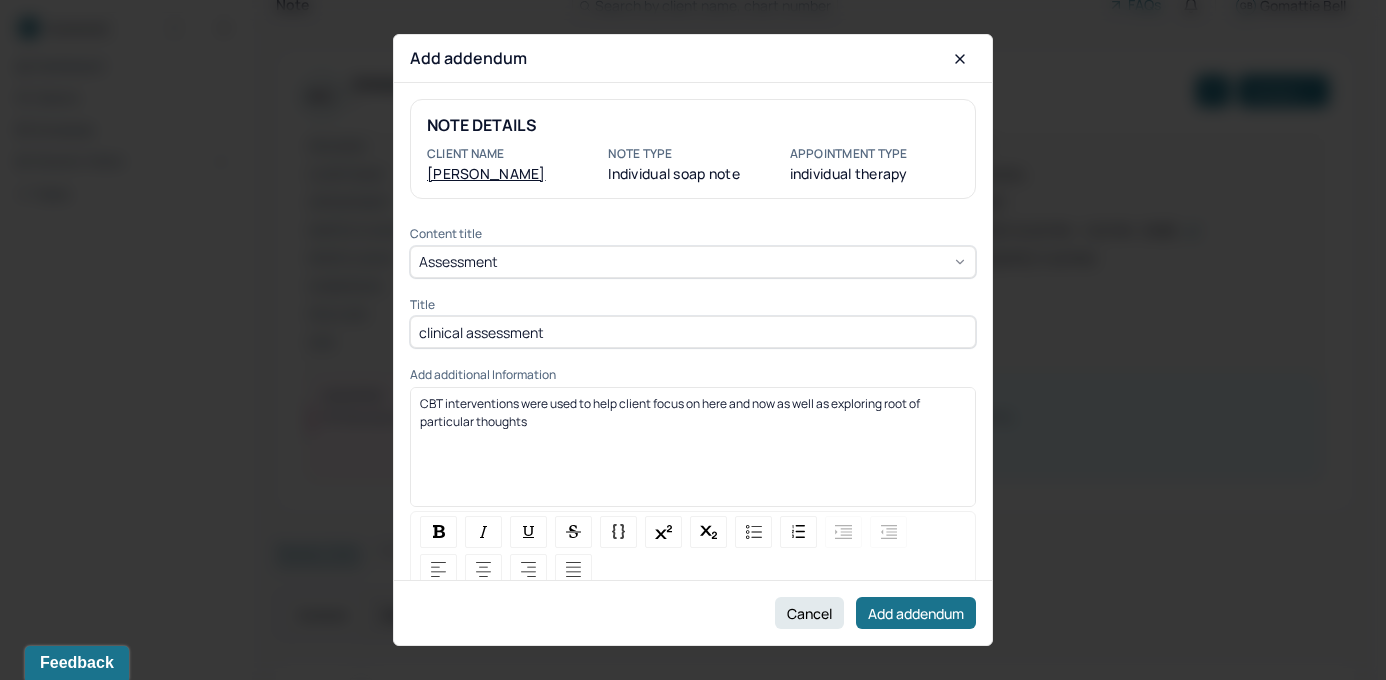 click on "CBT interventions were used to help client focus on here and now as well as exploring root of particular thoughts" at bounding box center (693, 412) 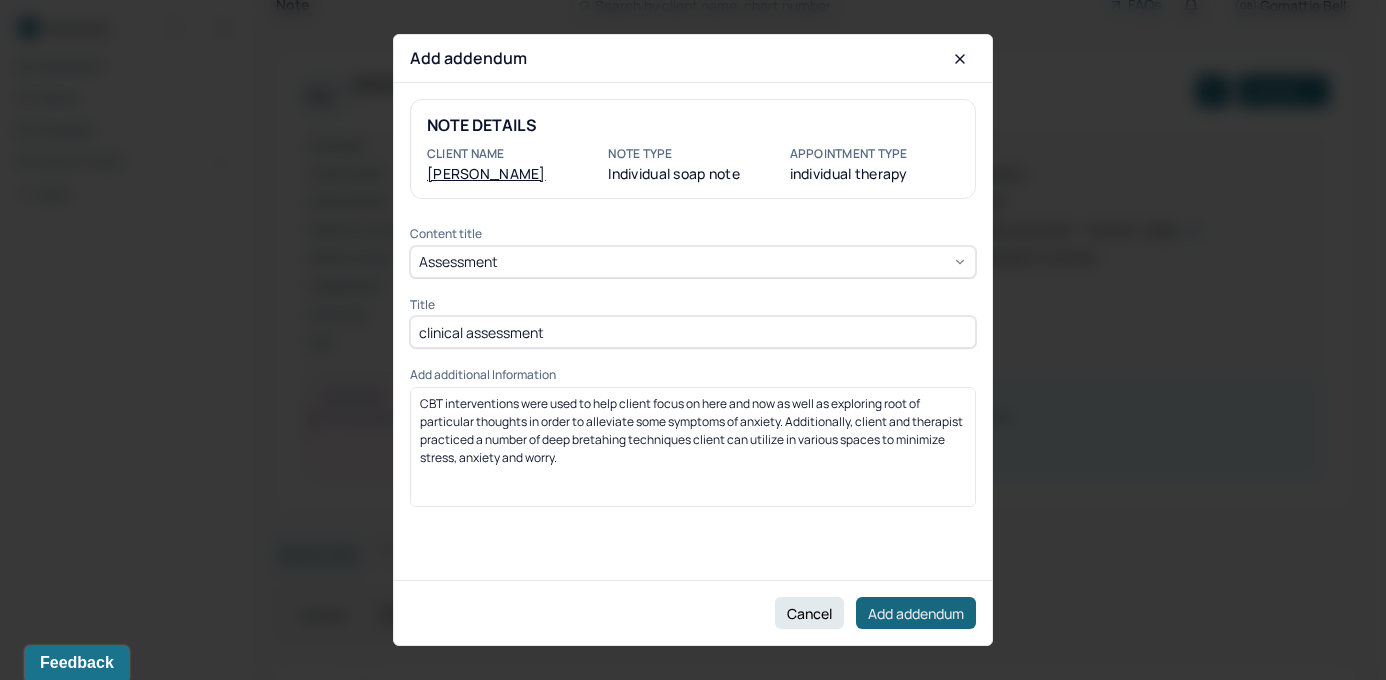 click on "Add addendum" at bounding box center (916, 613) 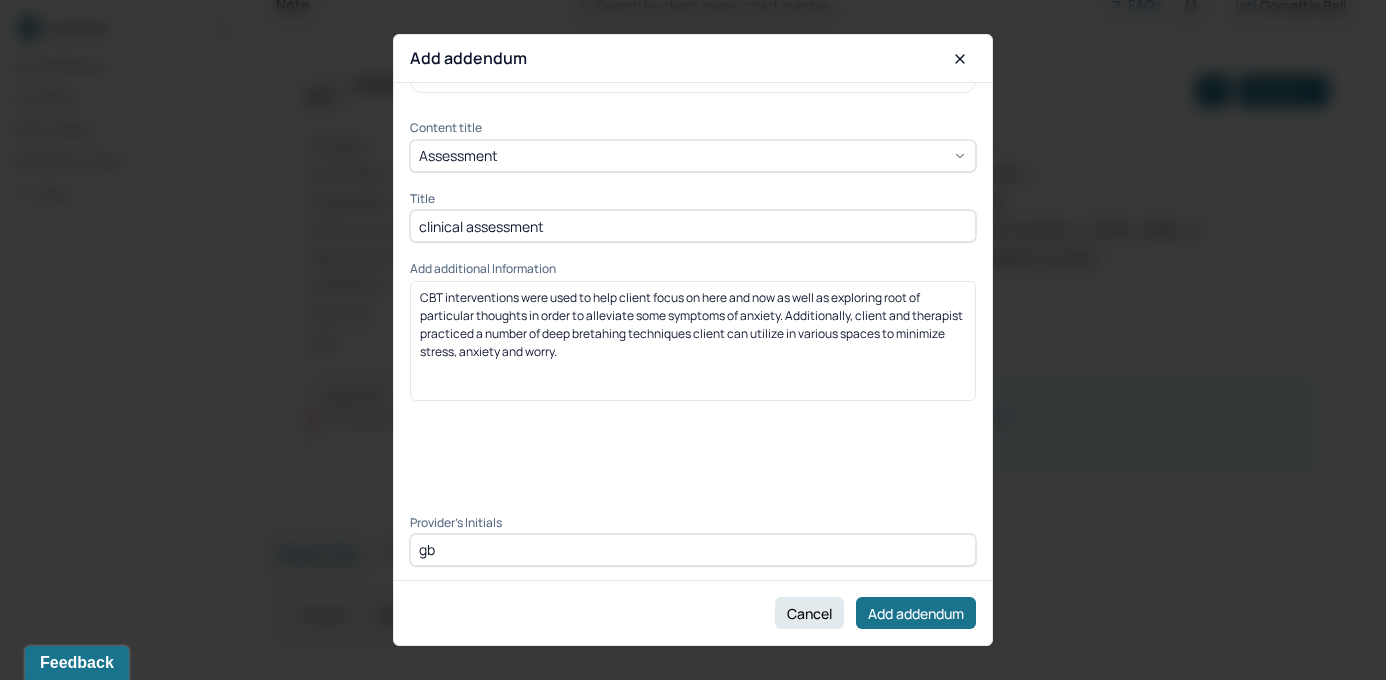 type on "gb" 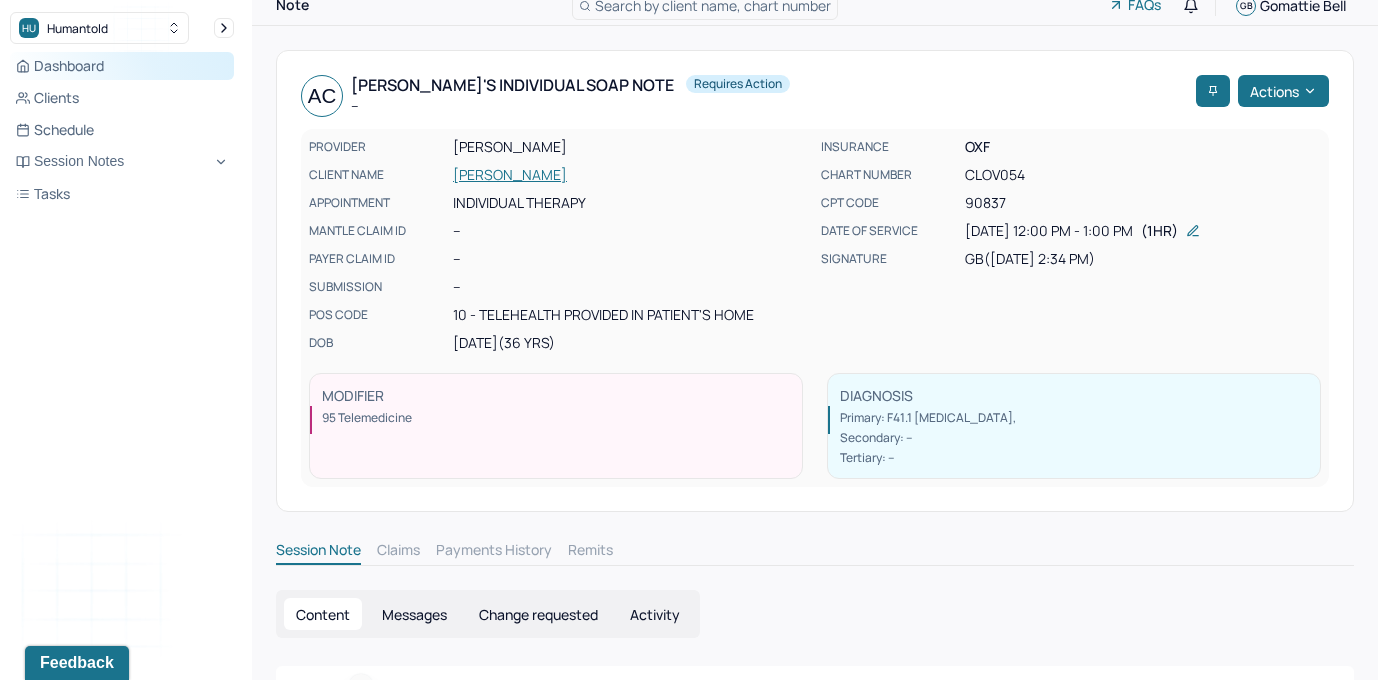 click on "Dashboard" at bounding box center [122, 66] 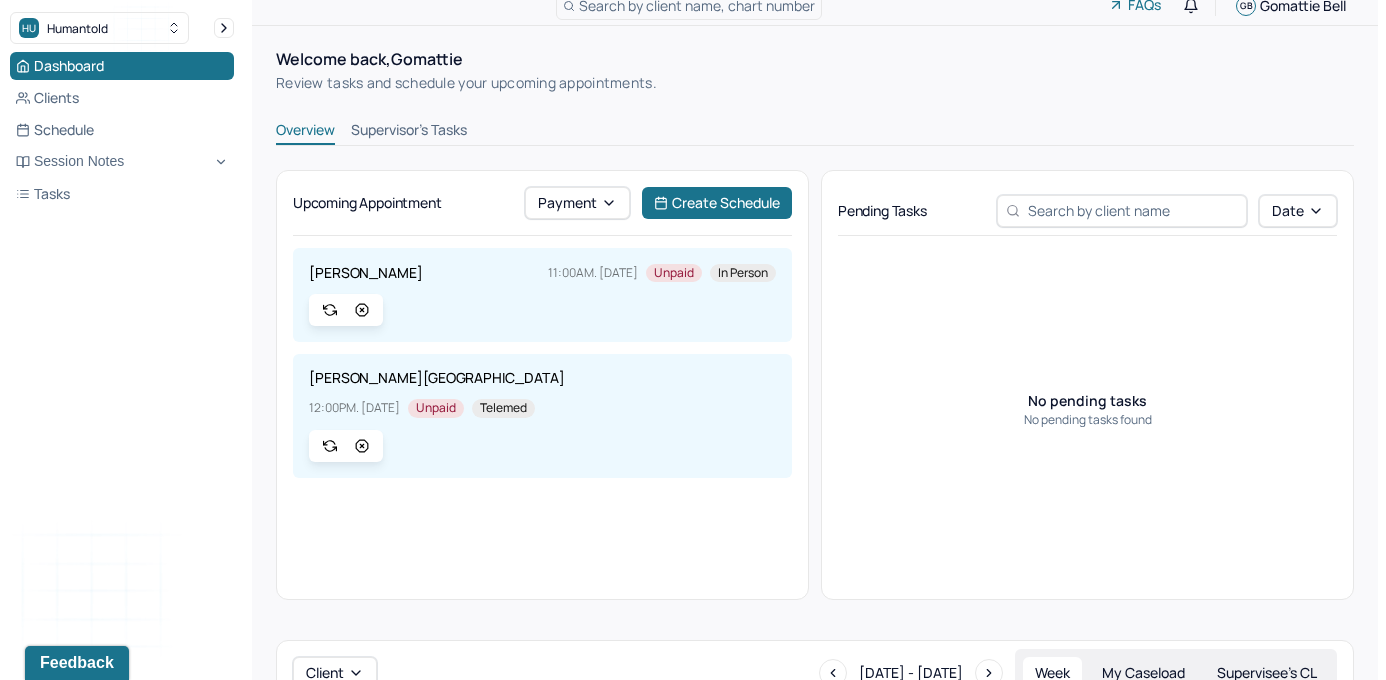 click on "Supervisor's Tasks" at bounding box center (409, 132) 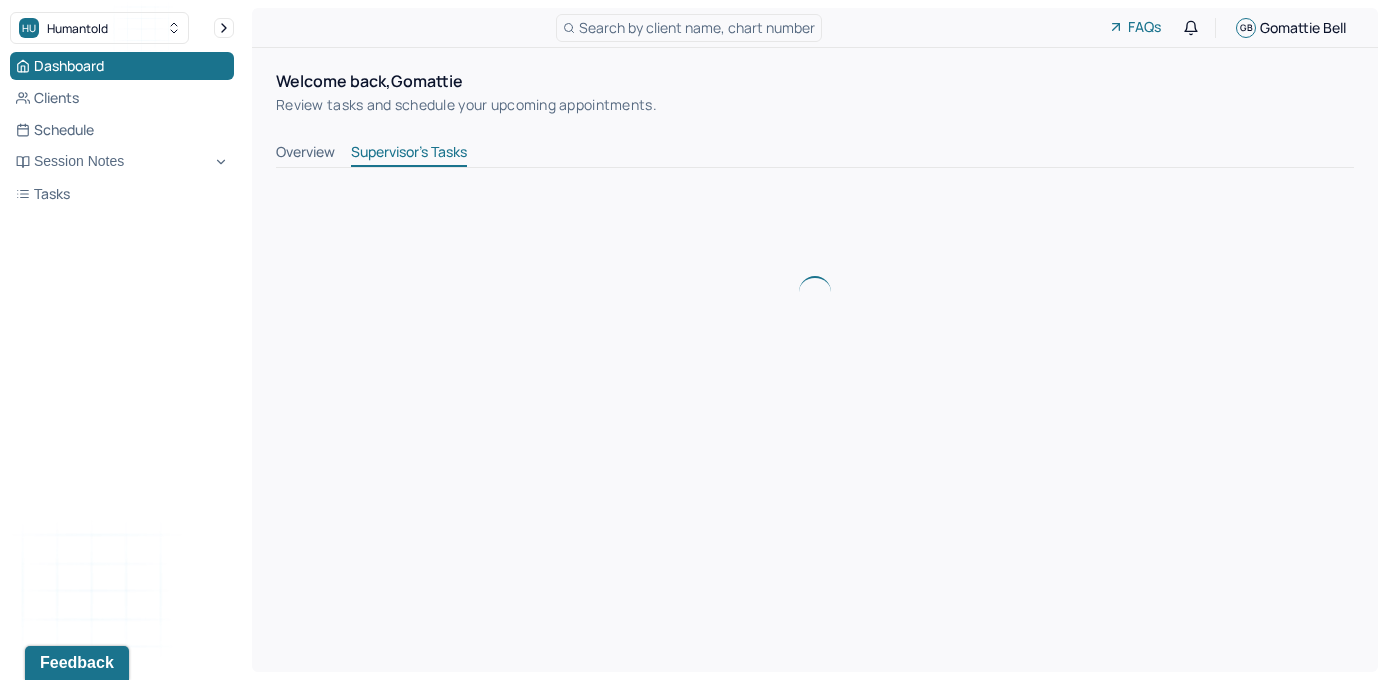 scroll, scrollTop: 0, scrollLeft: 0, axis: both 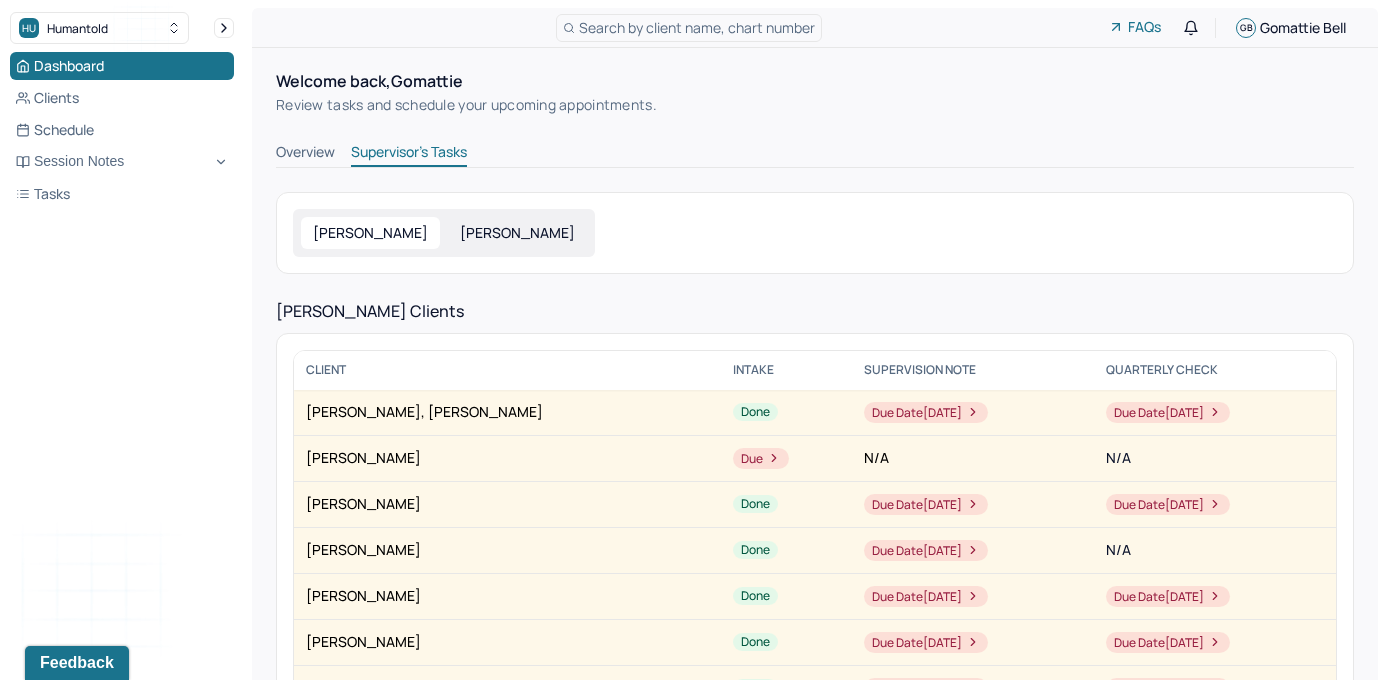click on "Overview" at bounding box center (305, 154) 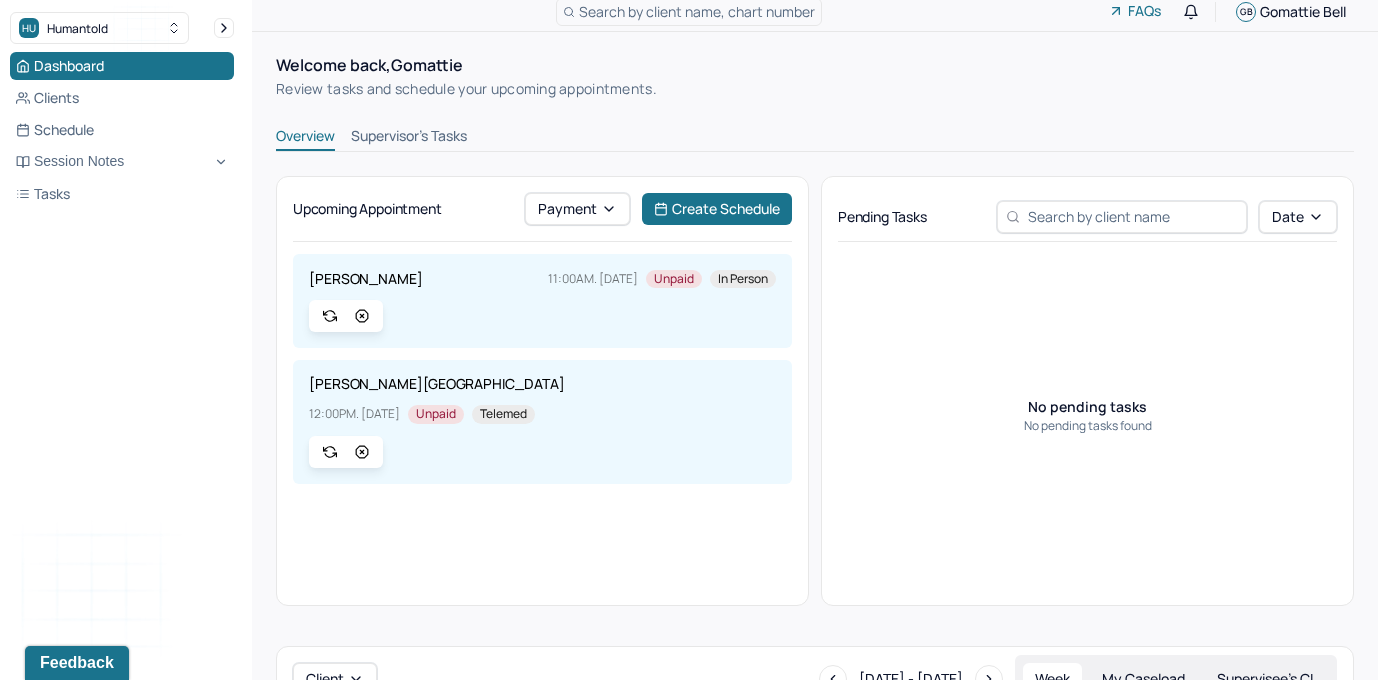 scroll, scrollTop: 0, scrollLeft: 0, axis: both 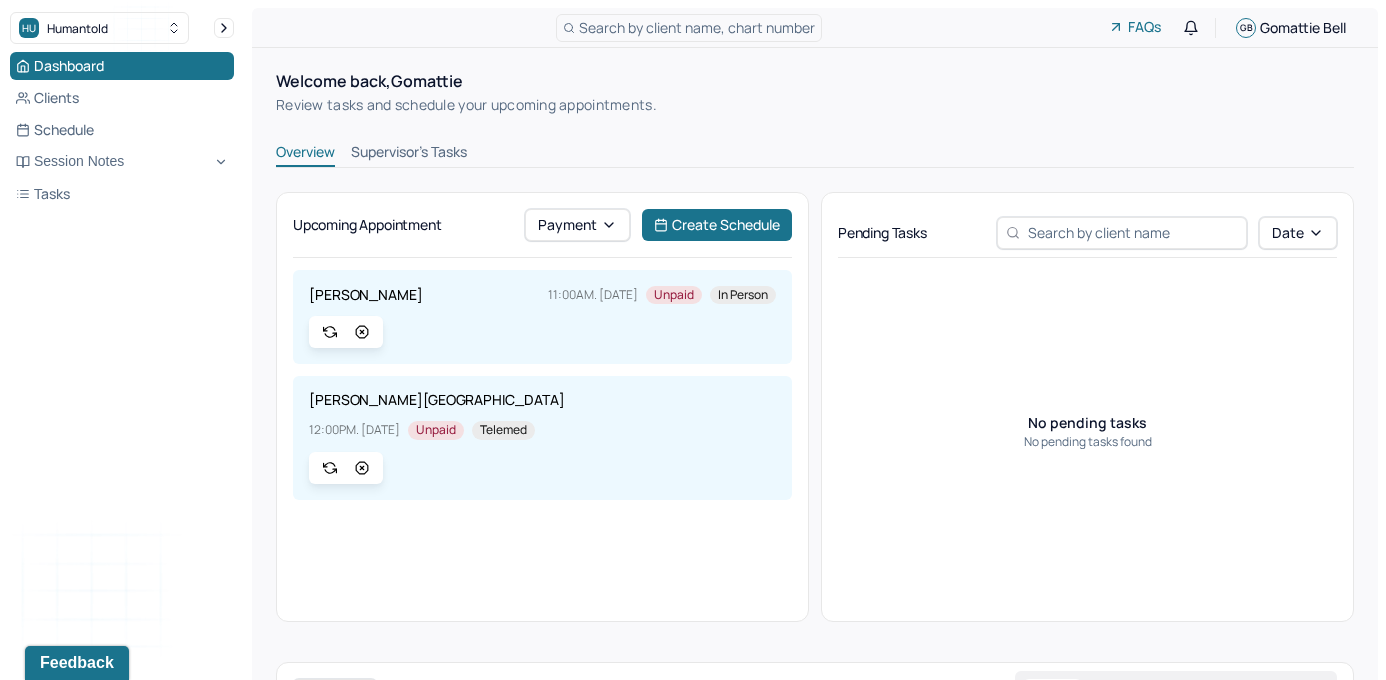 click on "Supervisor's Tasks" at bounding box center [409, 154] 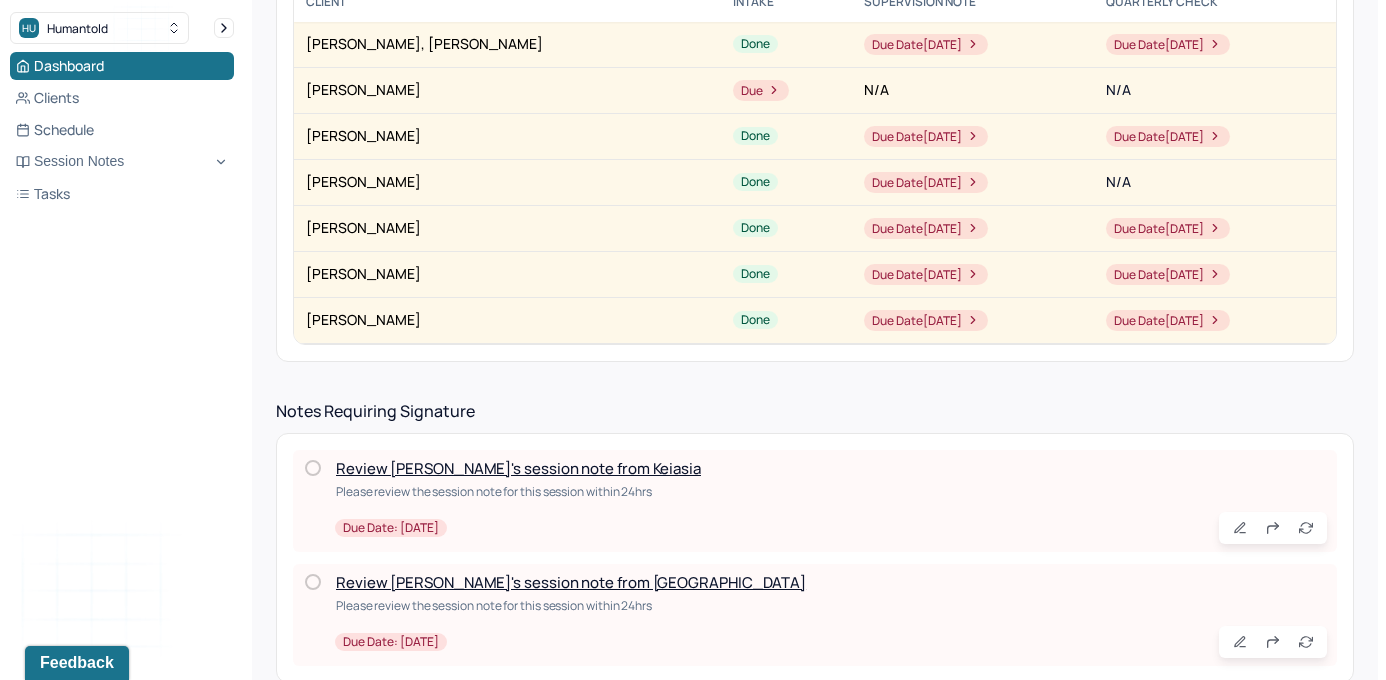 scroll, scrollTop: 393, scrollLeft: 0, axis: vertical 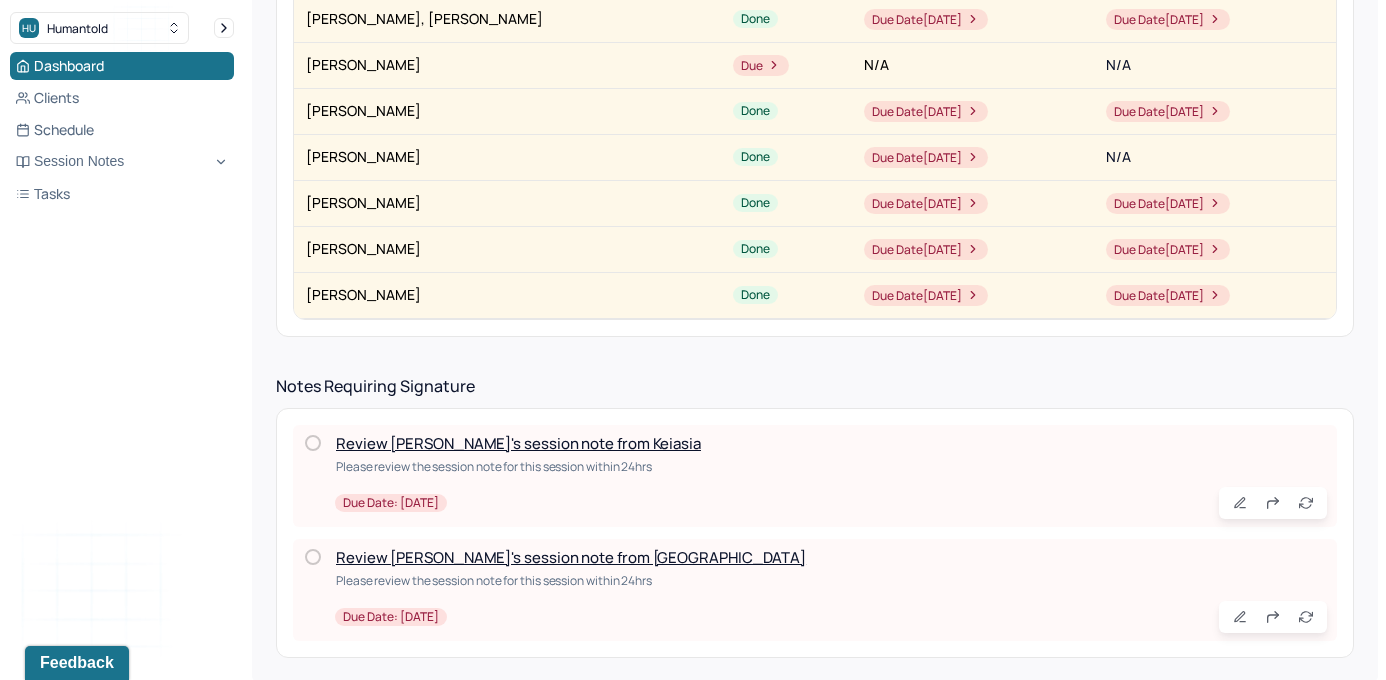 click on "Review [PERSON_NAME]'s session note from Keiasia" at bounding box center [518, 443] 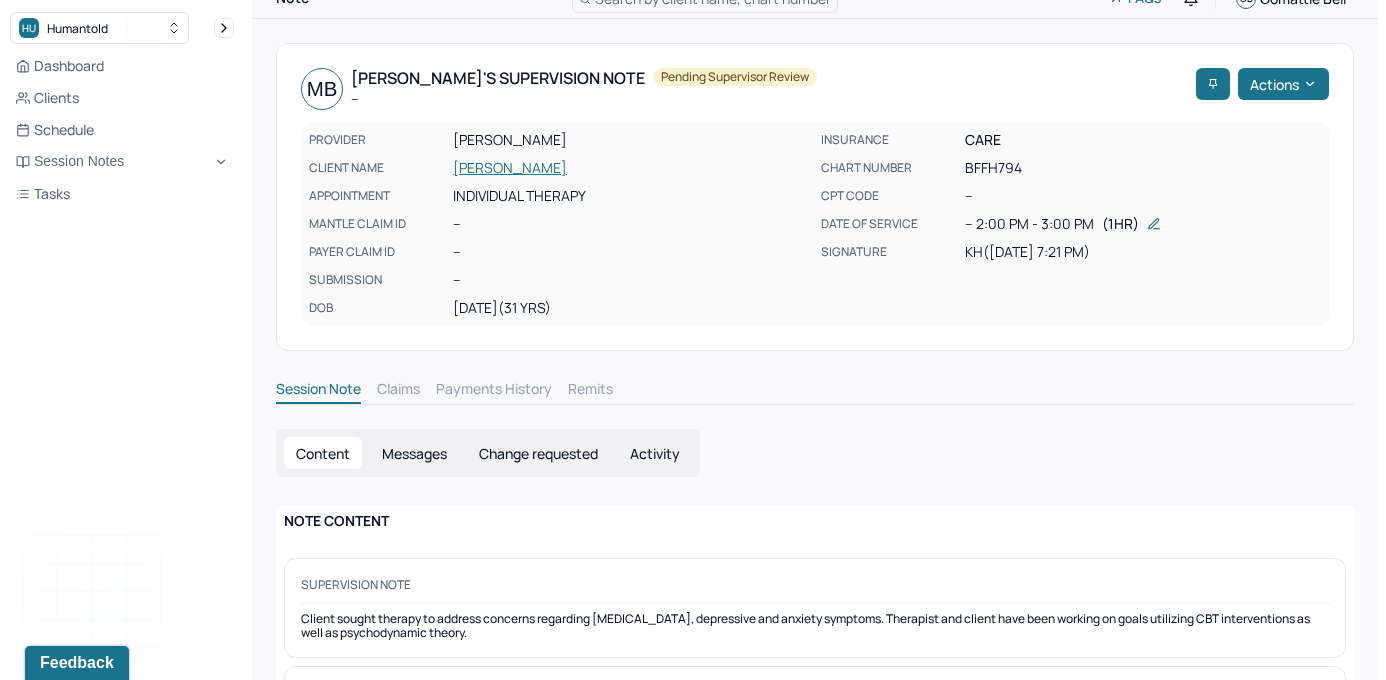 scroll, scrollTop: 0, scrollLeft: 0, axis: both 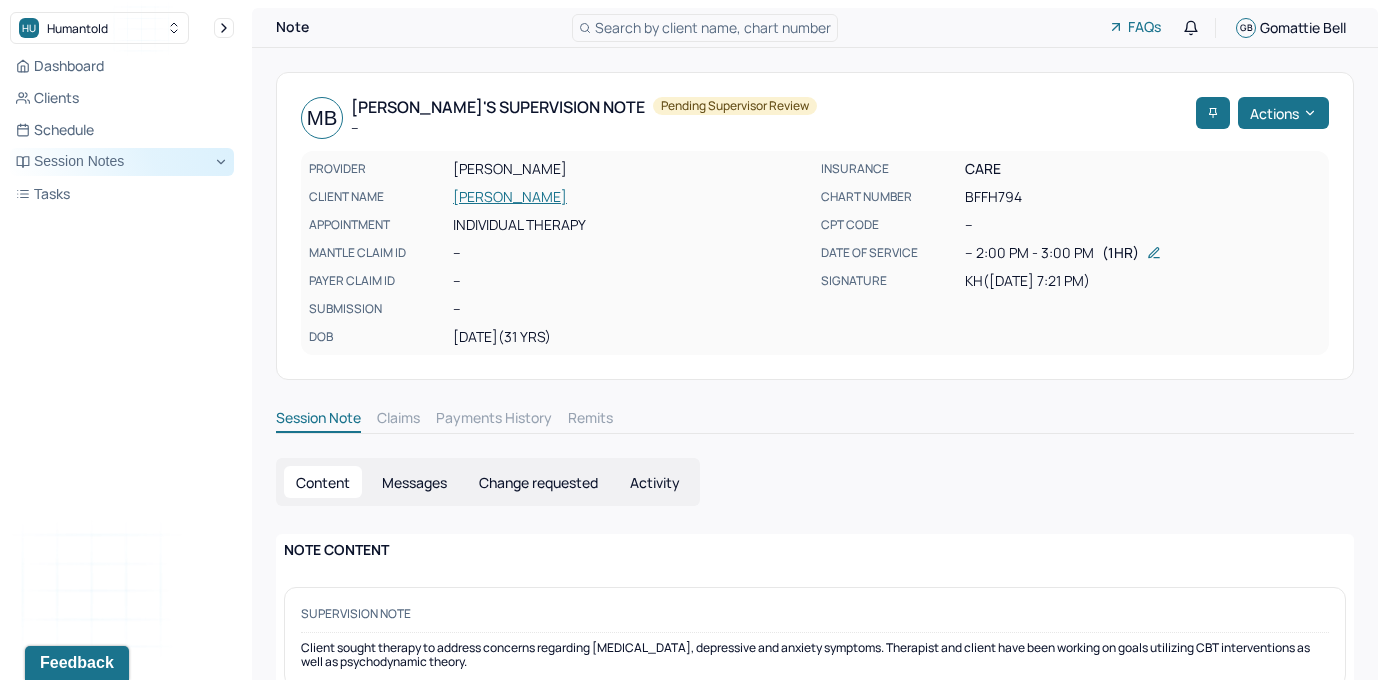 click on "Session Notes" at bounding box center (122, 162) 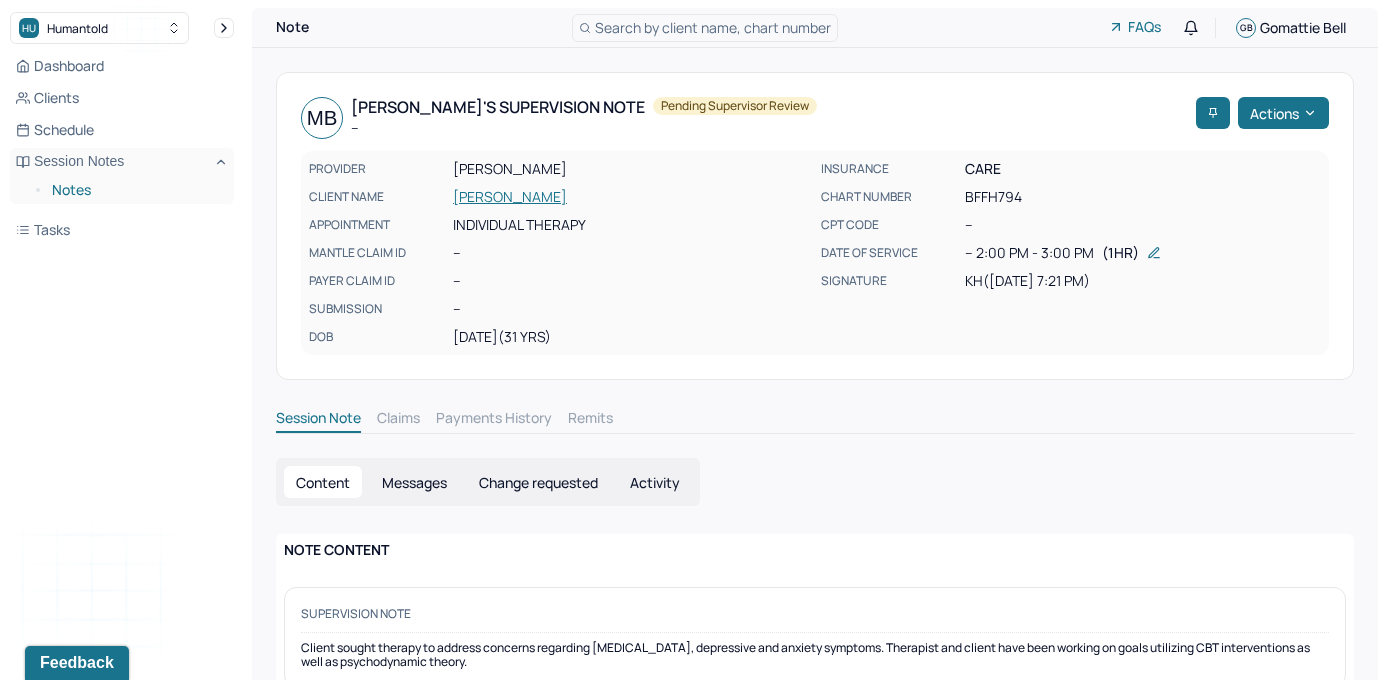 click on "Notes" at bounding box center (135, 190) 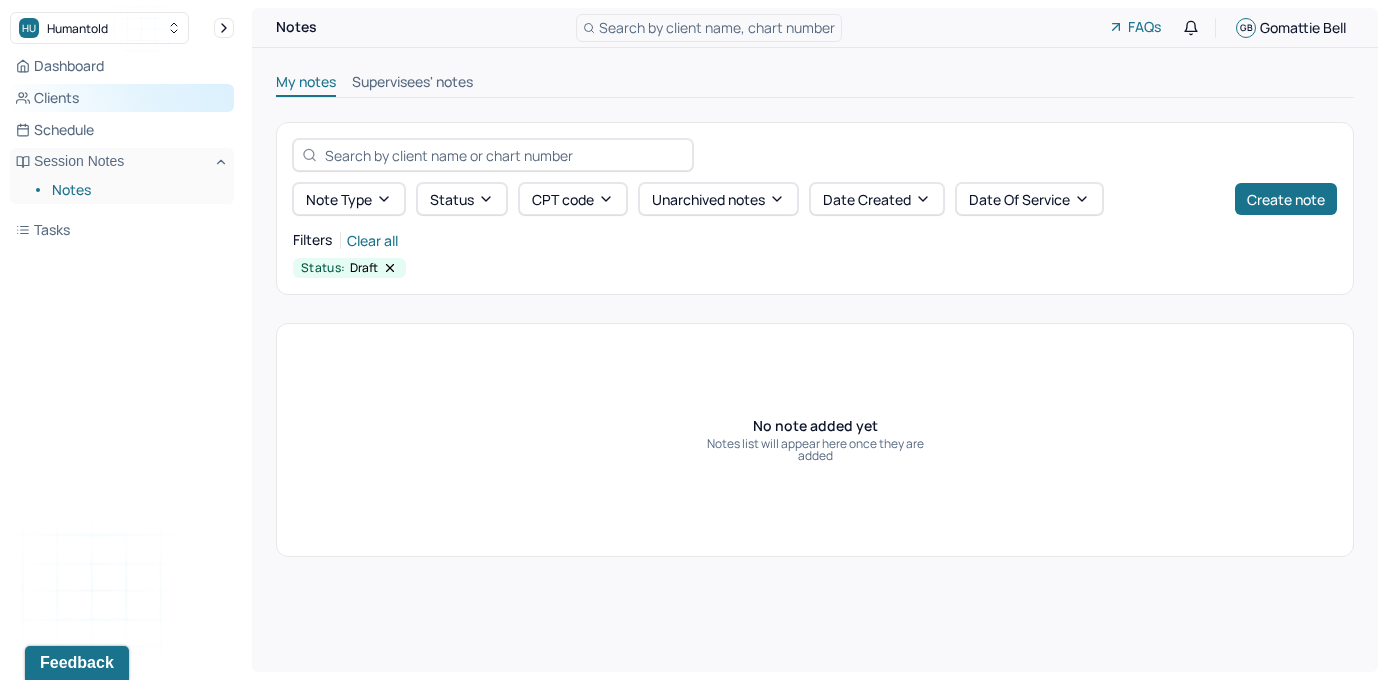 click on "Clients" at bounding box center (122, 98) 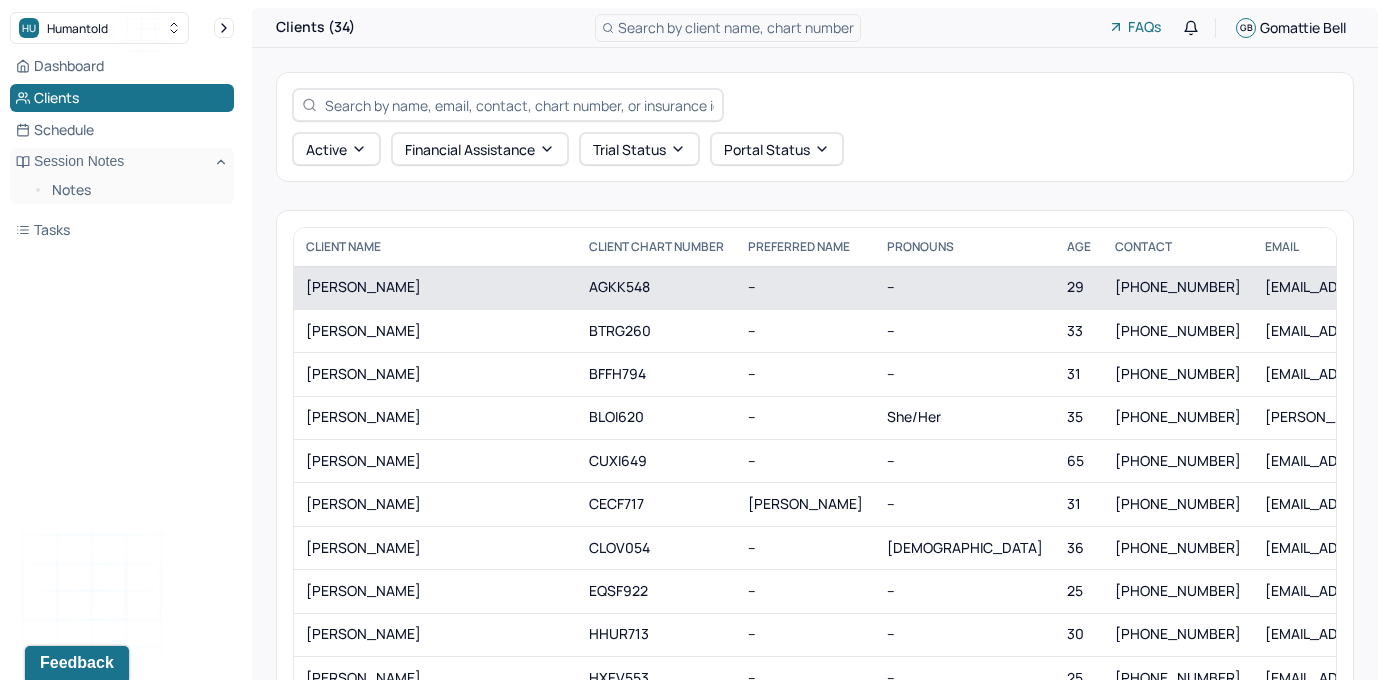click on "[PERSON_NAME]" at bounding box center [435, 287] 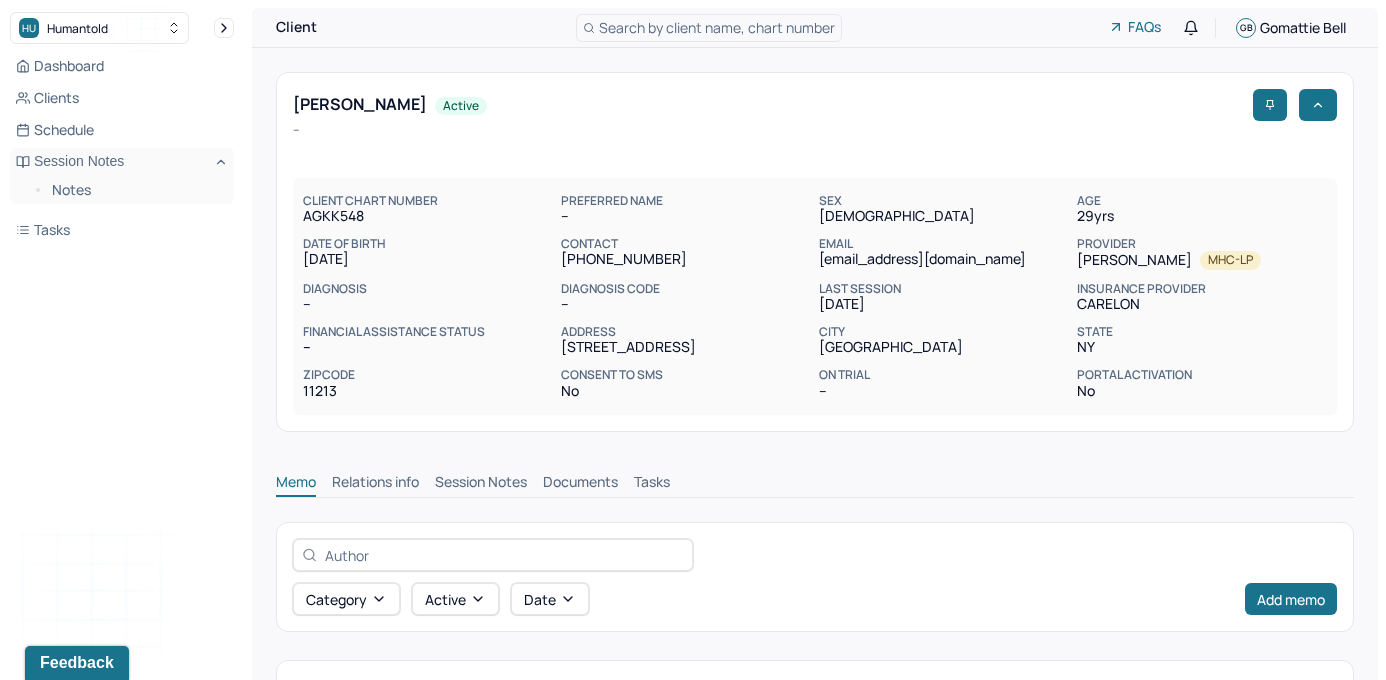 click on "Session Notes" at bounding box center [481, 484] 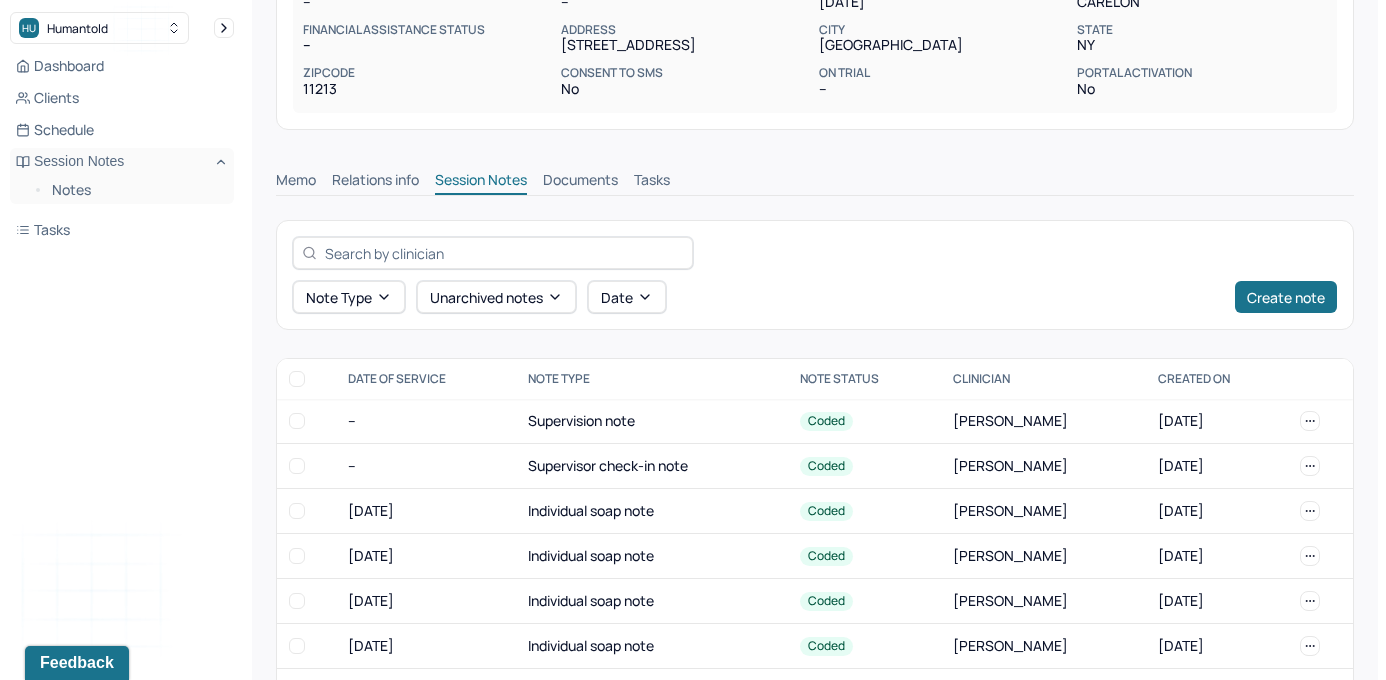 scroll, scrollTop: 554, scrollLeft: 0, axis: vertical 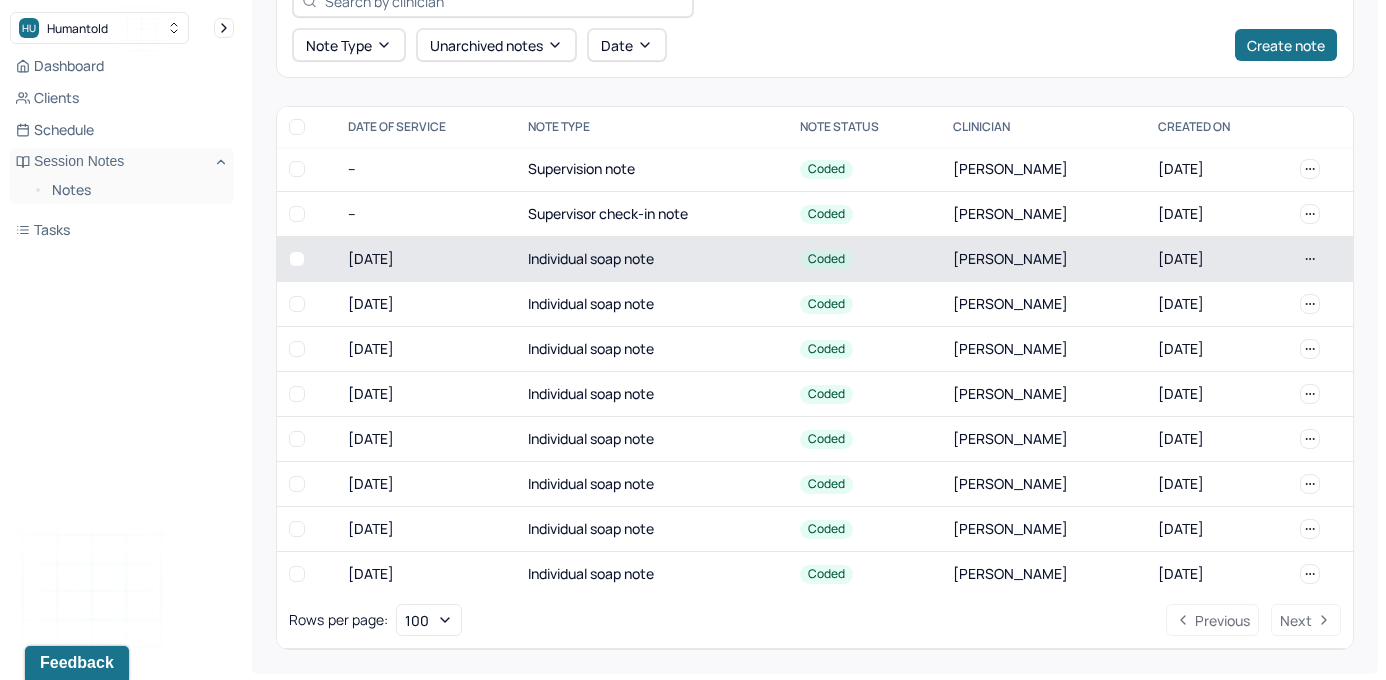 click on "Individual soap note" at bounding box center [652, 259] 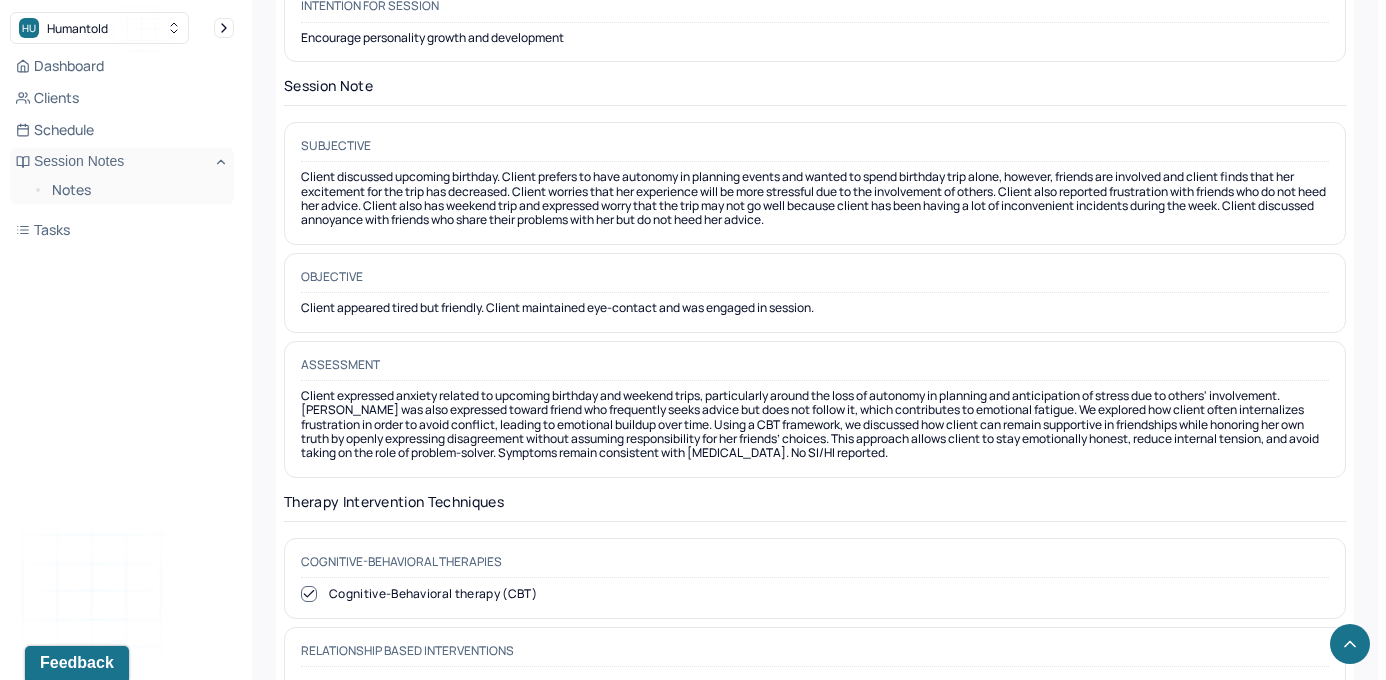 scroll, scrollTop: 1754, scrollLeft: 0, axis: vertical 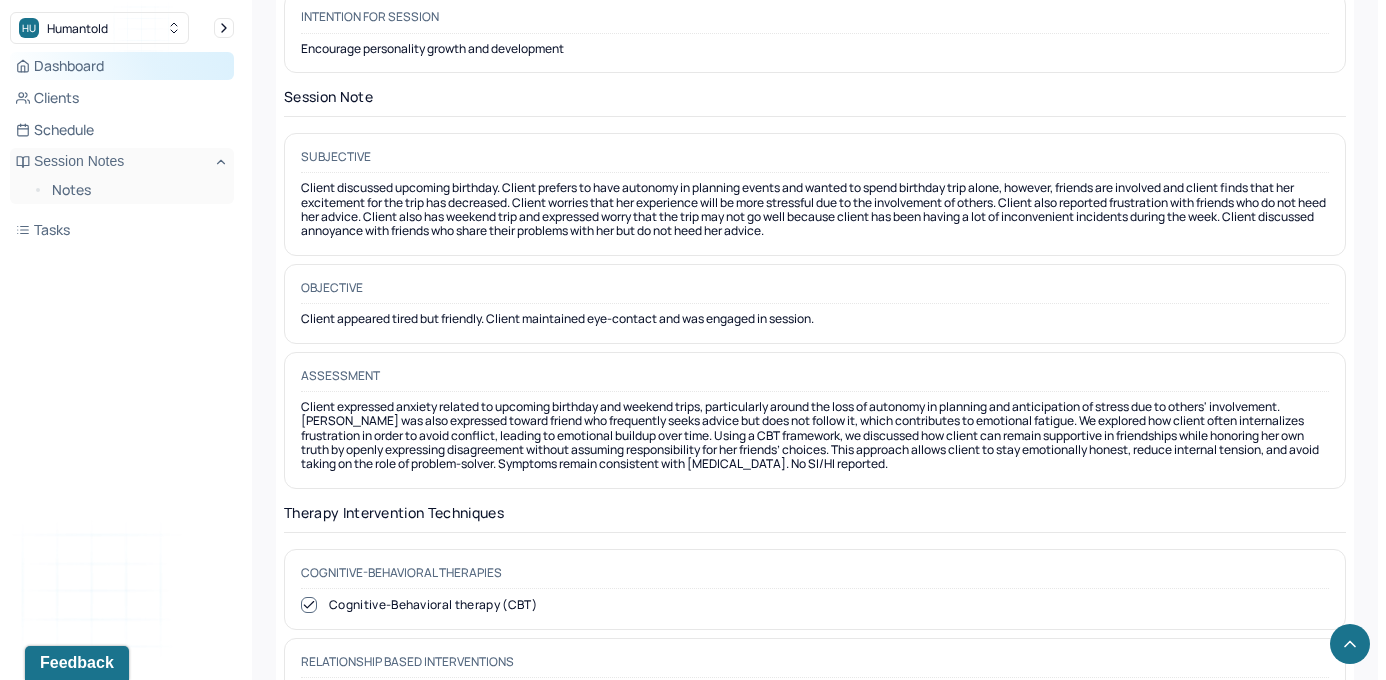 click on "Dashboard" at bounding box center [122, 66] 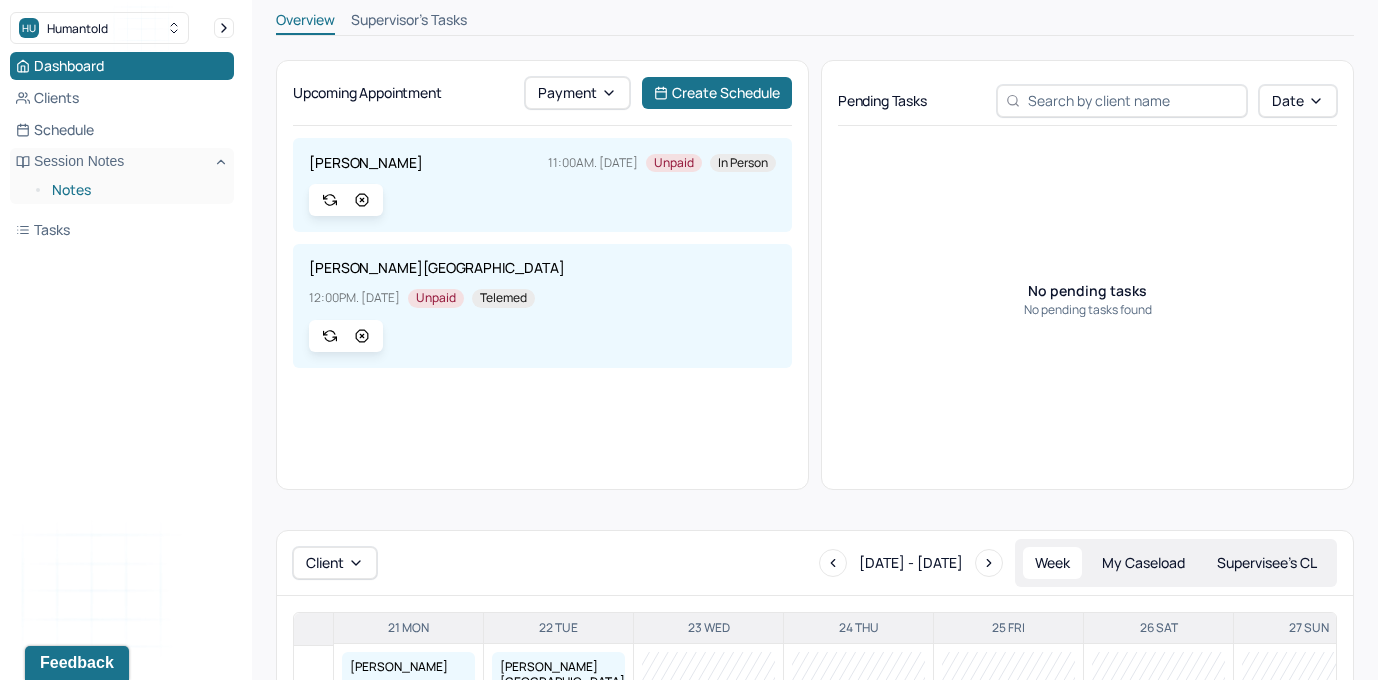 scroll, scrollTop: 0, scrollLeft: 0, axis: both 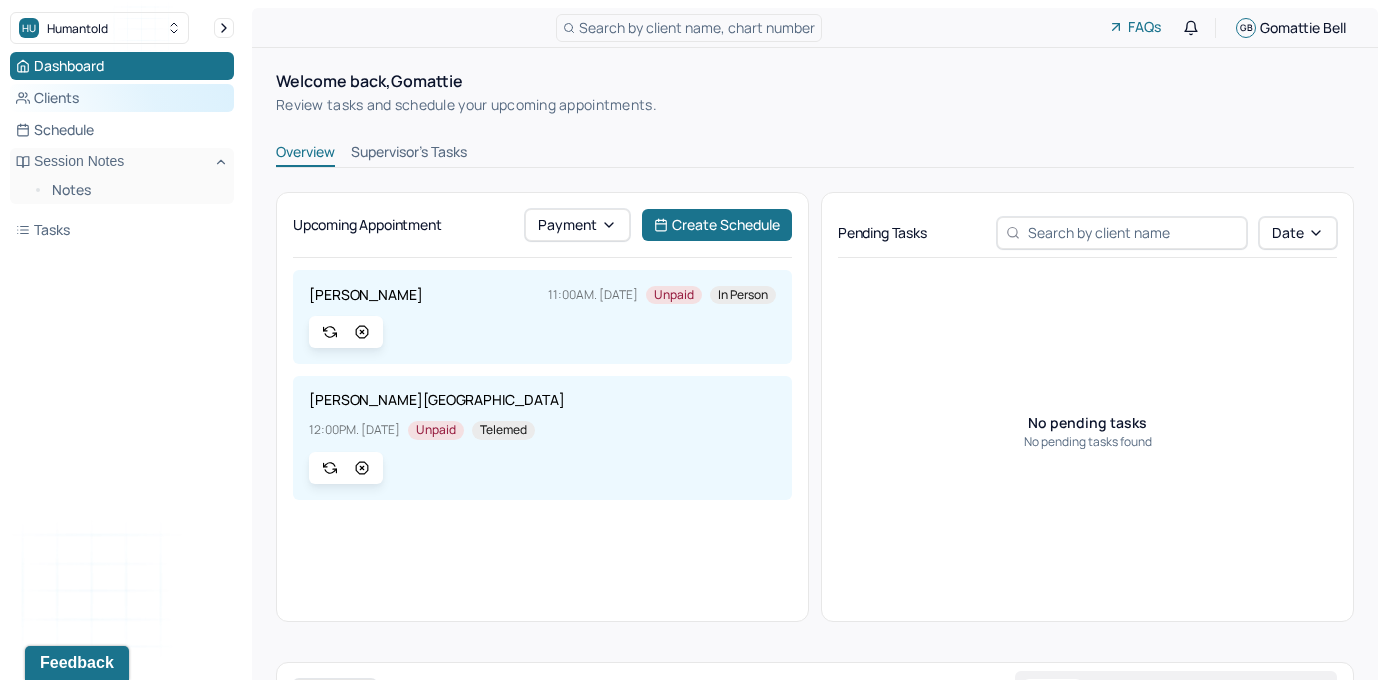 click on "Clients" at bounding box center (122, 98) 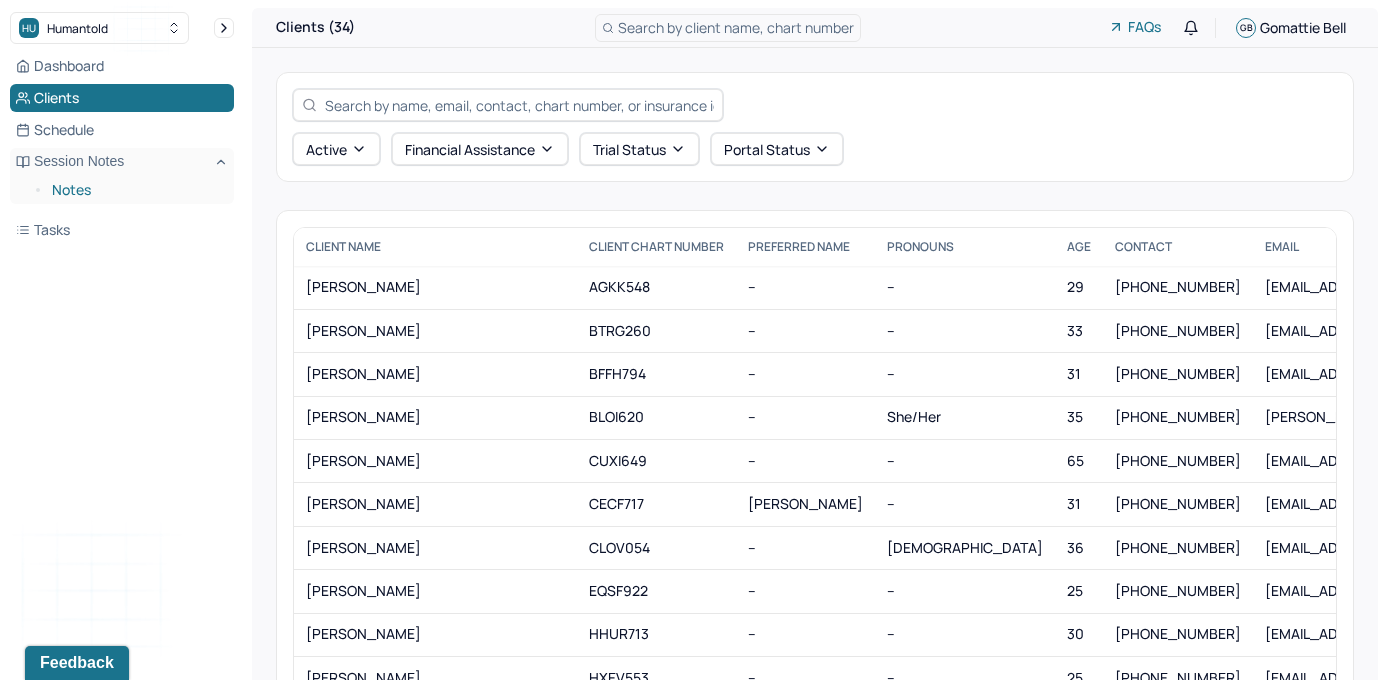 click on "Notes" at bounding box center [135, 190] 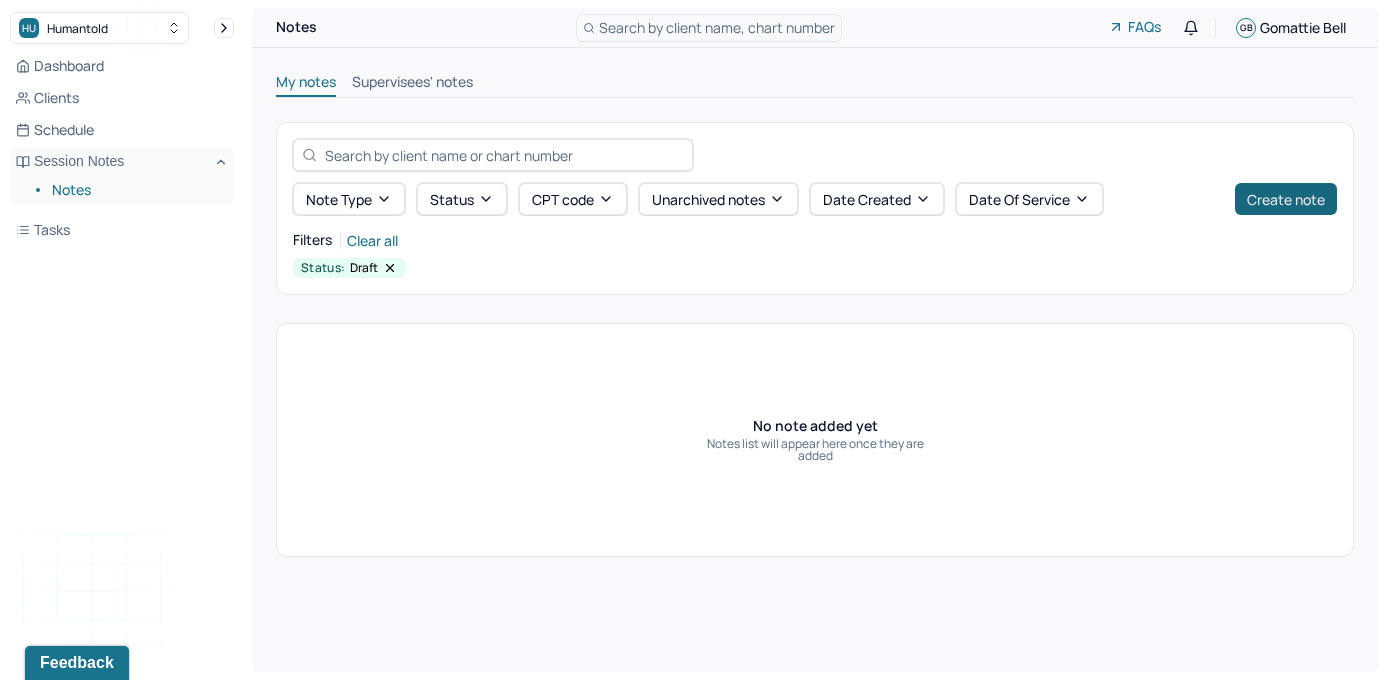 click on "Create note" at bounding box center (1286, 199) 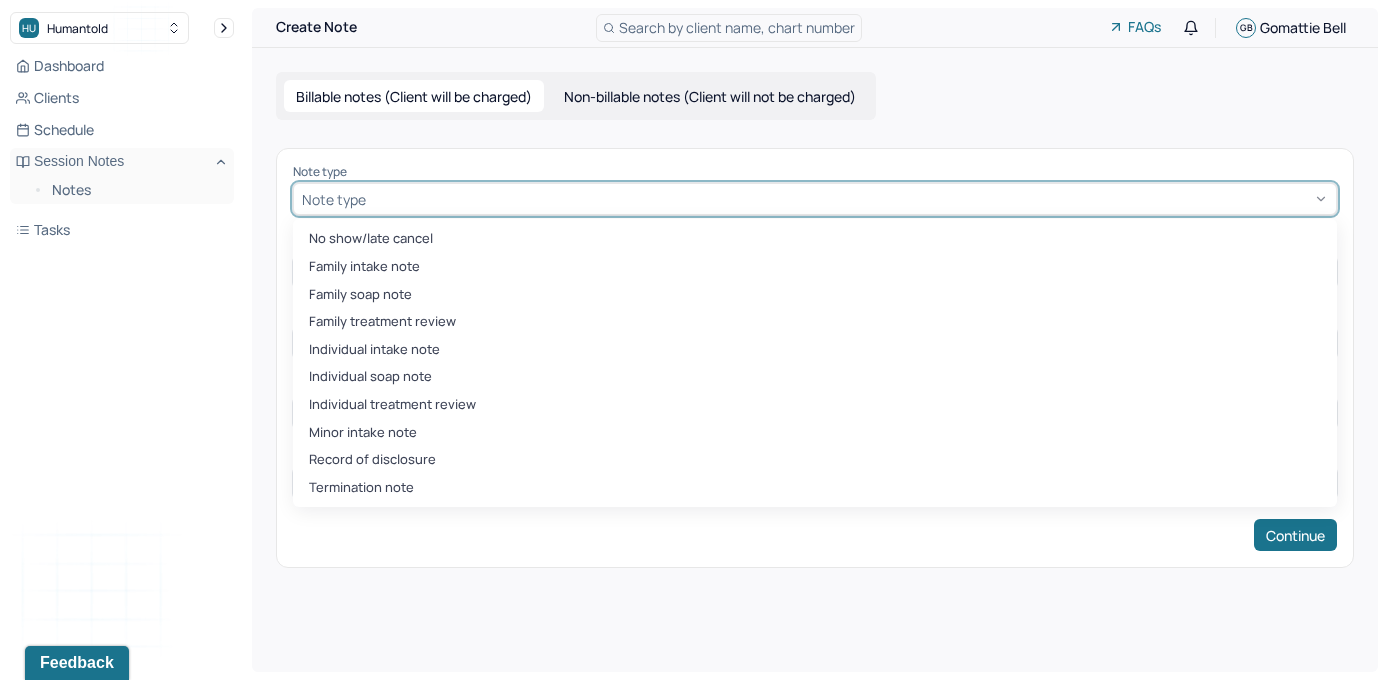 click at bounding box center (849, 199) 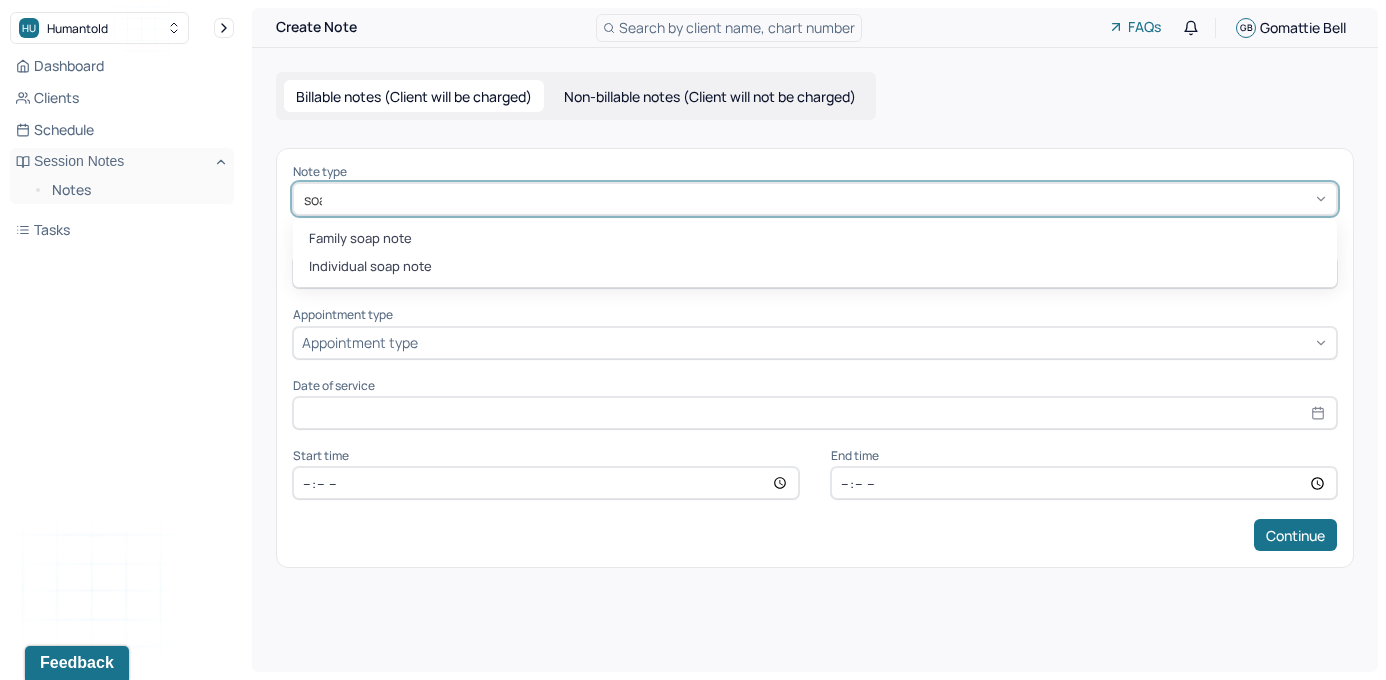 type on "soap" 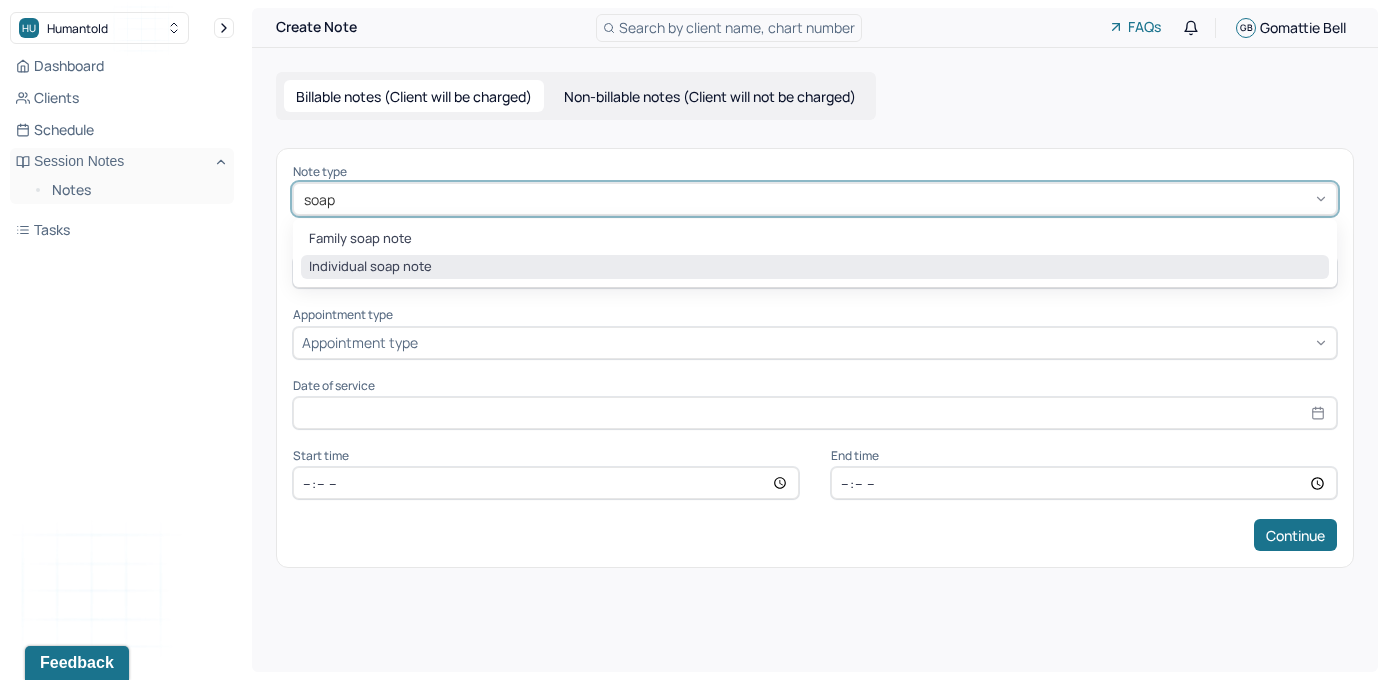 click on "Individual soap note" at bounding box center [815, 267] 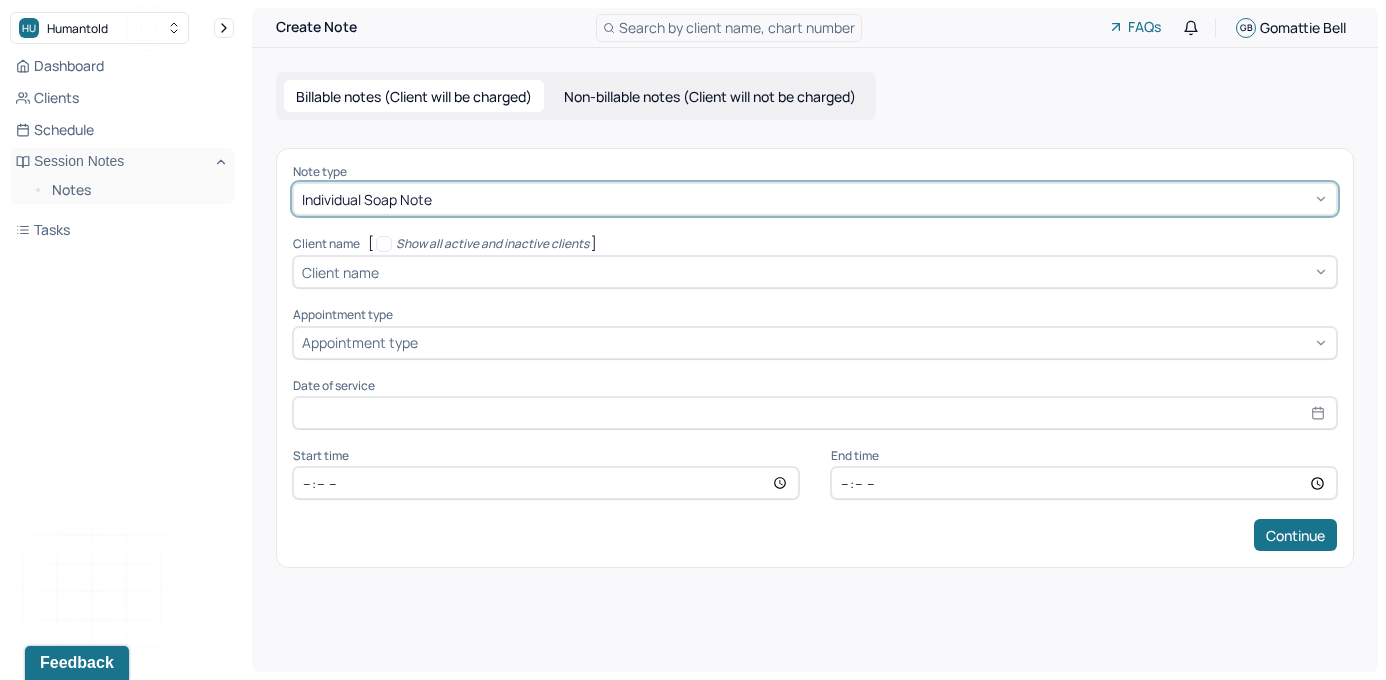 click at bounding box center [855, 272] 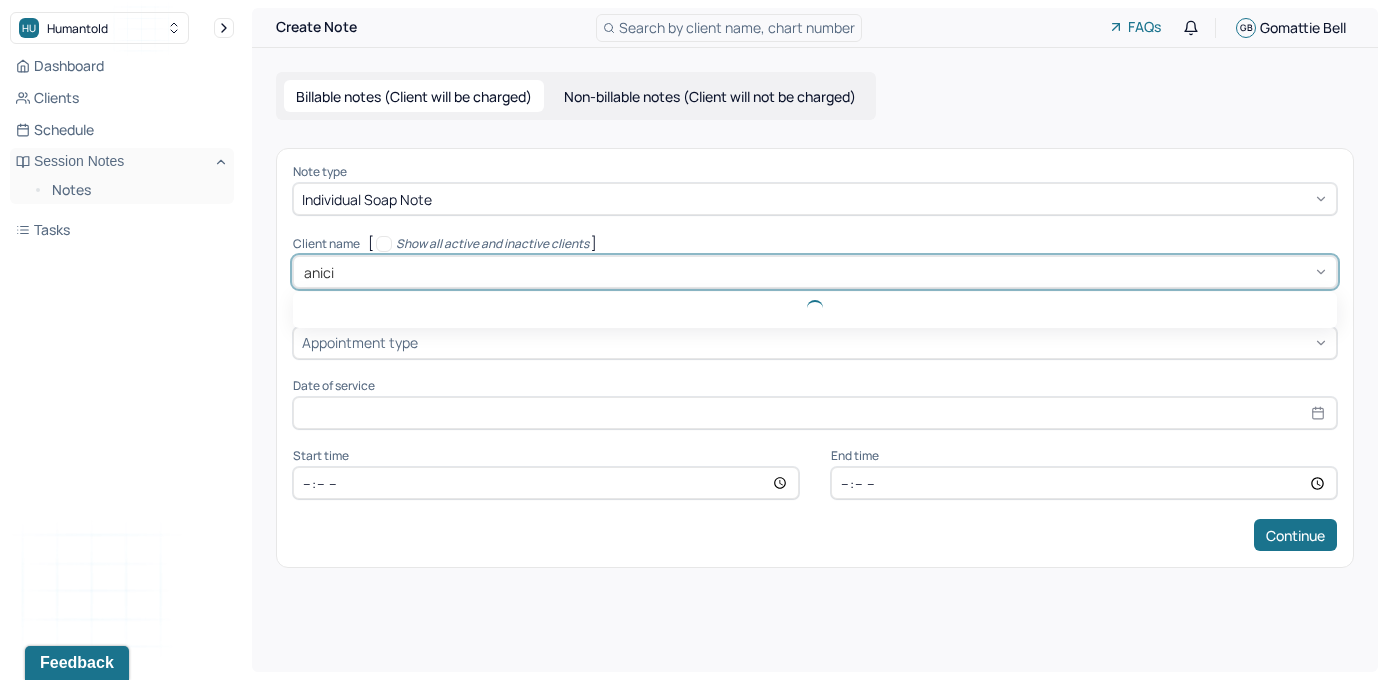 type on "[PERSON_NAME]" 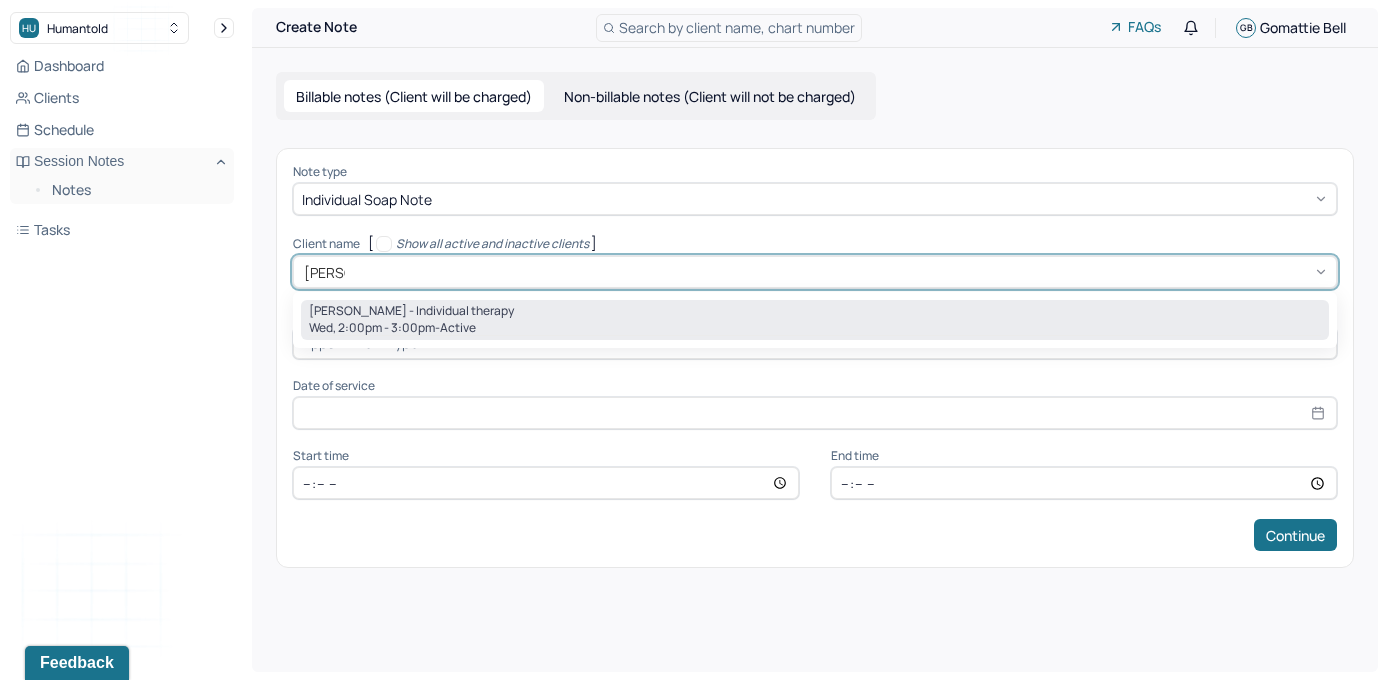 click on "[PERSON_NAME] - Individual therapy" at bounding box center (411, 311) 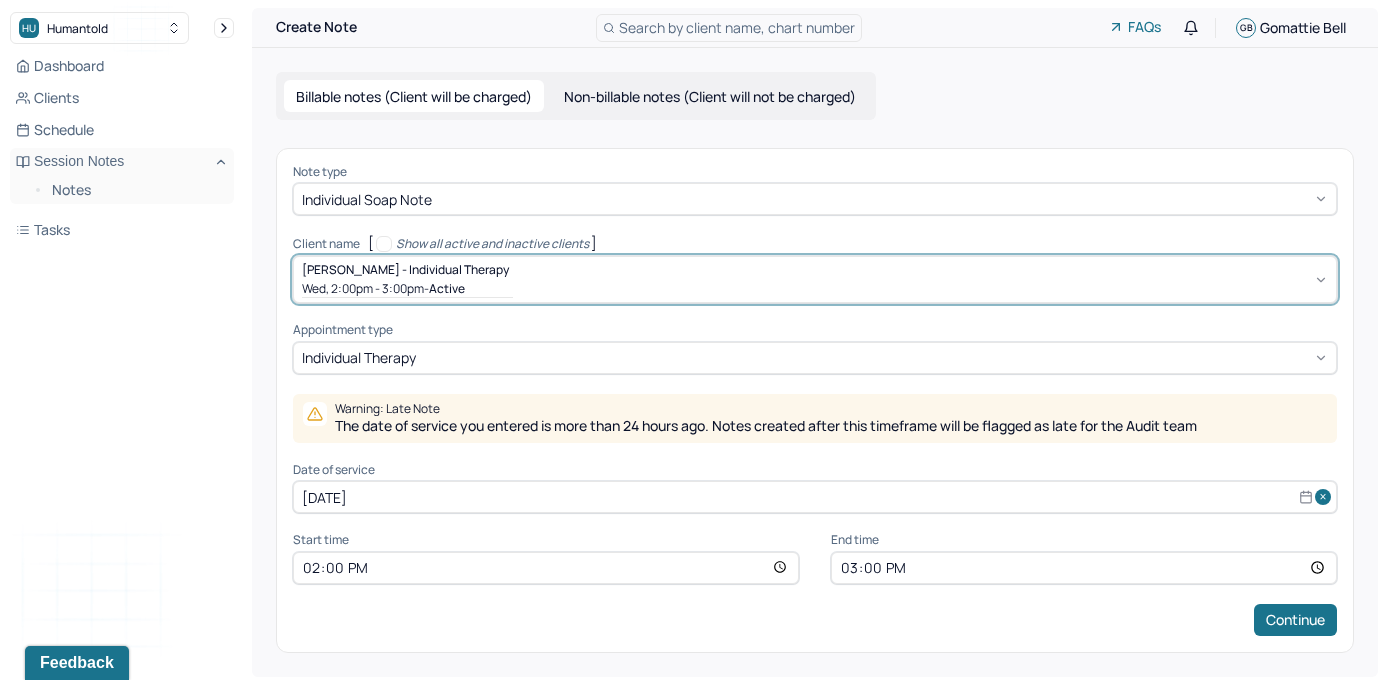 click on "[DATE]" at bounding box center [815, 497] 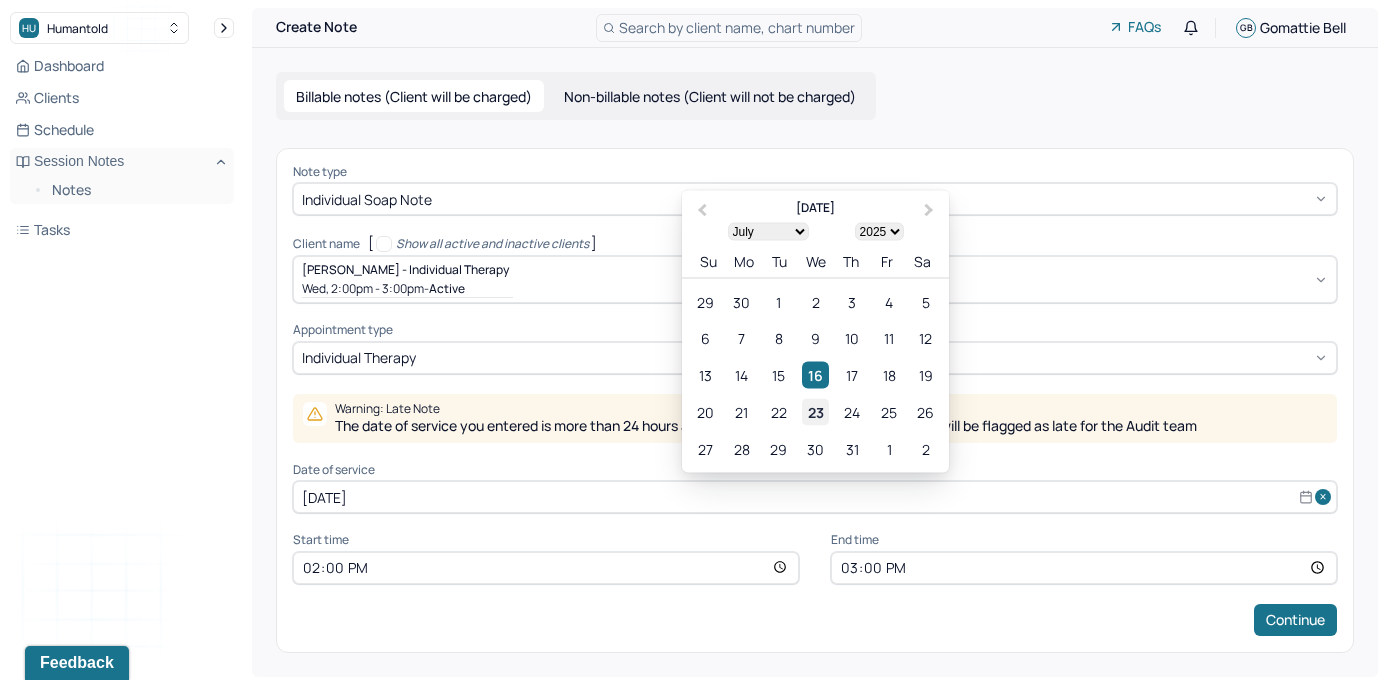 click on "23" at bounding box center [815, 412] 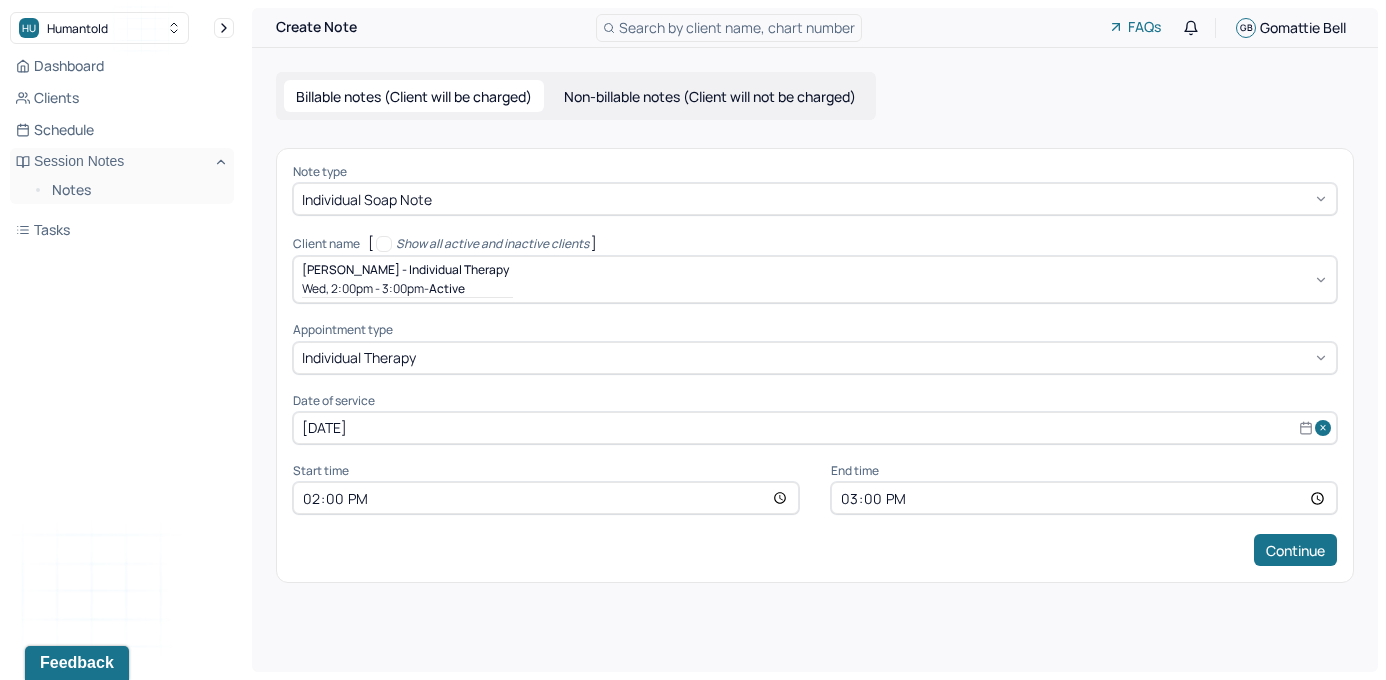 click on "14:00" at bounding box center (546, 498) 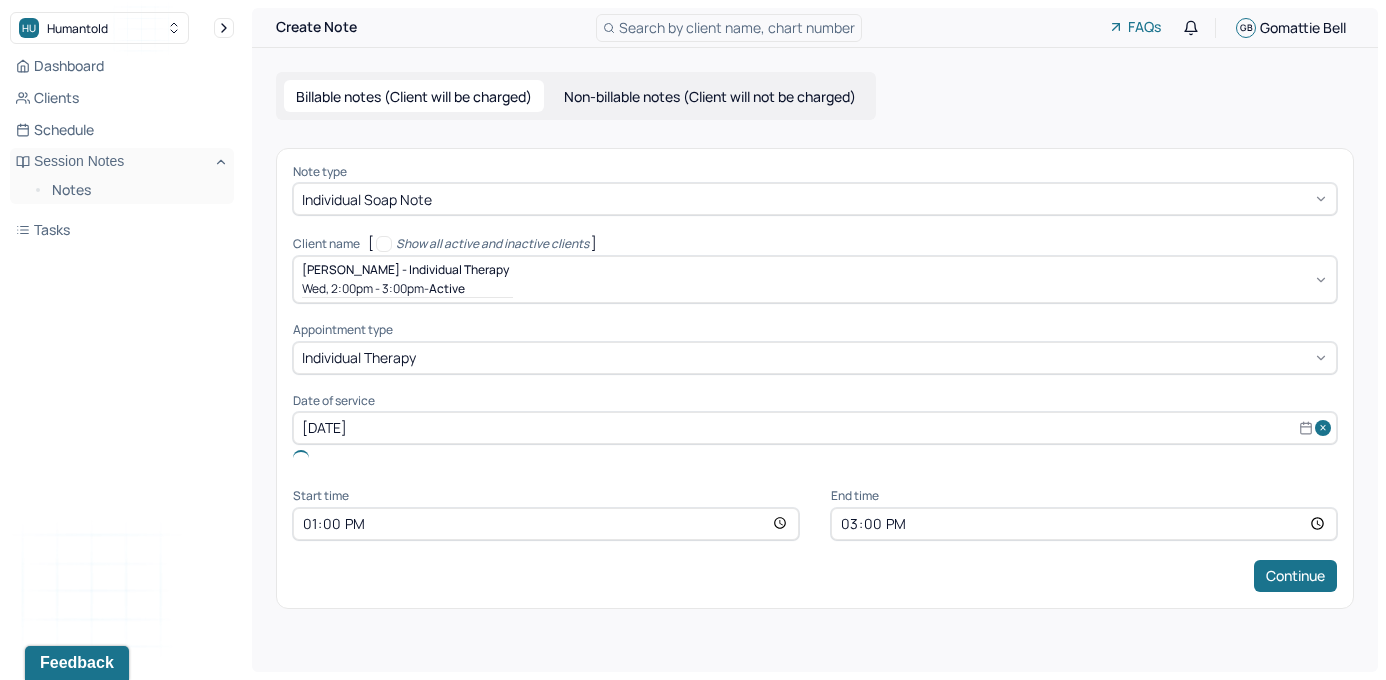 type on "12:00" 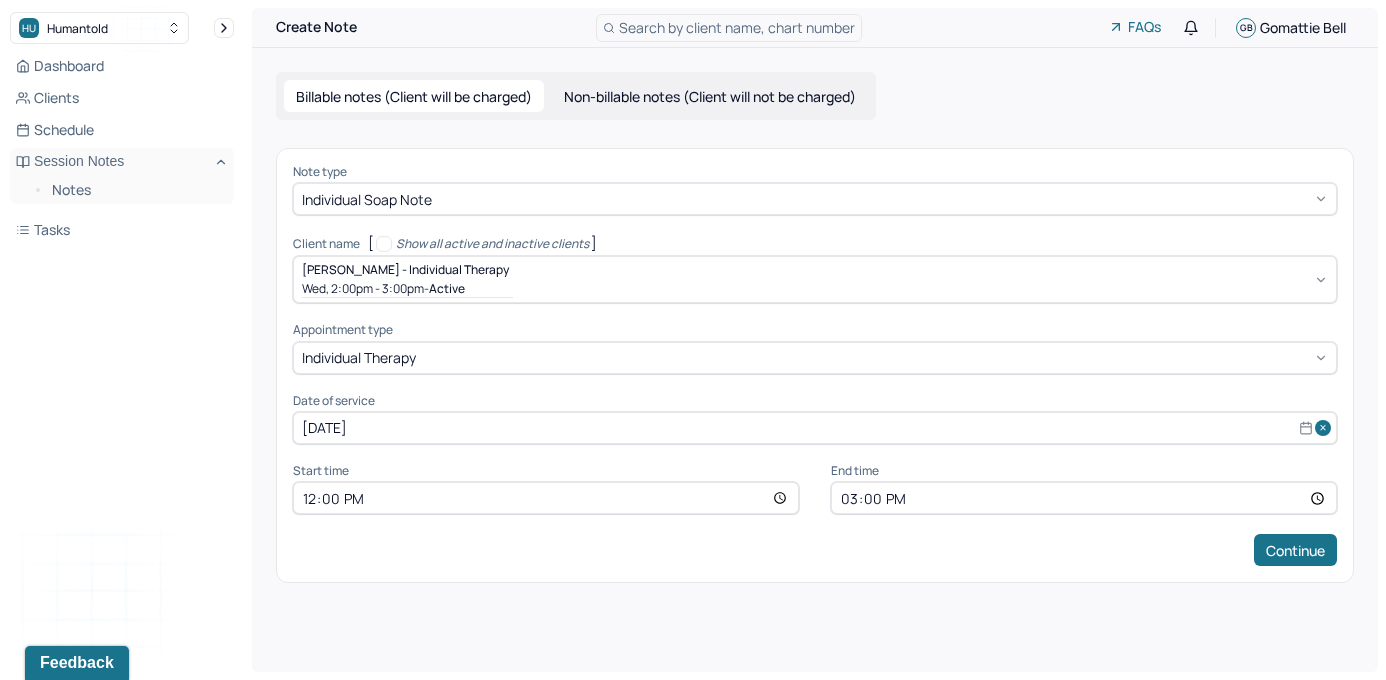 click on "15:00" at bounding box center [1084, 498] 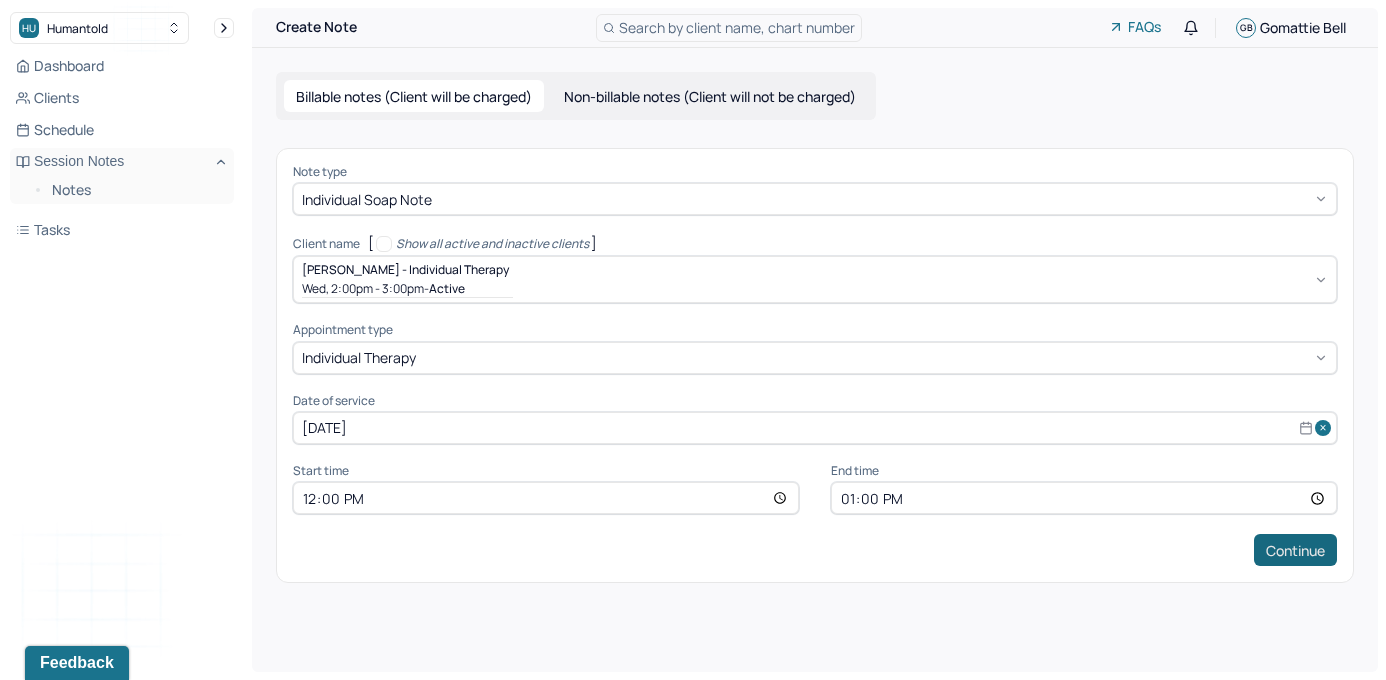 click on "Continue" at bounding box center (1295, 550) 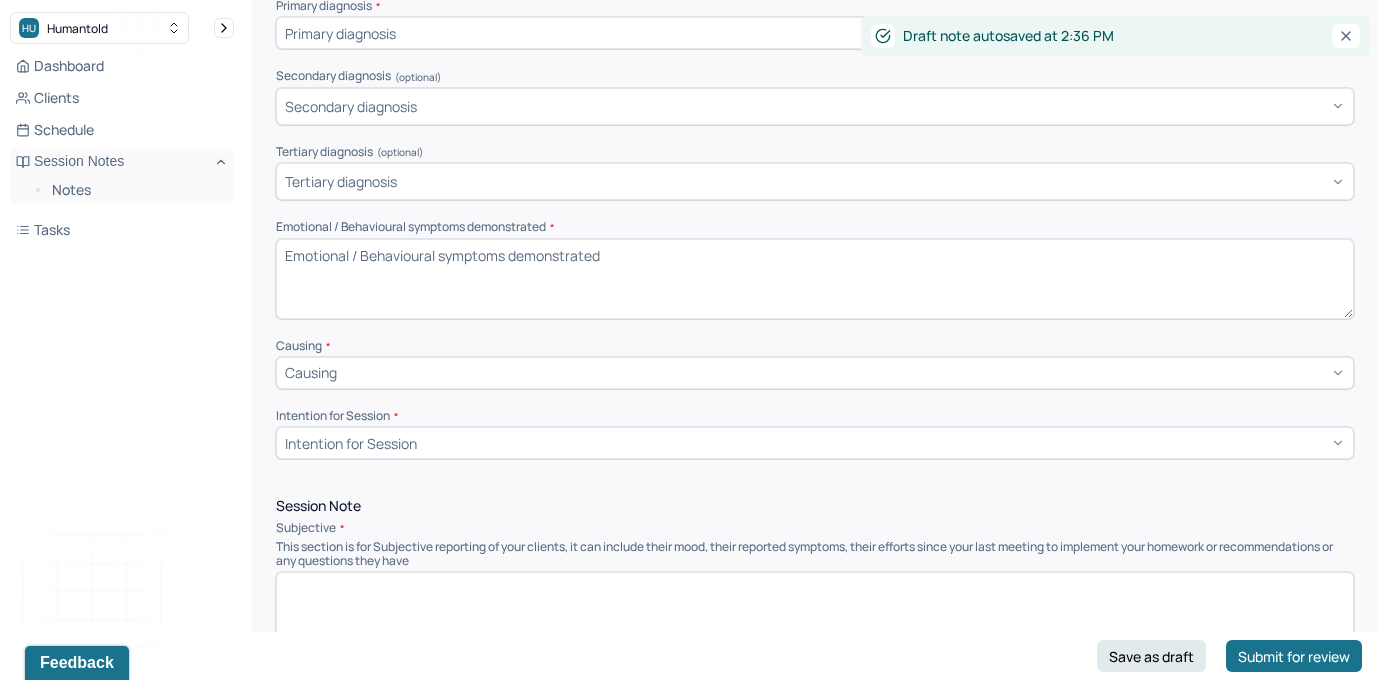 scroll, scrollTop: 981, scrollLeft: 0, axis: vertical 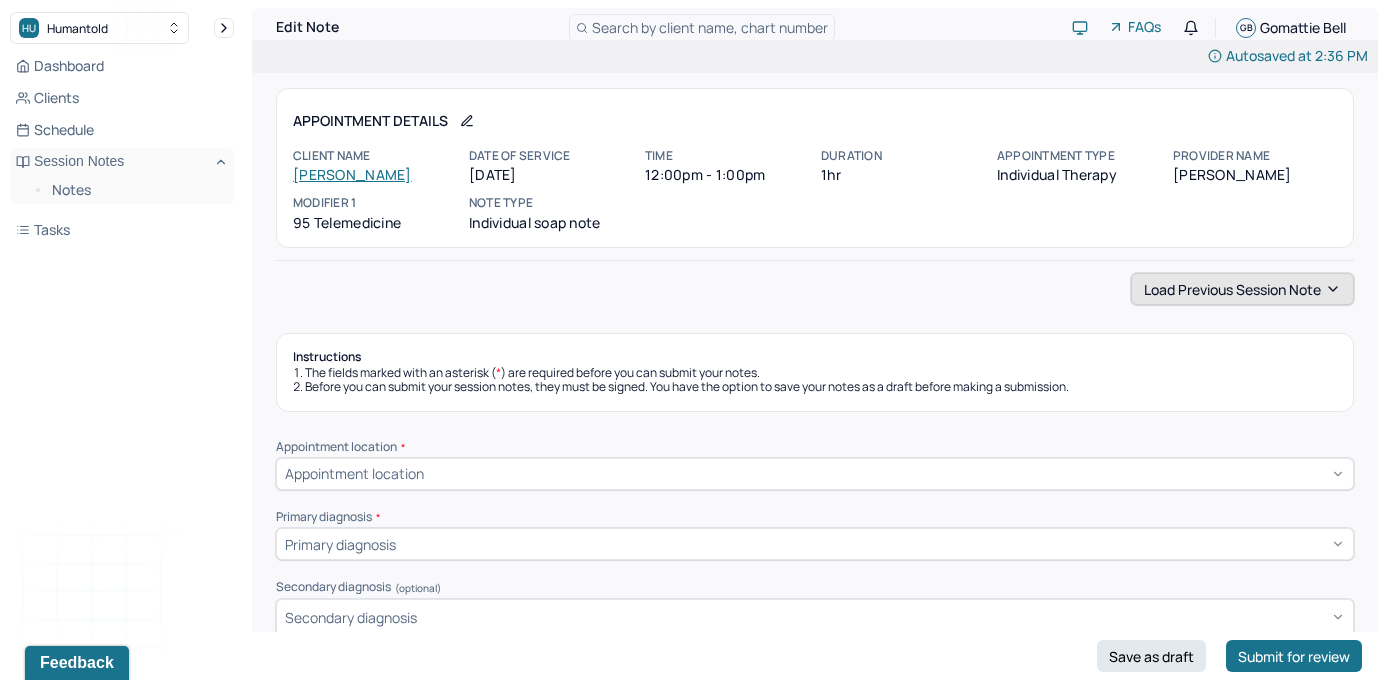 click on "Load previous session note" at bounding box center (1242, 289) 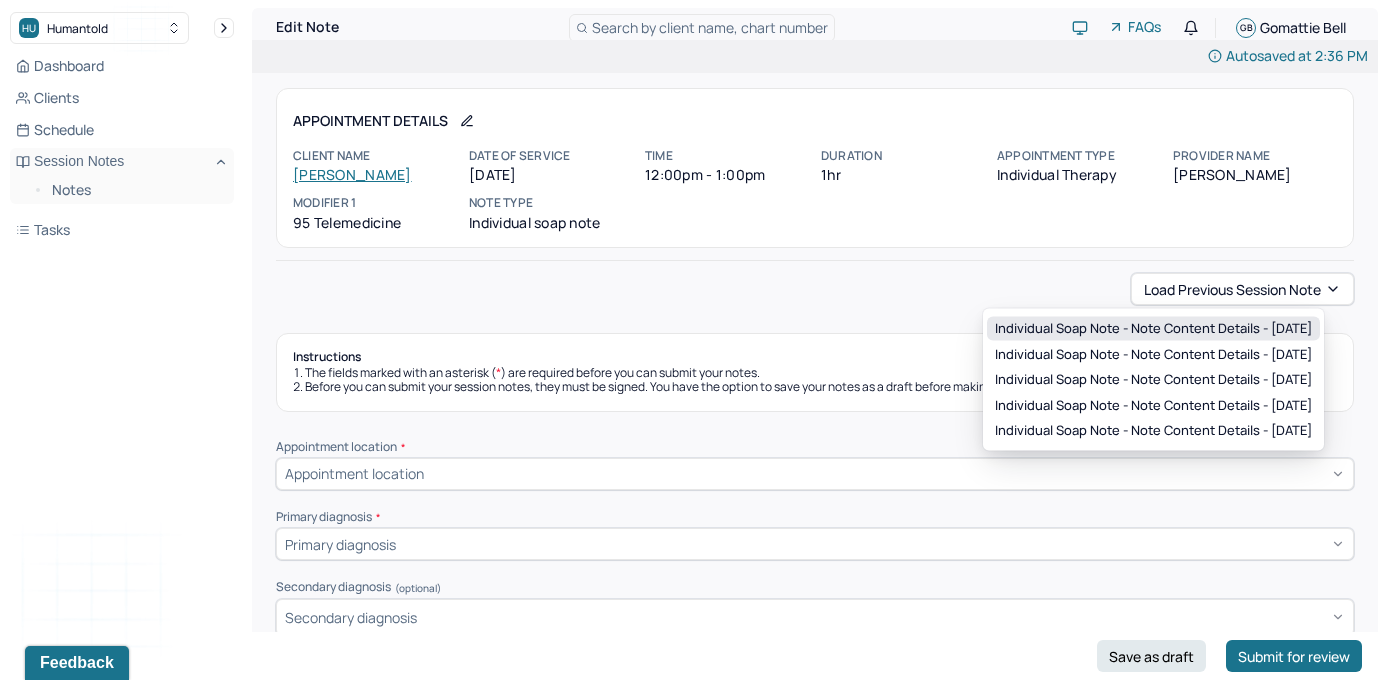click on "Individual soap note   - Note content Details -   [DATE]" at bounding box center [1153, 329] 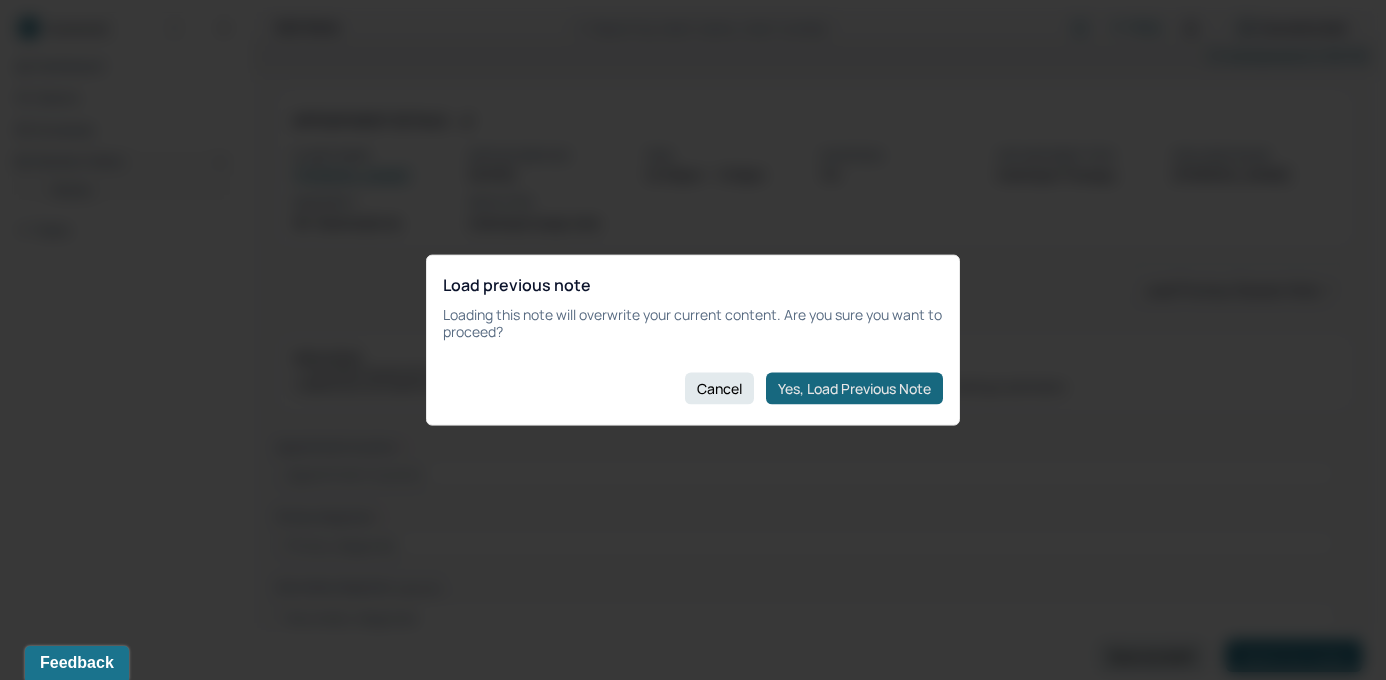 click on "Yes, Load Previous Note" at bounding box center (854, 388) 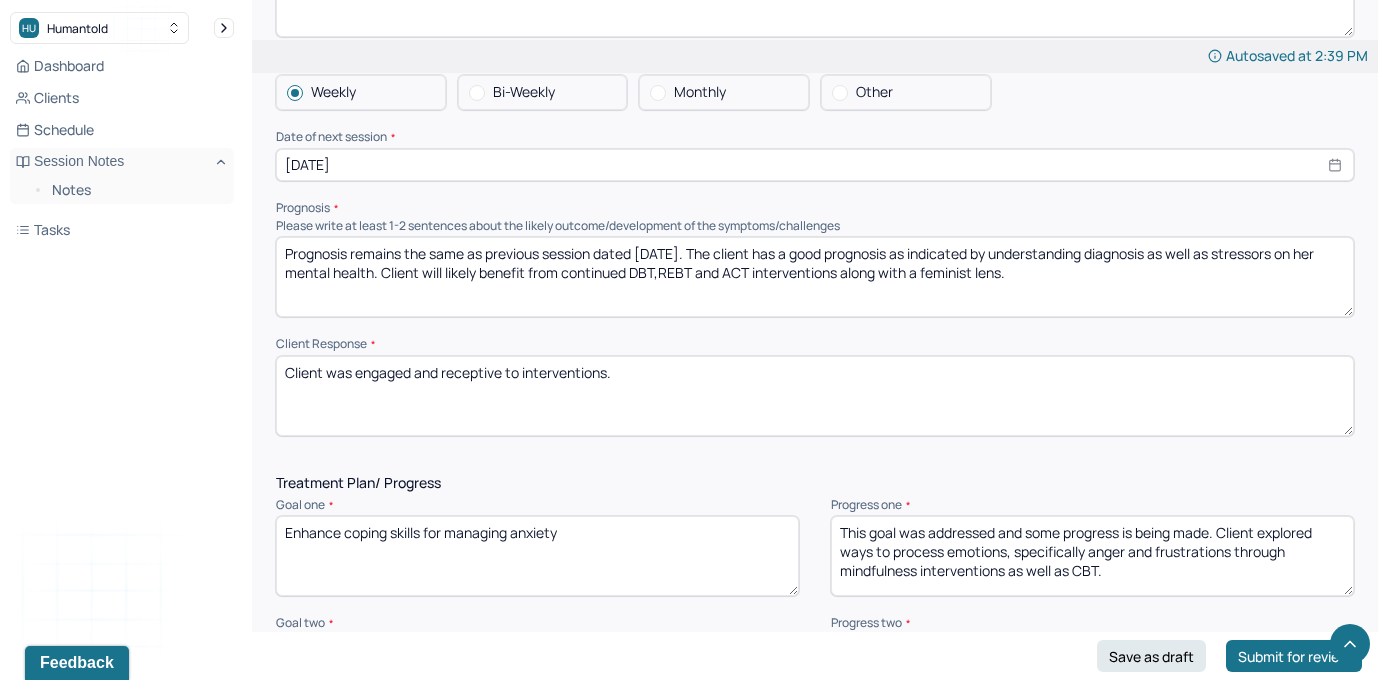 scroll, scrollTop: 2221, scrollLeft: 0, axis: vertical 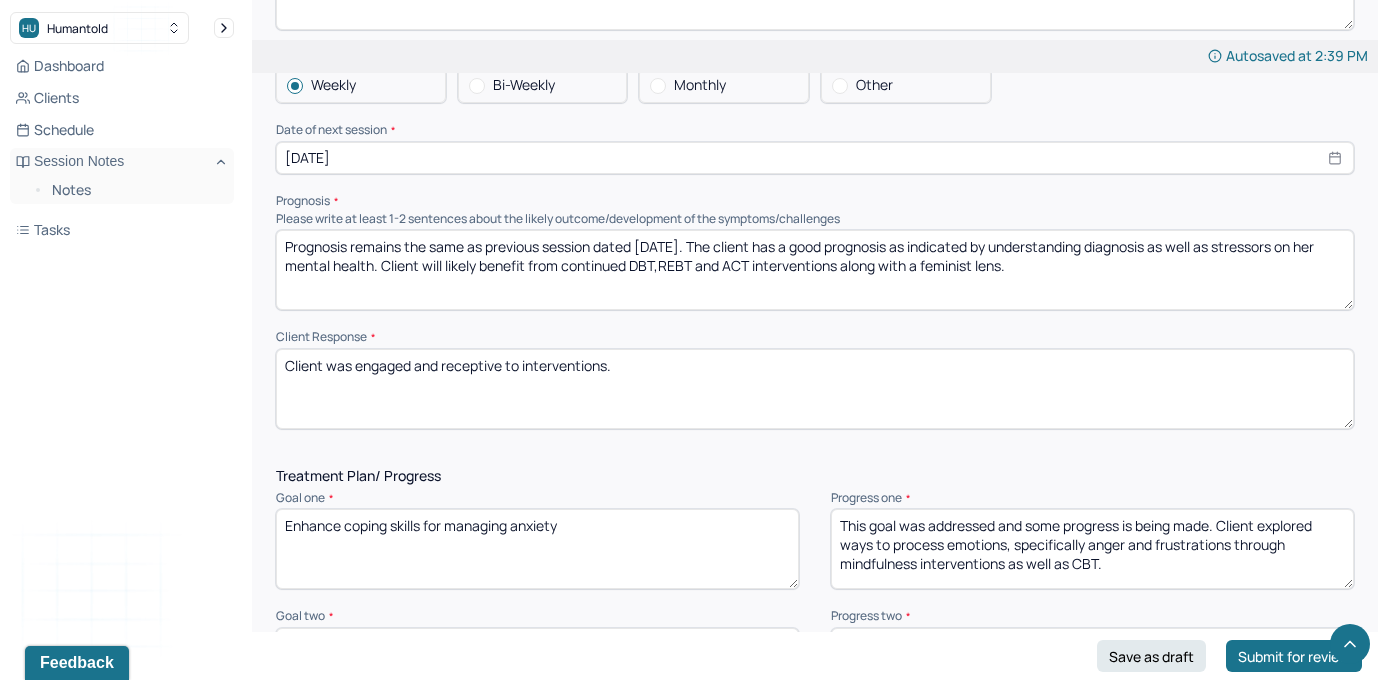 click on "Prognosis remains the same as previous session dated [DATE]. The client has a good prognosis as indicated by understanding diagnosis as well as stressors on her mental health. Client will likely benefit from continued DBT,REBT and ACT interventions along with a feminist lens." at bounding box center (815, 270) 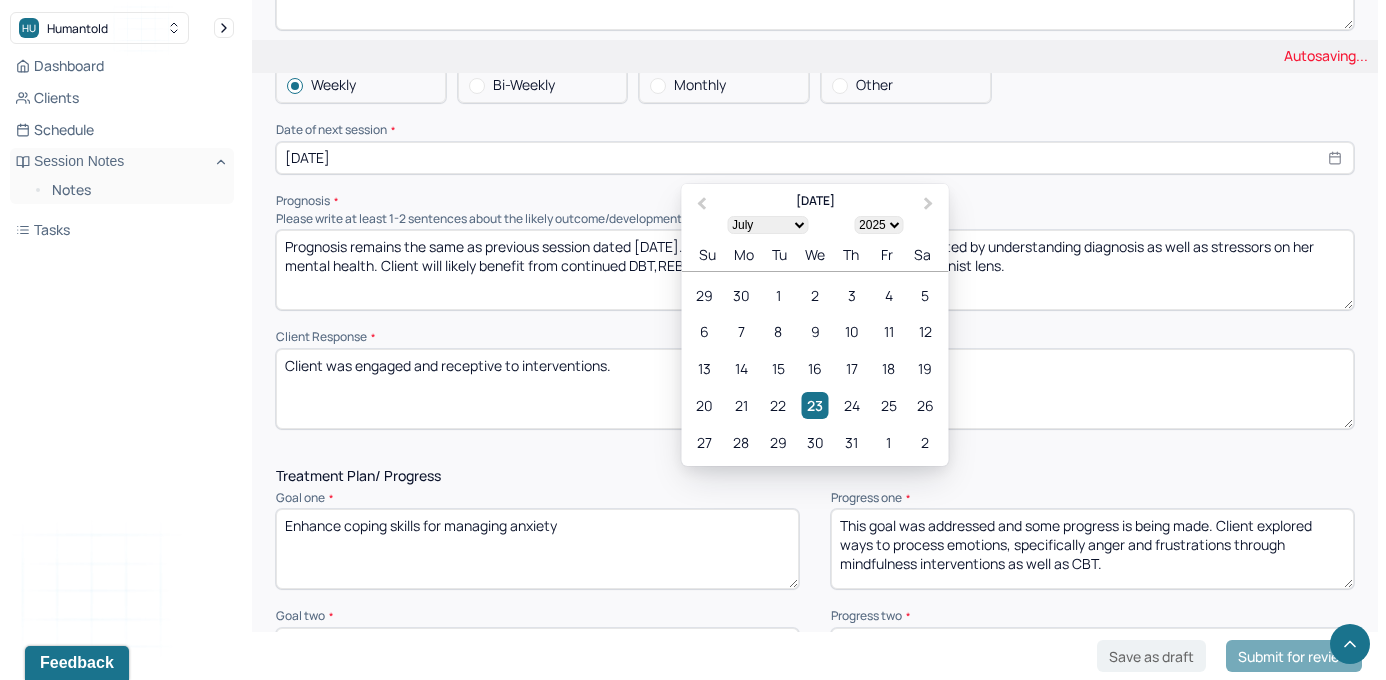 click on "[DATE]" at bounding box center [815, 158] 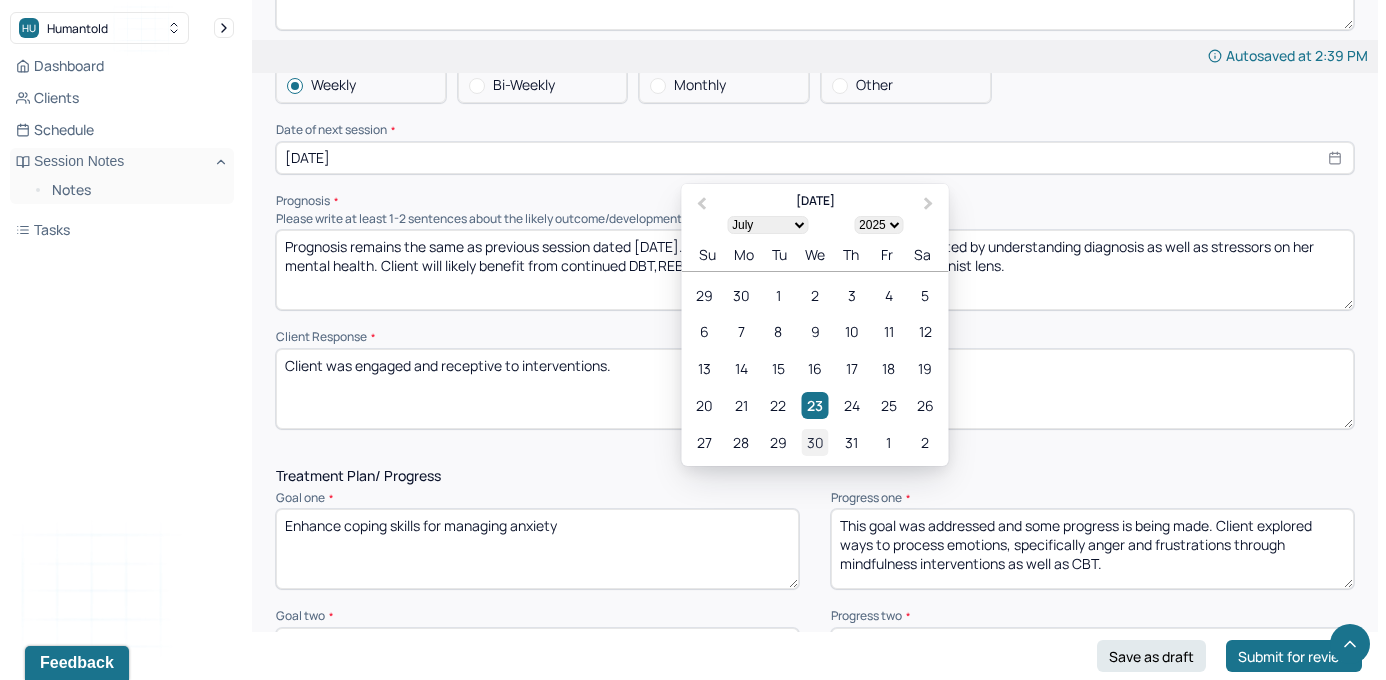 click on "30" at bounding box center (814, 442) 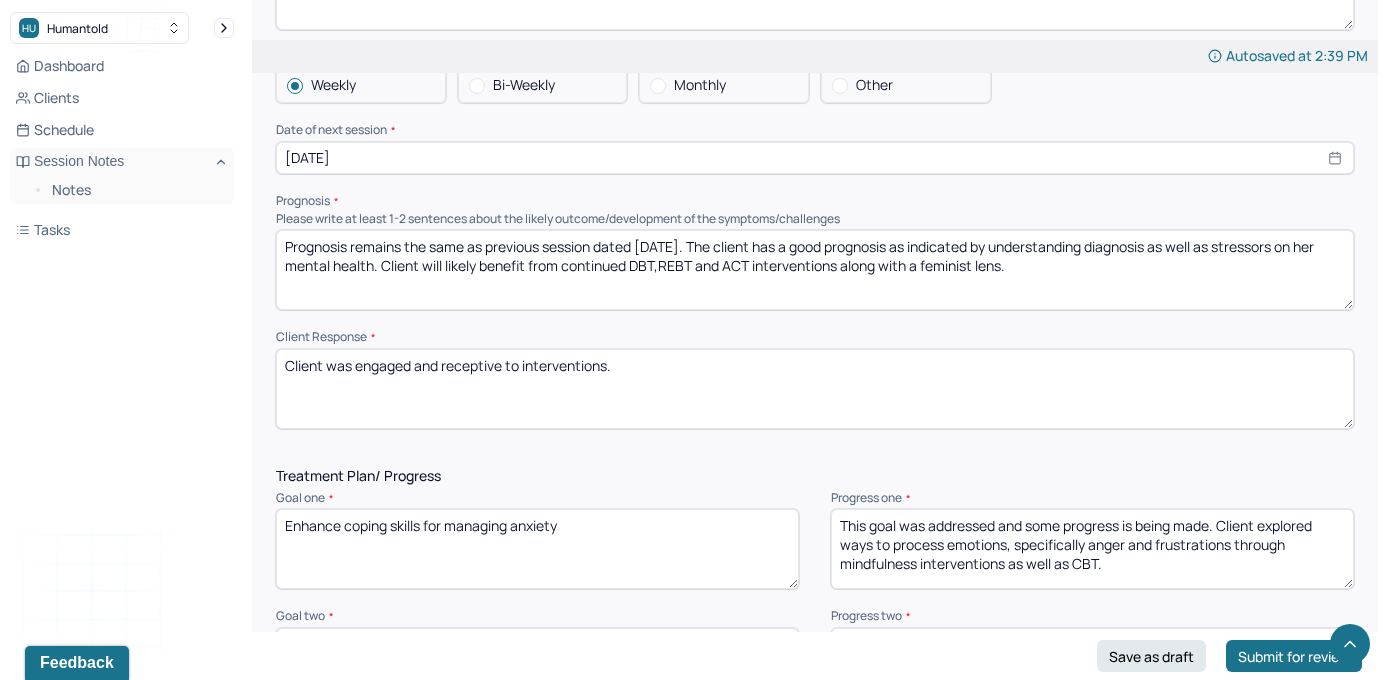 click on "Client Response" at bounding box center [815, 337] 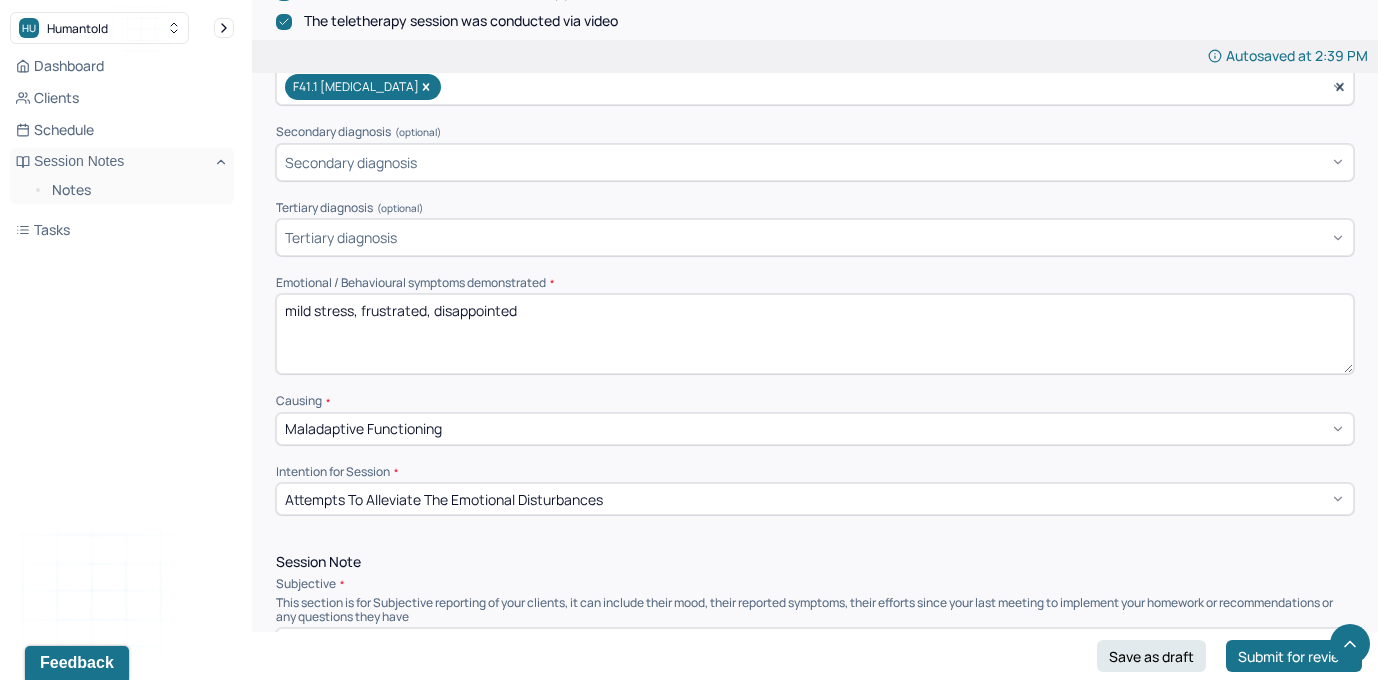 scroll, scrollTop: 651, scrollLeft: 0, axis: vertical 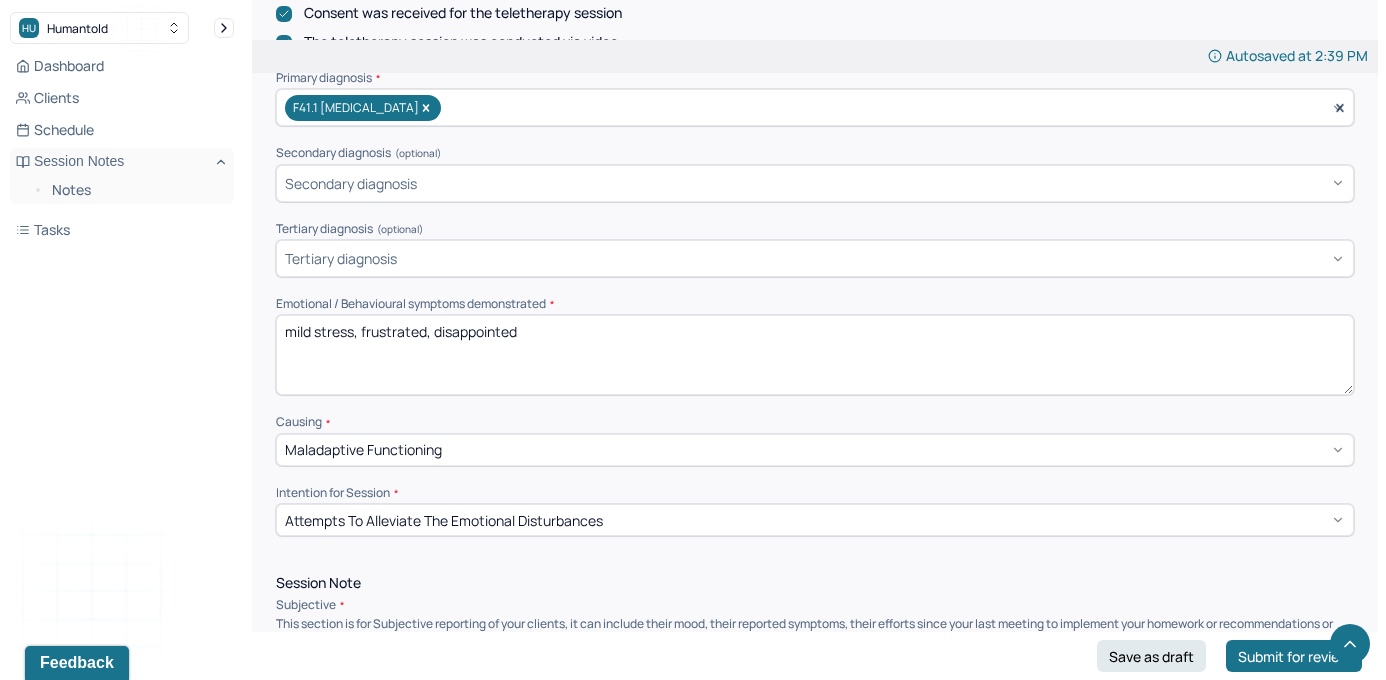 drag, startPoint x: 625, startPoint y: 340, endPoint x: 261, endPoint y: 294, distance: 366.89508 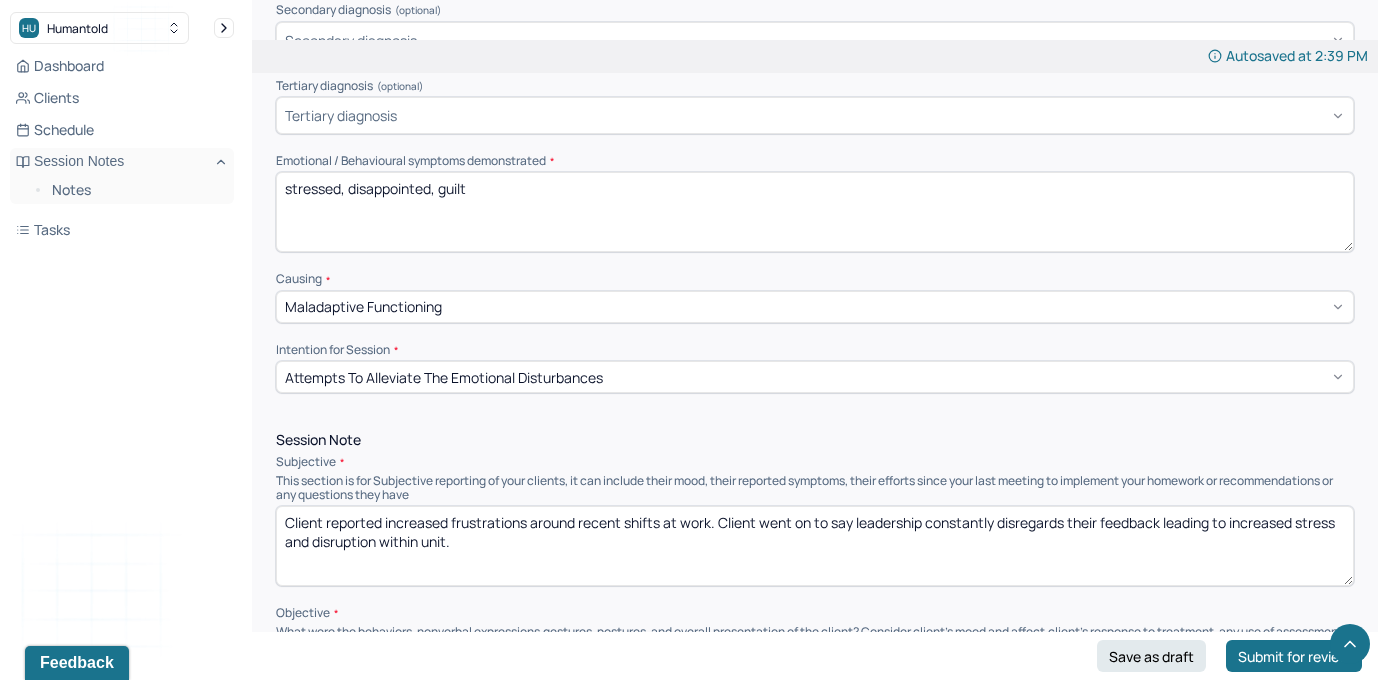 scroll, scrollTop: 840, scrollLeft: 0, axis: vertical 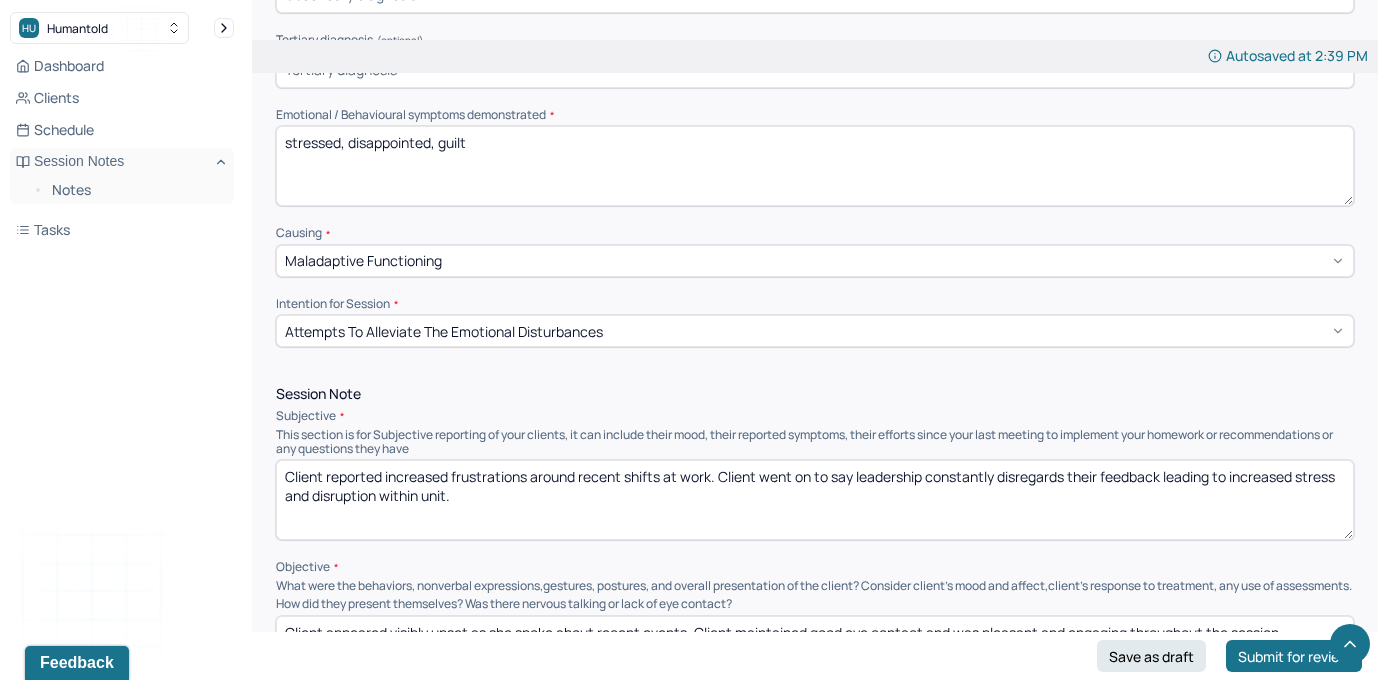 type on "stressed, disappointed, guilt" 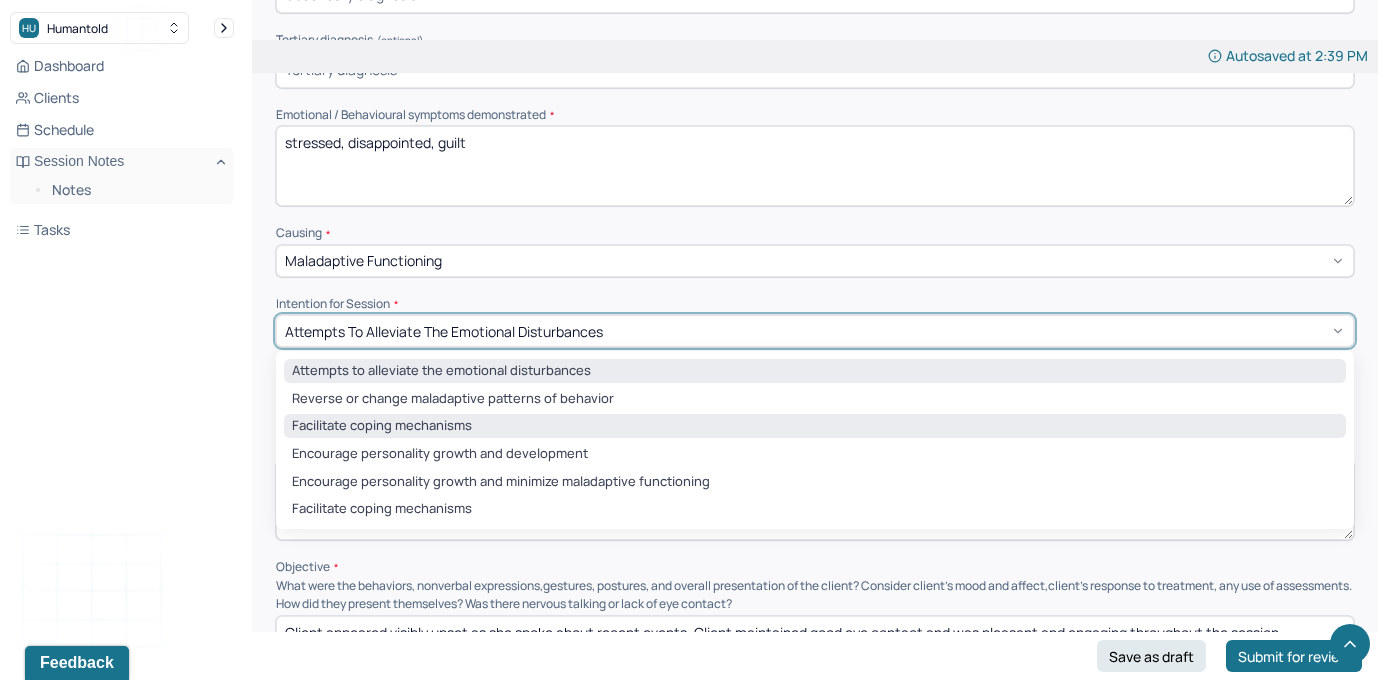 click on "Facilitate coping mechanisms" at bounding box center (815, 426) 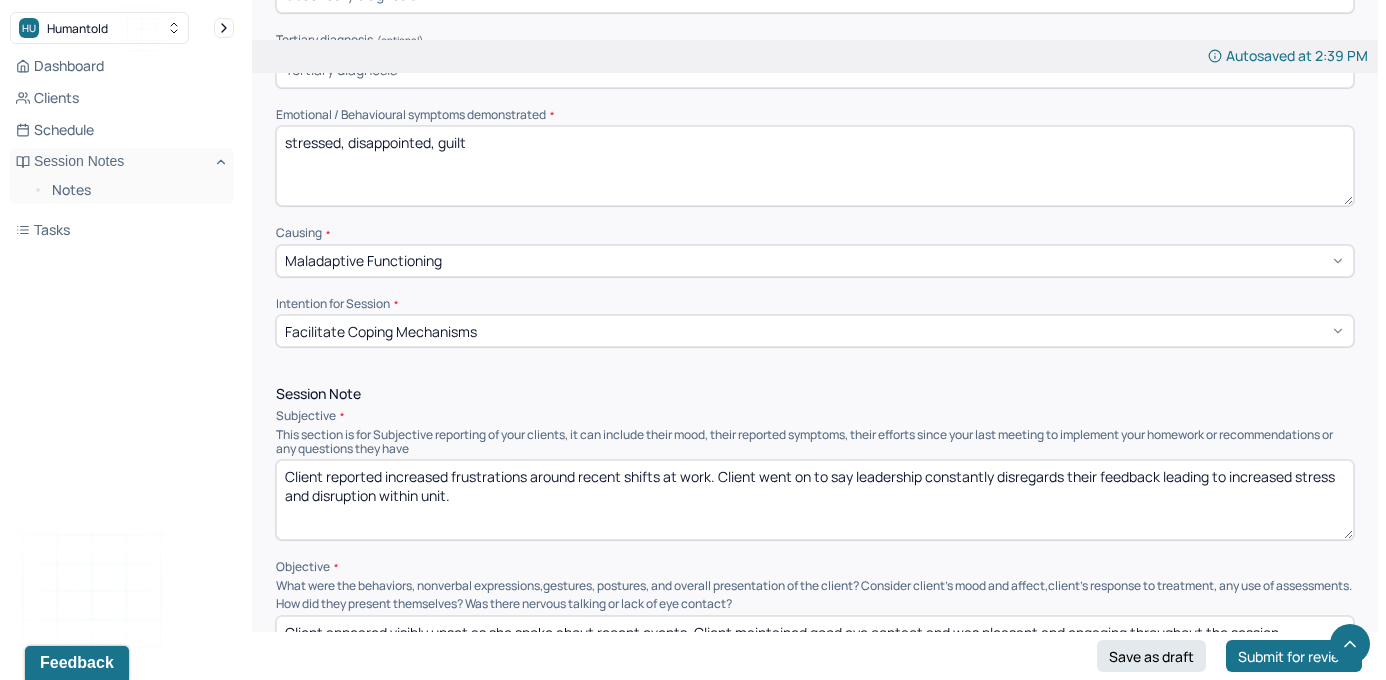 drag, startPoint x: 503, startPoint y: 520, endPoint x: 248, endPoint y: 418, distance: 274.6434 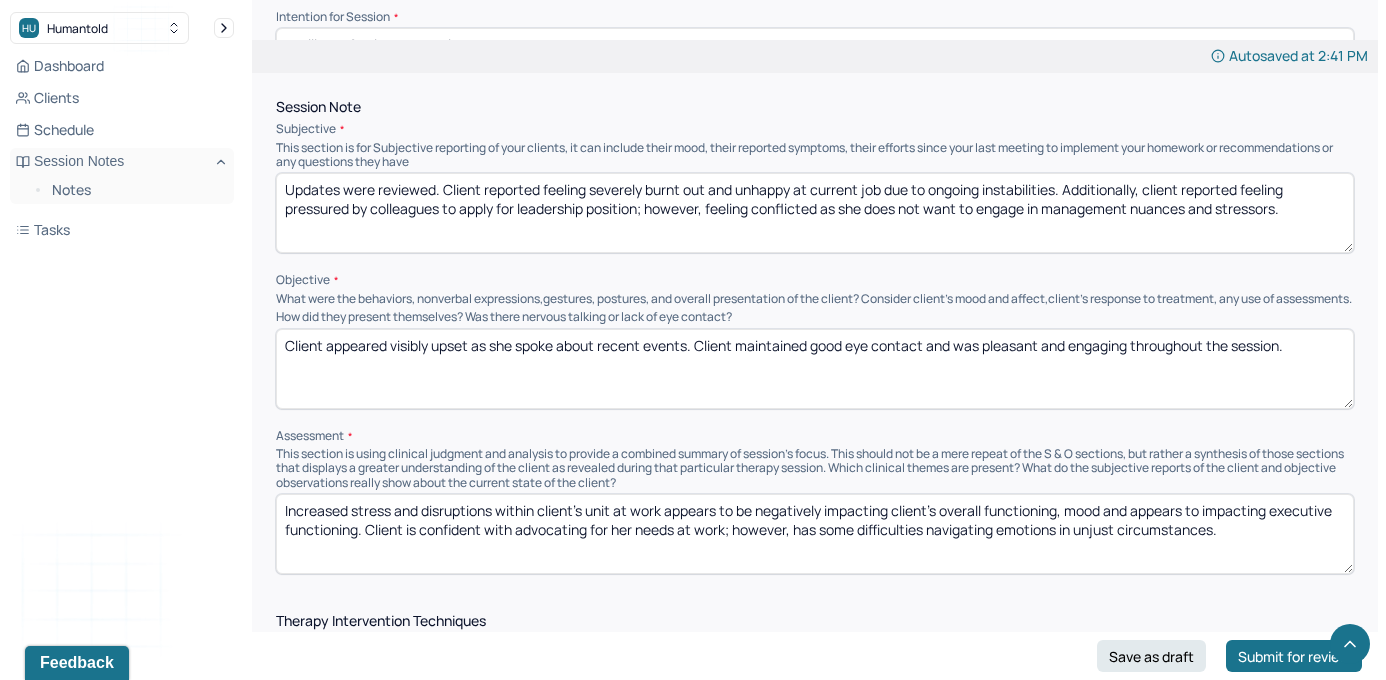 scroll, scrollTop: 1136, scrollLeft: 0, axis: vertical 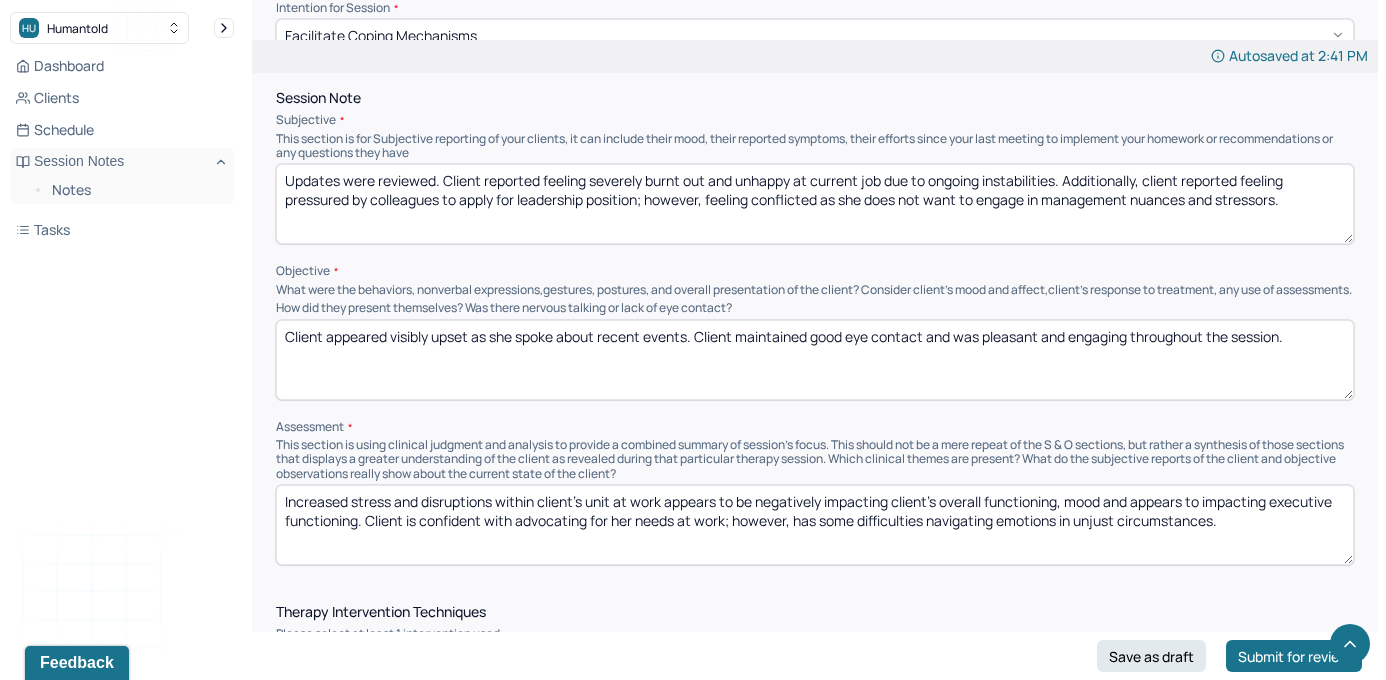 type on "Updates were reviewed. Client reported feeling severely burnt out and unhappy at current job due to ongoing instabilities. Additionally, client reported feeling pressured by colleagues to apply for leadership position; however, feeling conflicted as she does not want to engage in management nuances and stressors." 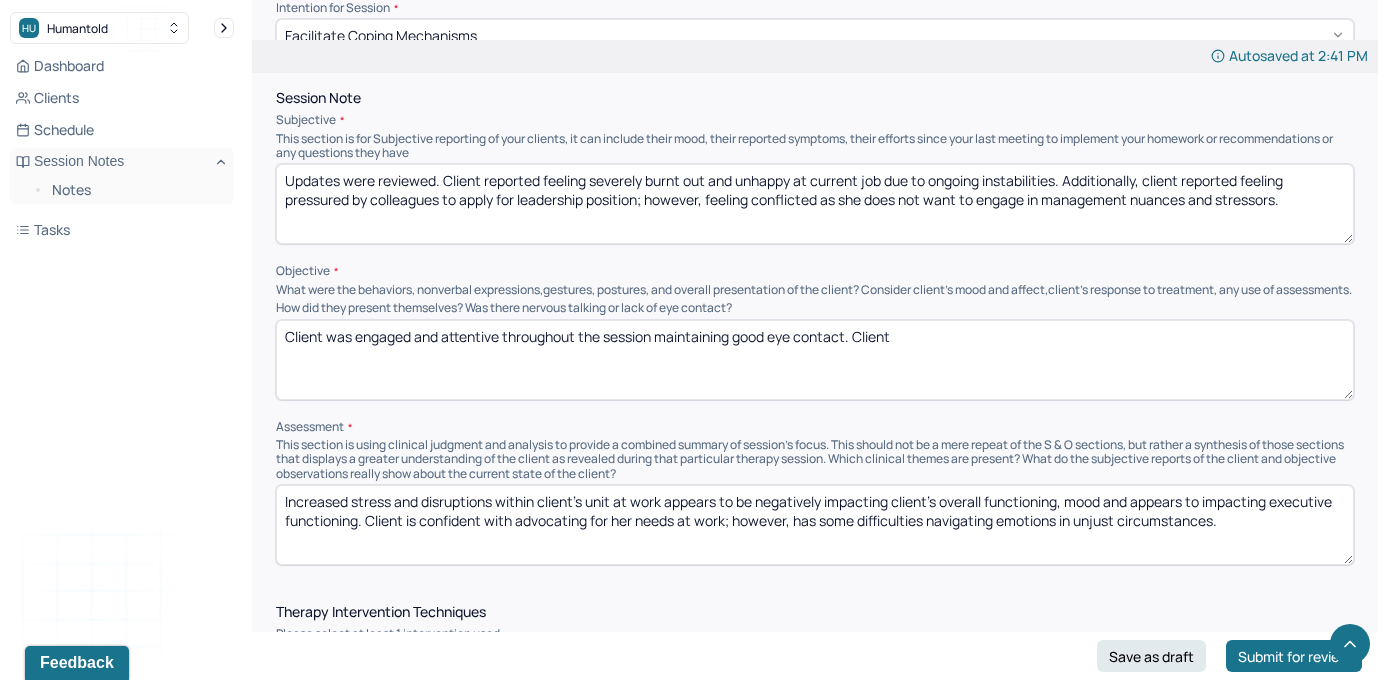 click on "Objective" at bounding box center [815, 271] 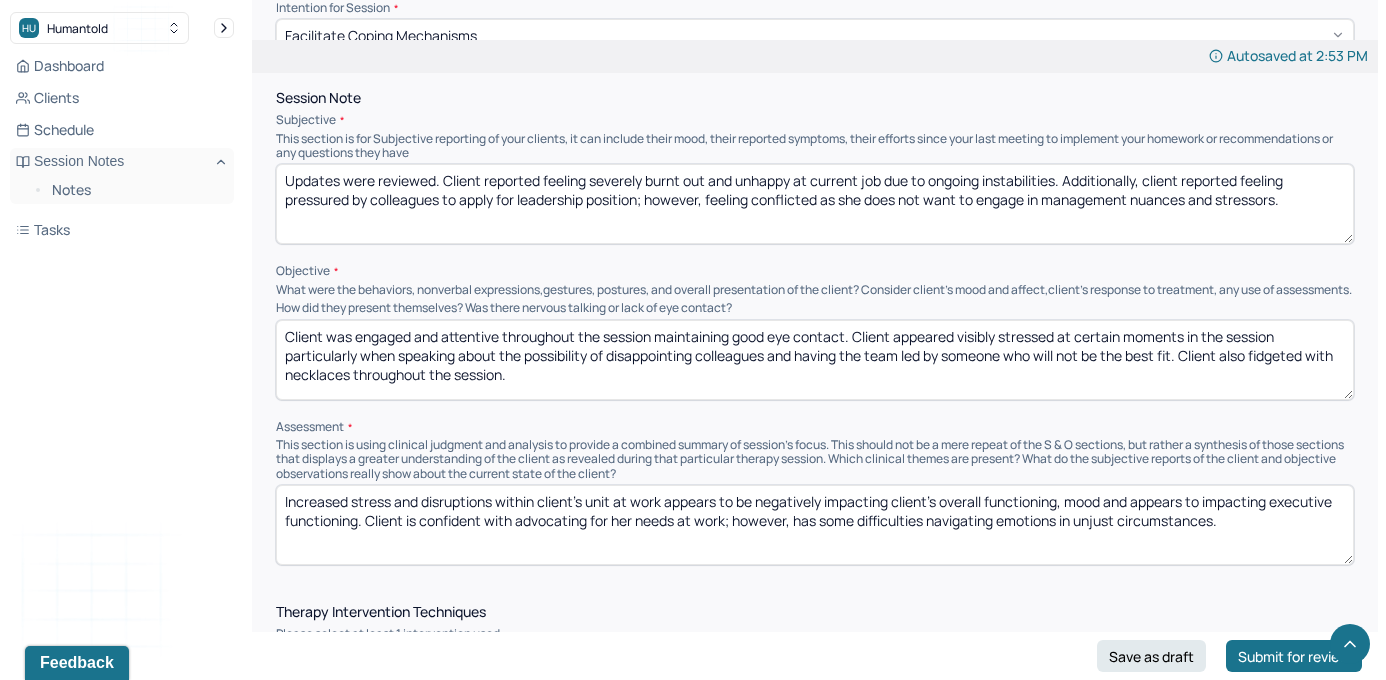 type on "Client was engaged and attentive throughout the session maintaining good eye contact. Client appeared visibly stressed at certain moments in the session particularly when speaking about the possibility of disappointing colleagues and having the team led by someone who will not be the best fit. Client also fidgeted with necklaces throughout the session." 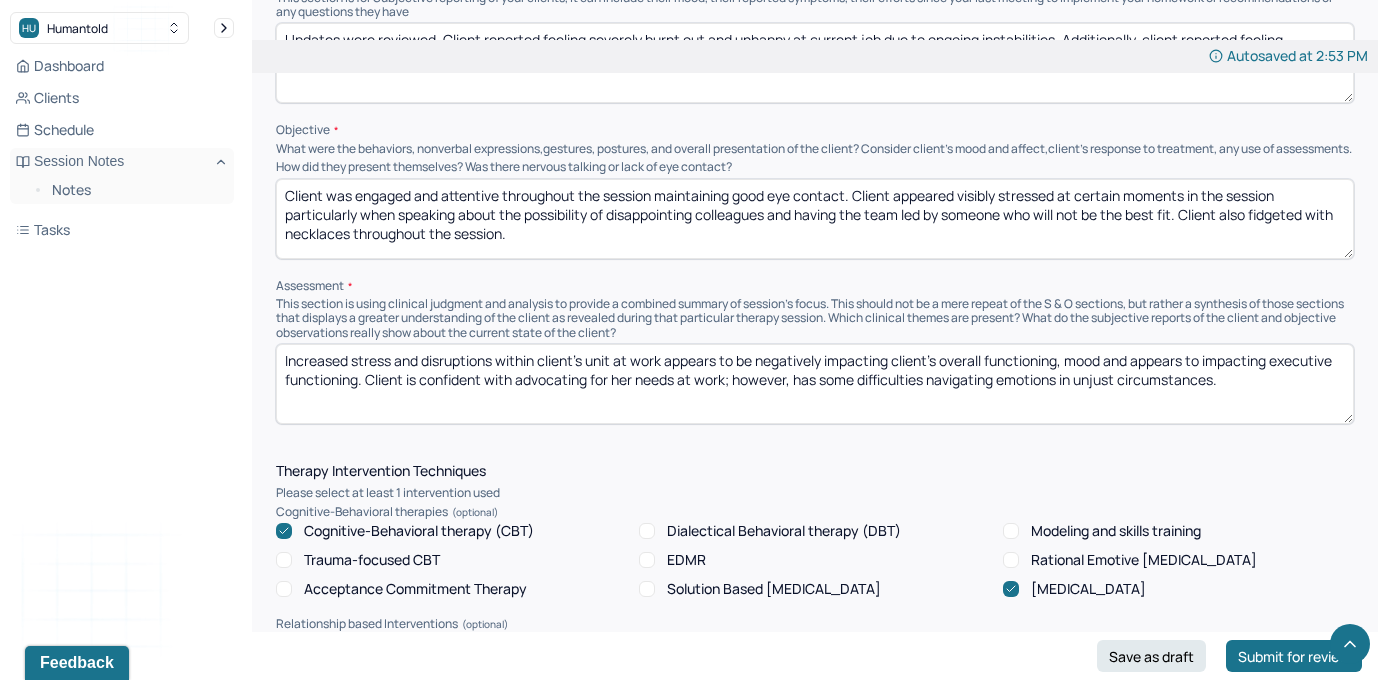 scroll, scrollTop: 1283, scrollLeft: 0, axis: vertical 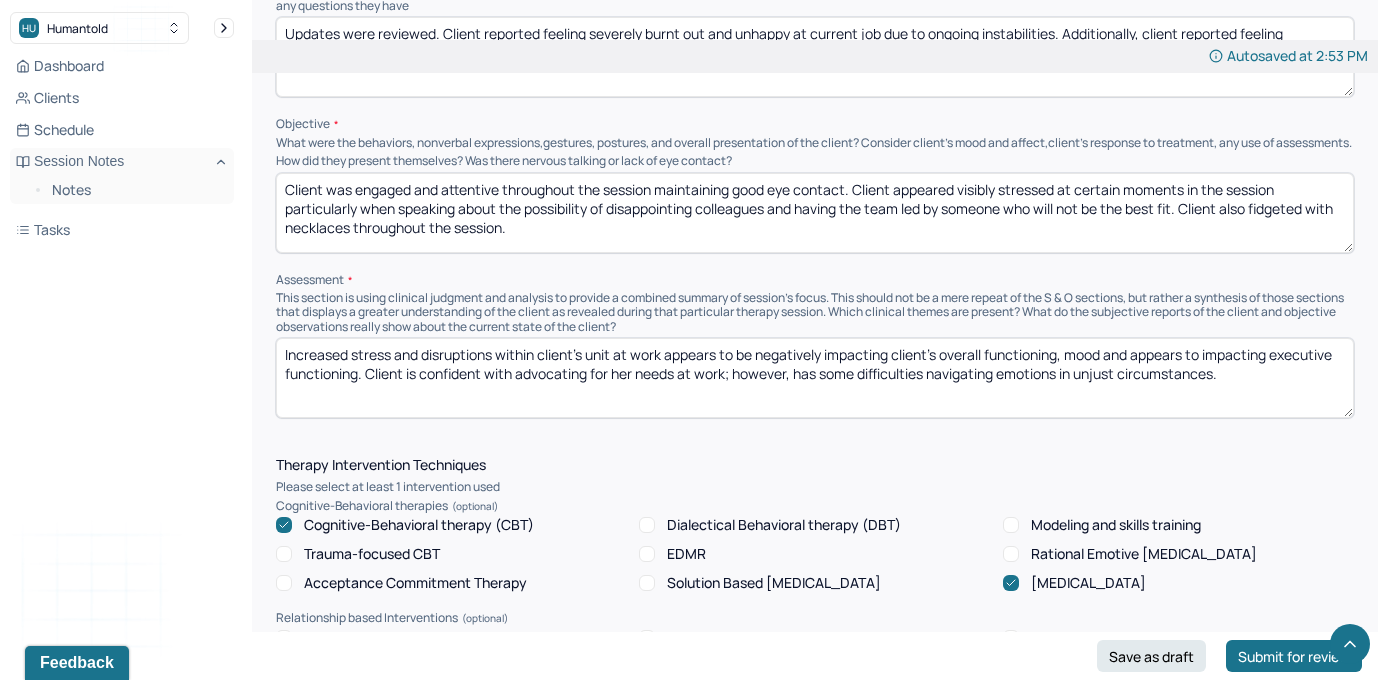 drag, startPoint x: 1253, startPoint y: 399, endPoint x: 374, endPoint y: 295, distance: 885.13104 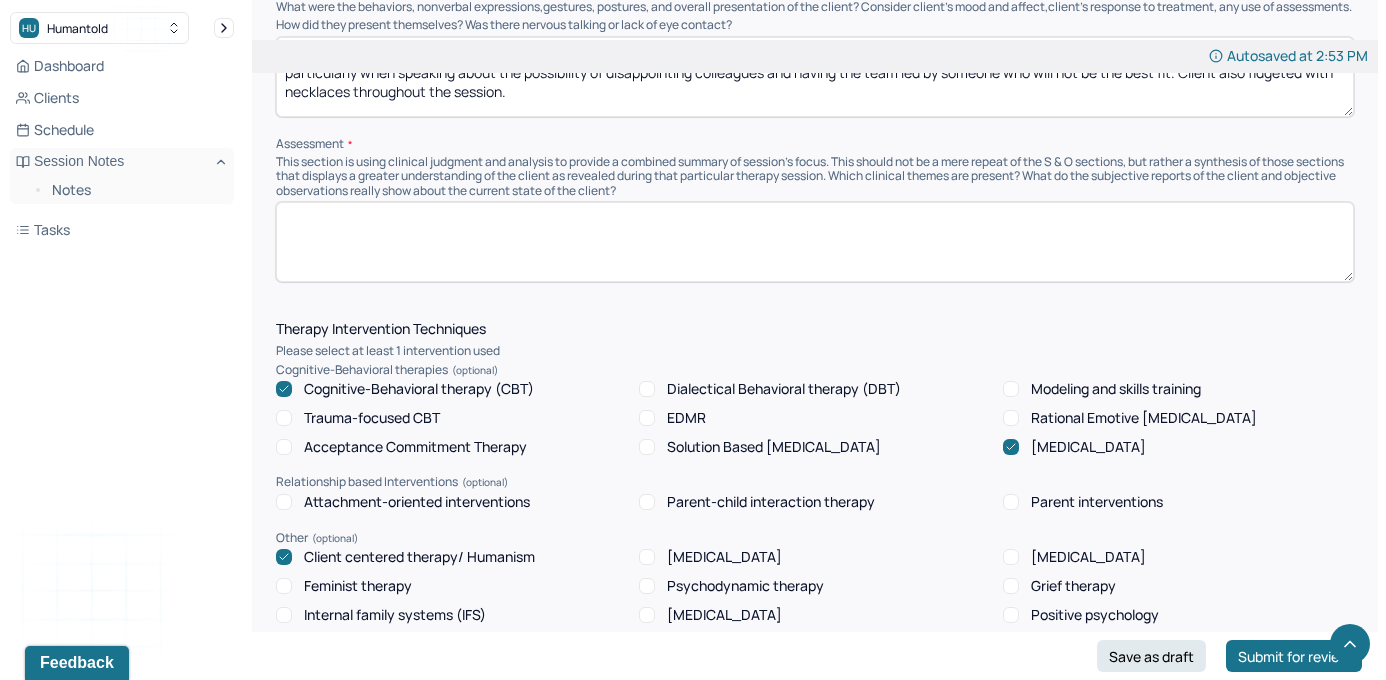 scroll, scrollTop: 1417, scrollLeft: 0, axis: vertical 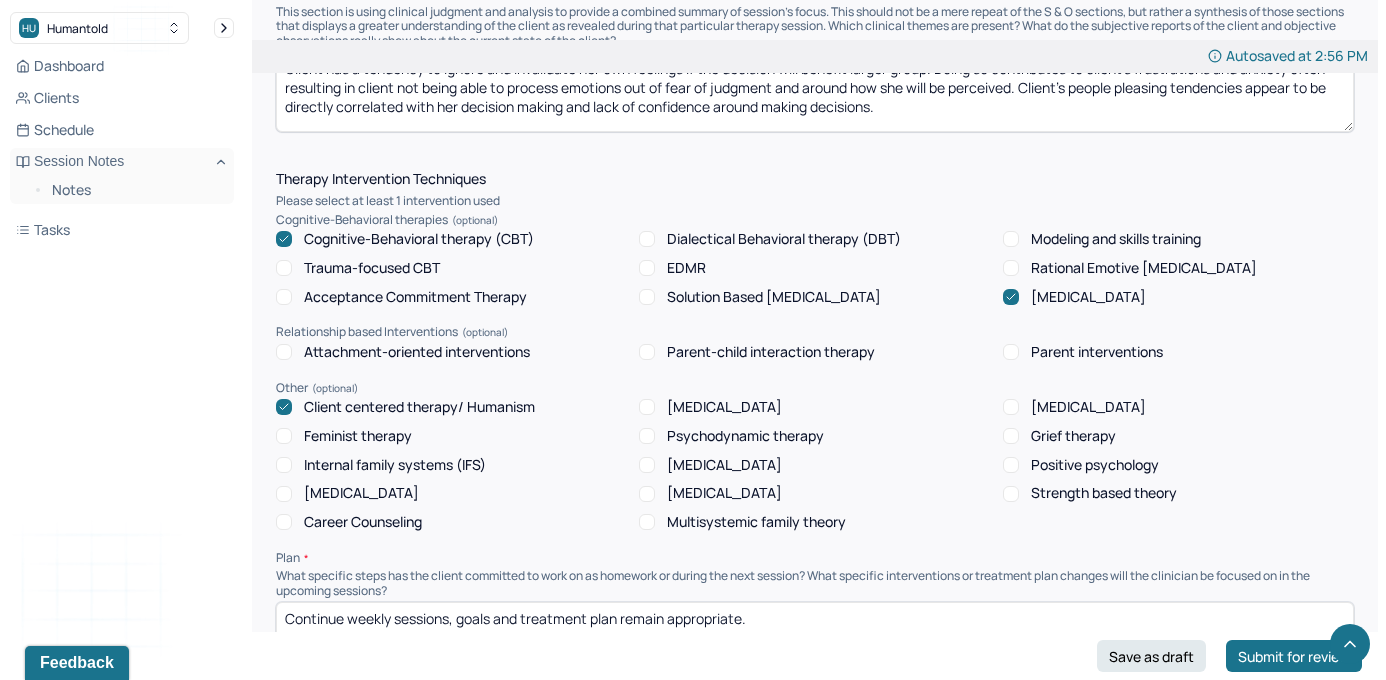 type on "Client has a tendency to ignore and invalidate her own feelings if the decision will benefit larger group. Doing so contributes to client's frustrations and anxiety often resulting in client not being able to process emotions out of fear of judgment and around how she will be perceived. Client's people pleasing tendencies appear to be directly correlated with her decision making and lack of confidence around making decisions." 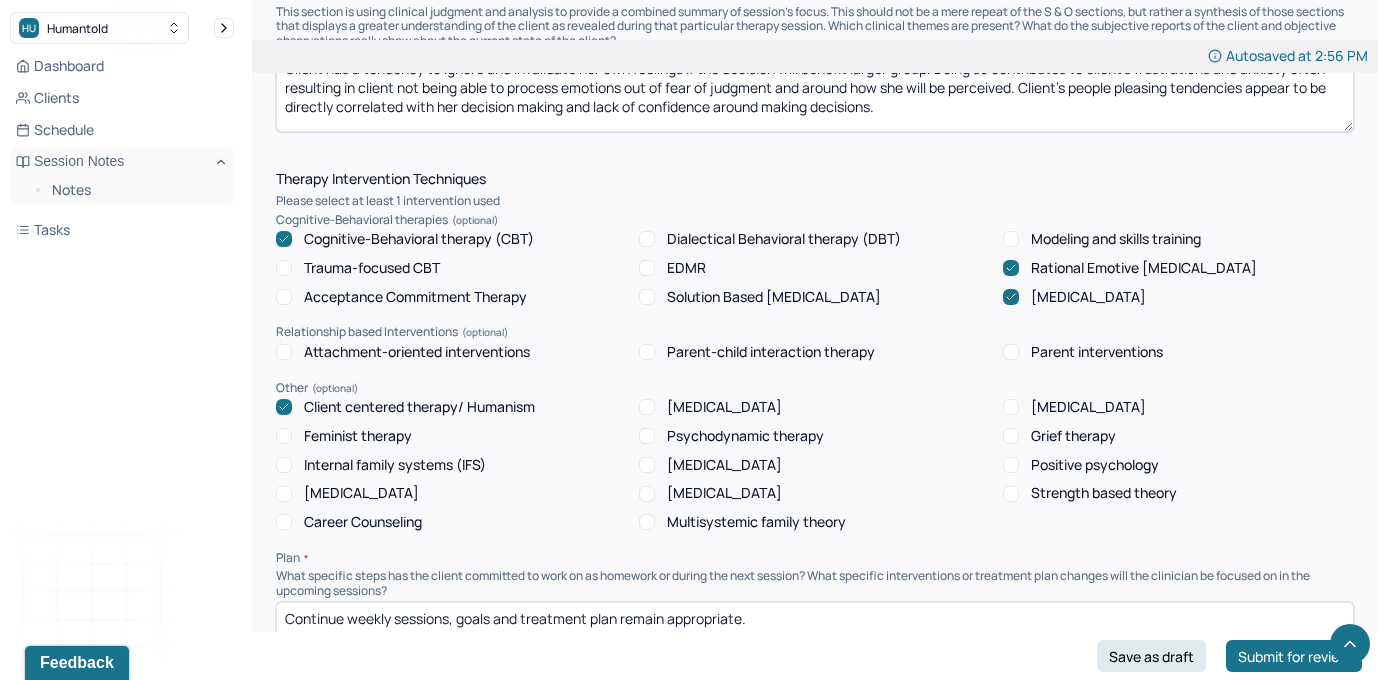 click 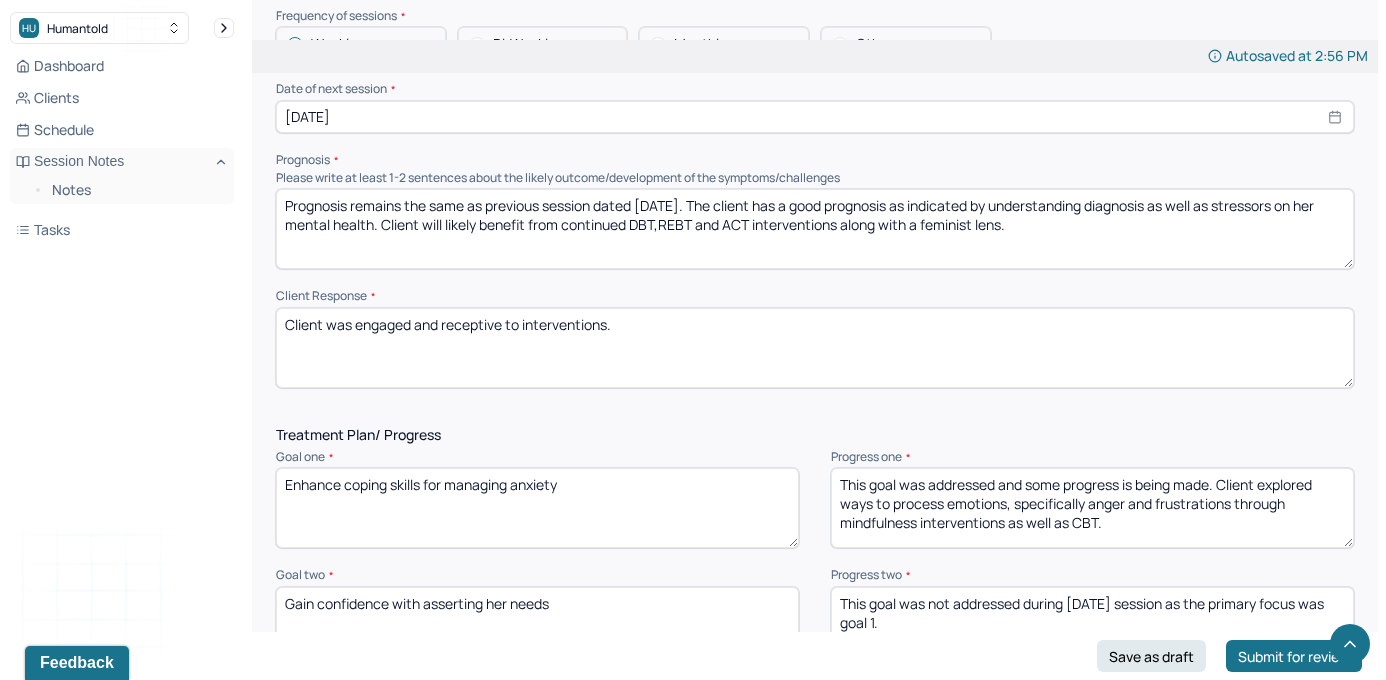 scroll, scrollTop: 2279, scrollLeft: 0, axis: vertical 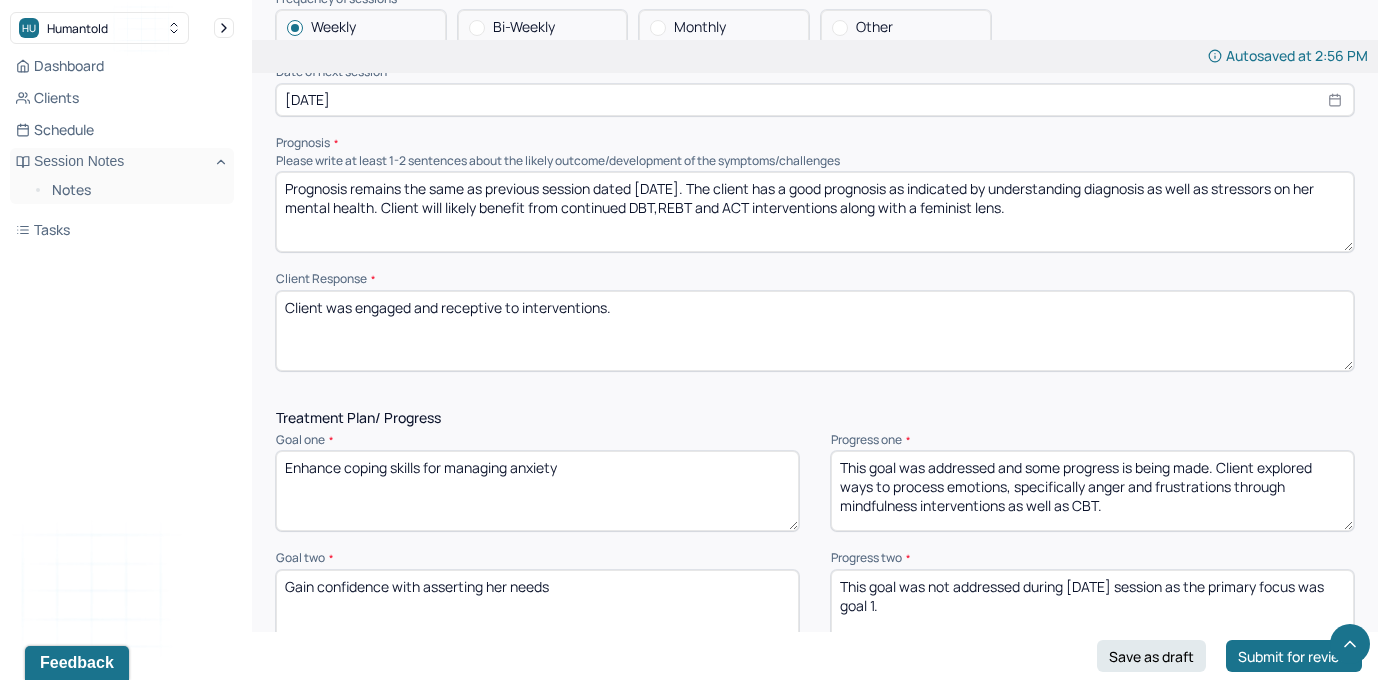 drag, startPoint x: 415, startPoint y: 310, endPoint x: 601, endPoint y: 310, distance: 186 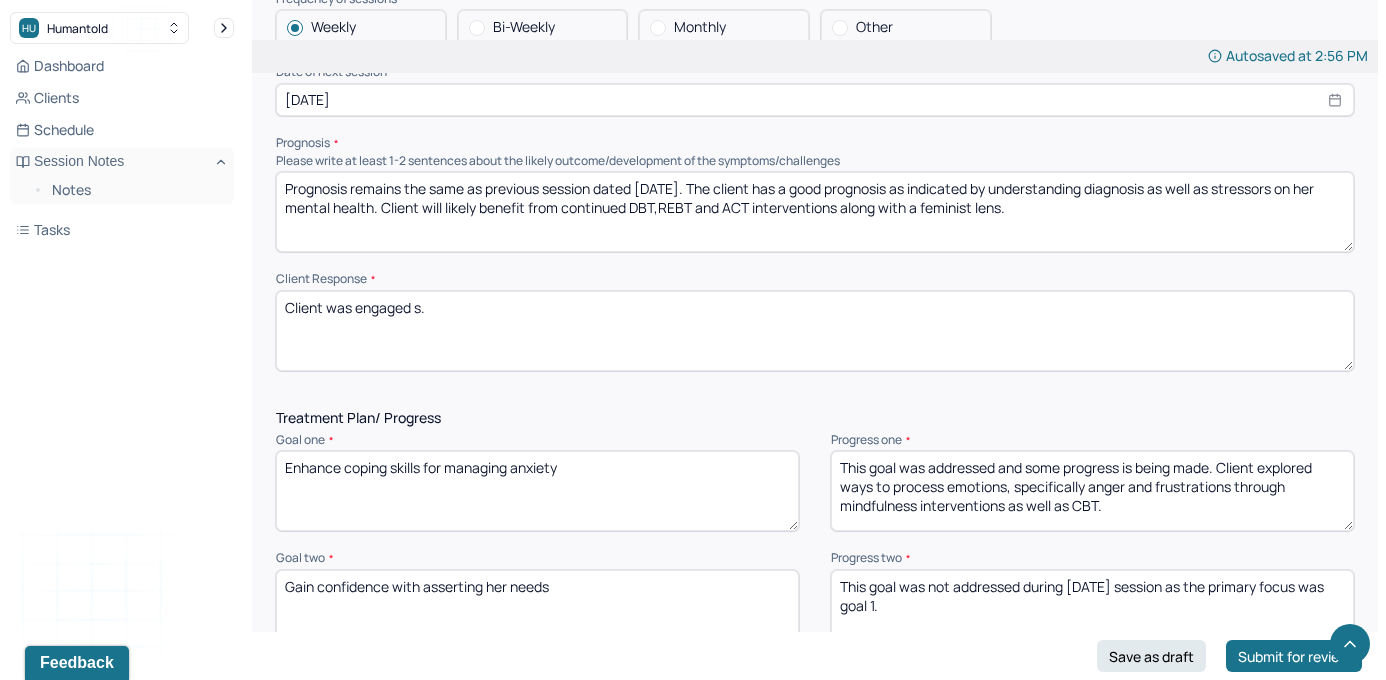 drag, startPoint x: 352, startPoint y: 316, endPoint x: 646, endPoint y: 314, distance: 294.0068 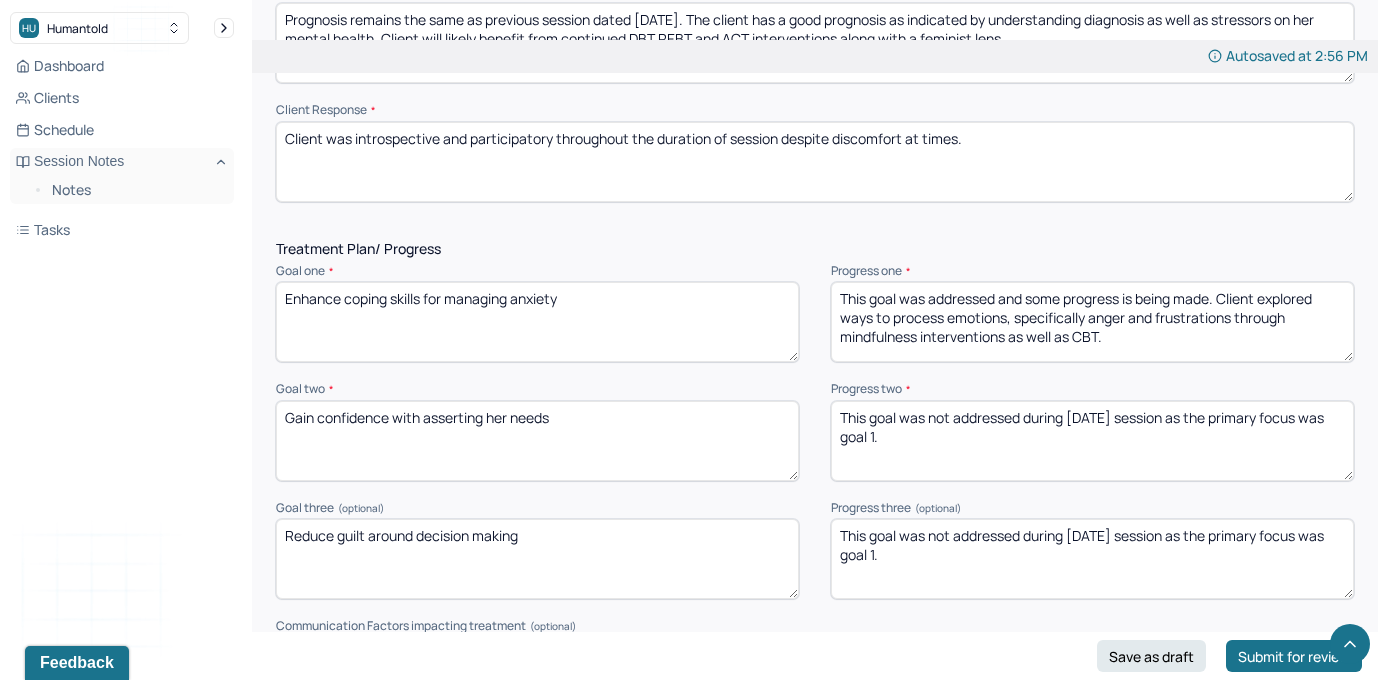 scroll, scrollTop: 2449, scrollLeft: 0, axis: vertical 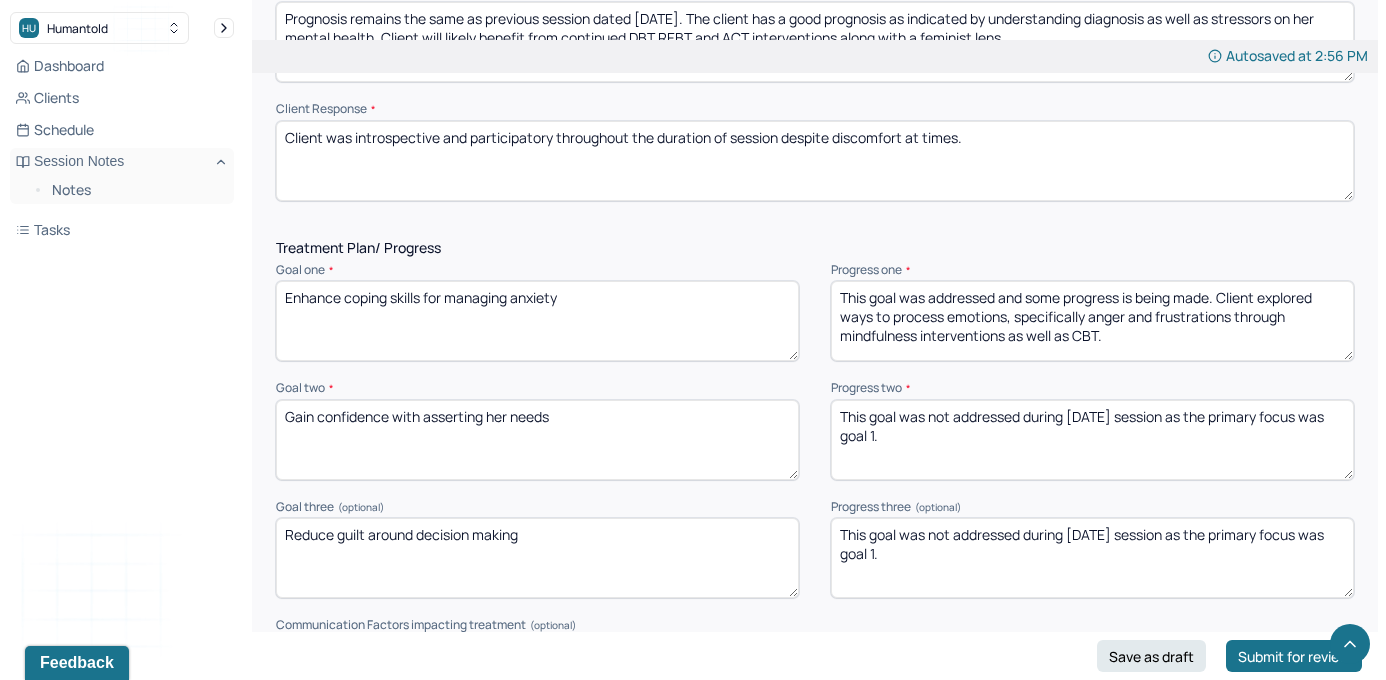 type on "Client was introspective and participatory throughout the duration of session despite discomfort at times." 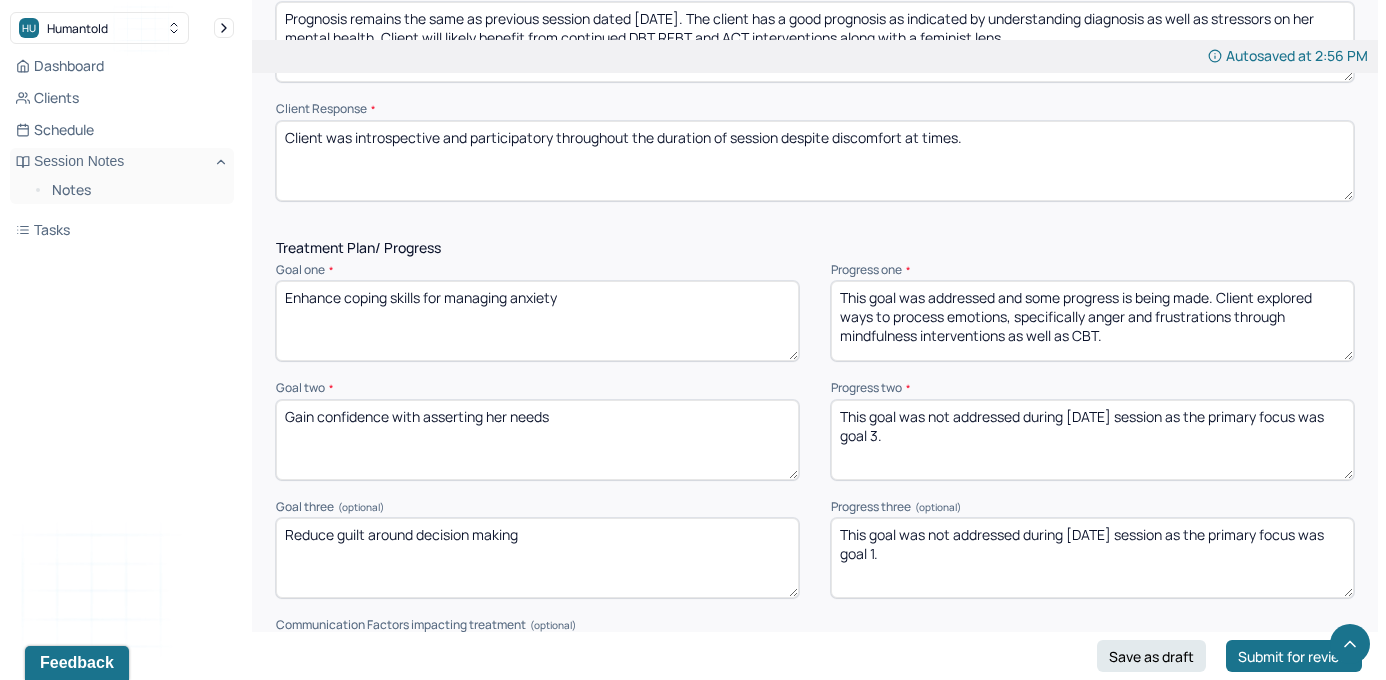 drag, startPoint x: 904, startPoint y: 450, endPoint x: 818, endPoint y: 390, distance: 104.86182 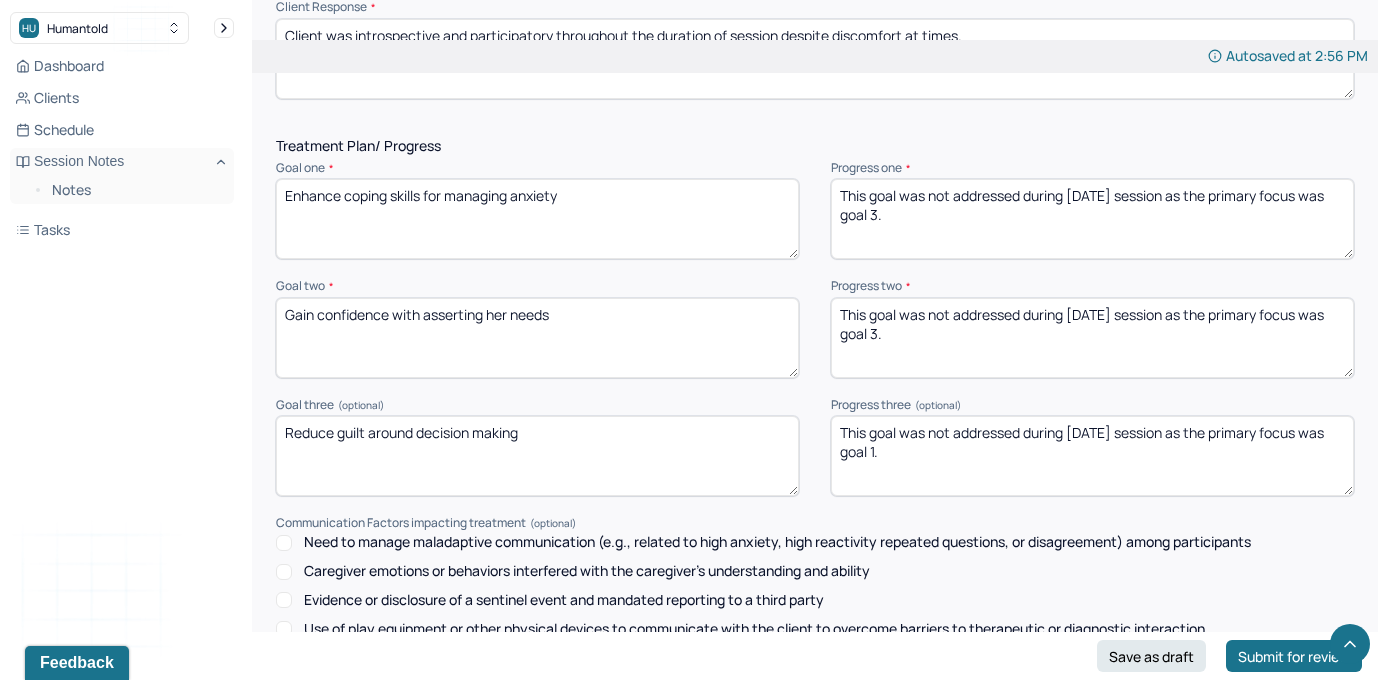 scroll, scrollTop: 2557, scrollLeft: 0, axis: vertical 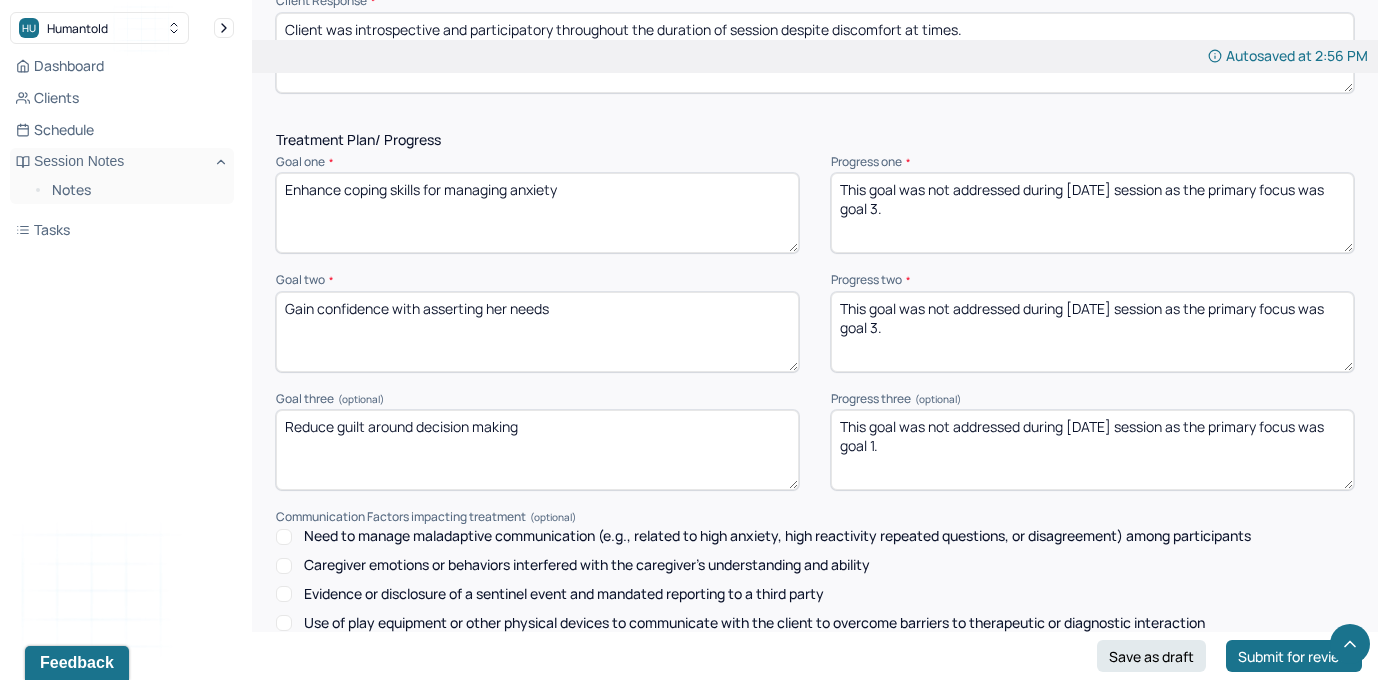 type on "This goal was not addressed during [DATE] session as the primary focus was goal 3." 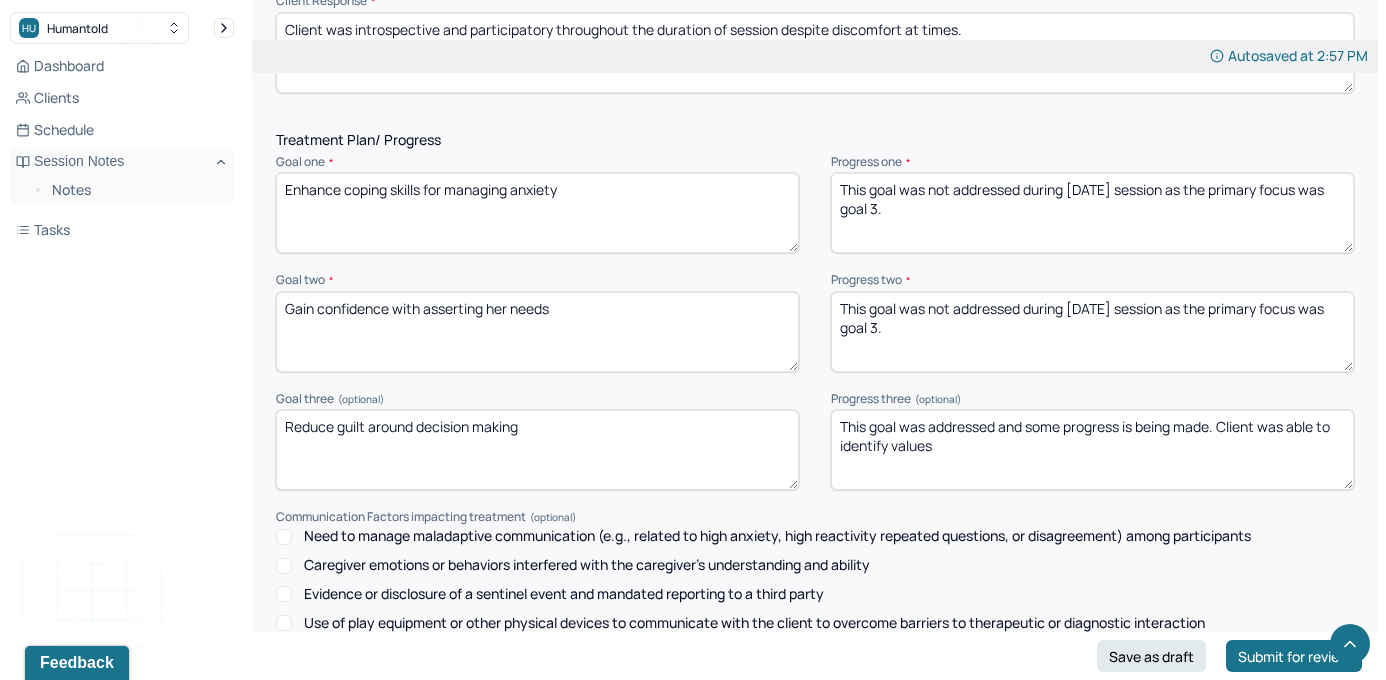 click on "This goal was addressed and some progress is being made. Client was able to idenity values" at bounding box center (1092, 450) 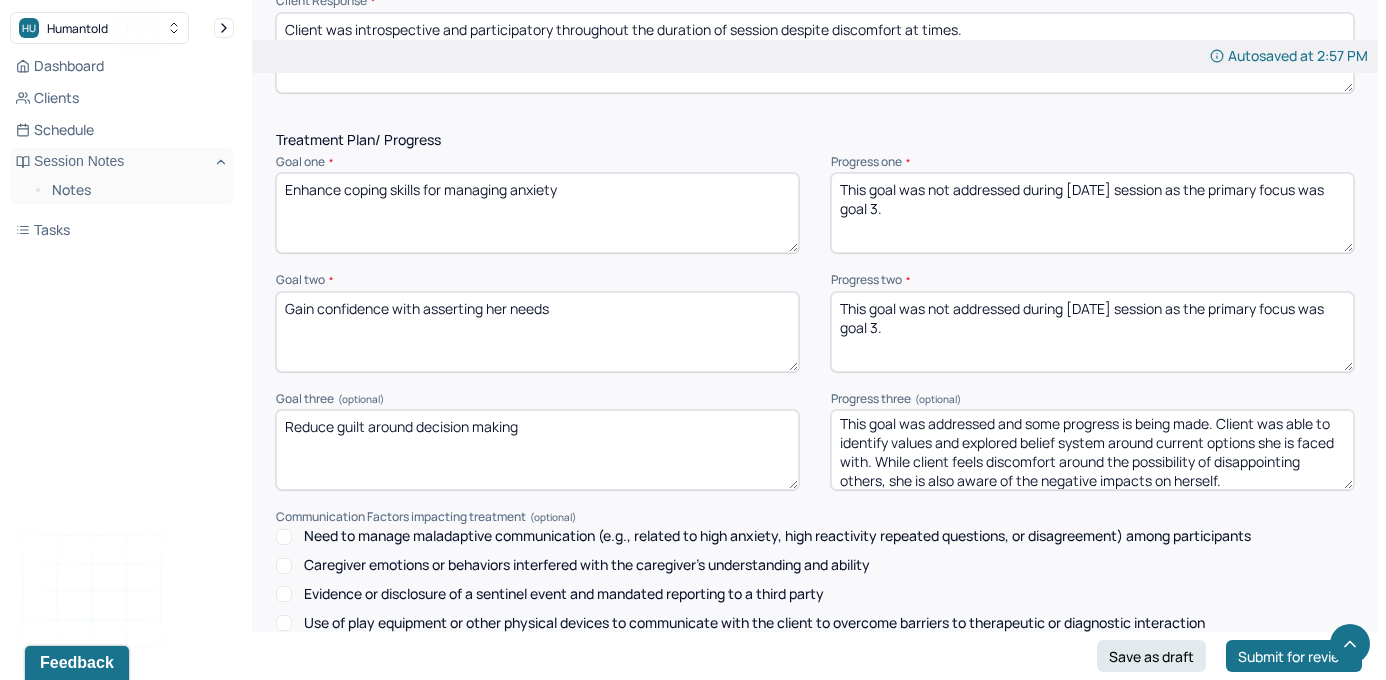 scroll, scrollTop: 9, scrollLeft: 0, axis: vertical 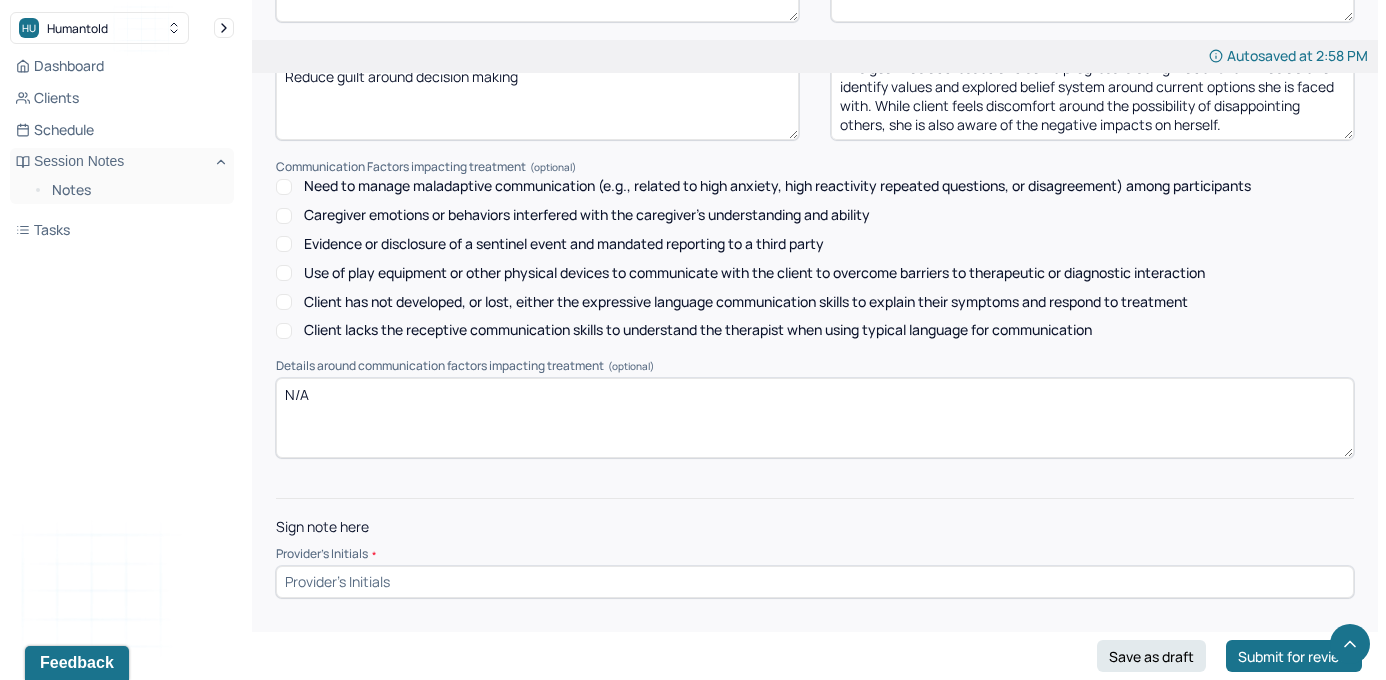 type on "This goal was addressed and some progress is being made. Client was able to identify values and explored belief system around current options she is faced with. While client feels discomfort around the possibility of disappointing others, she is also aware of the negative impacts on herself." 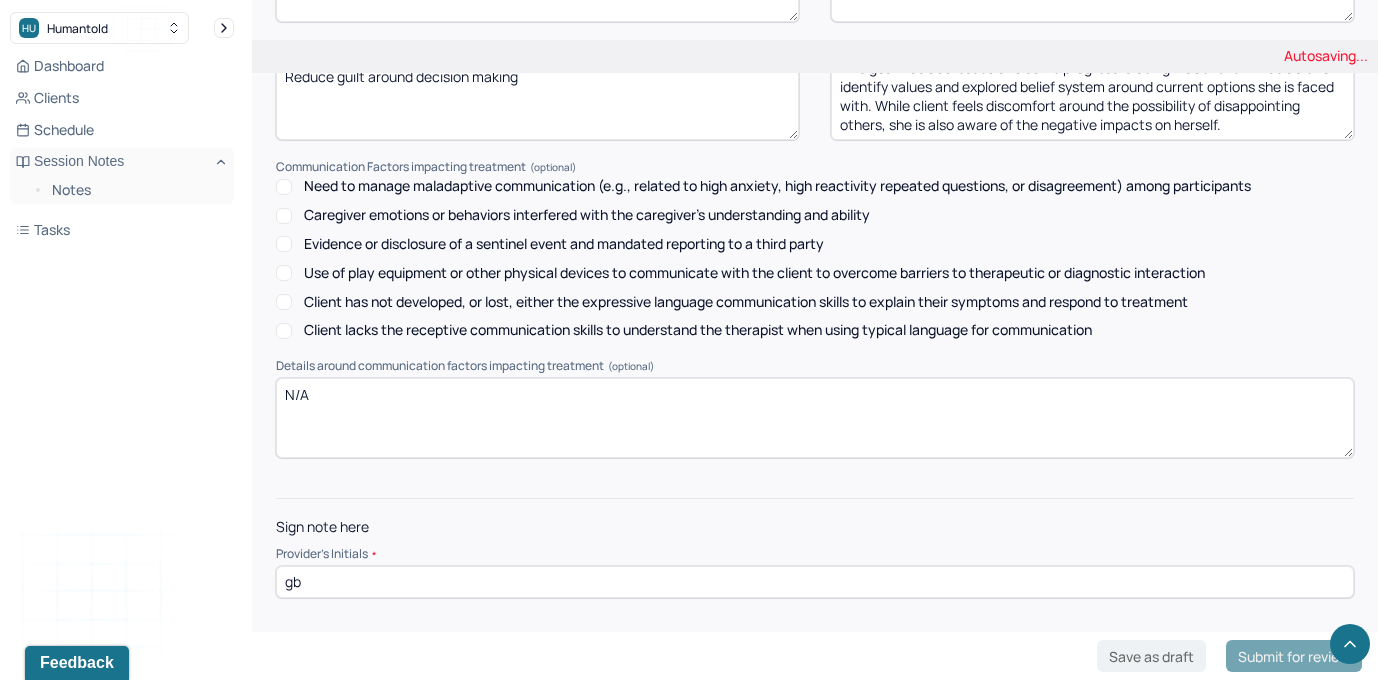 type on "gb" 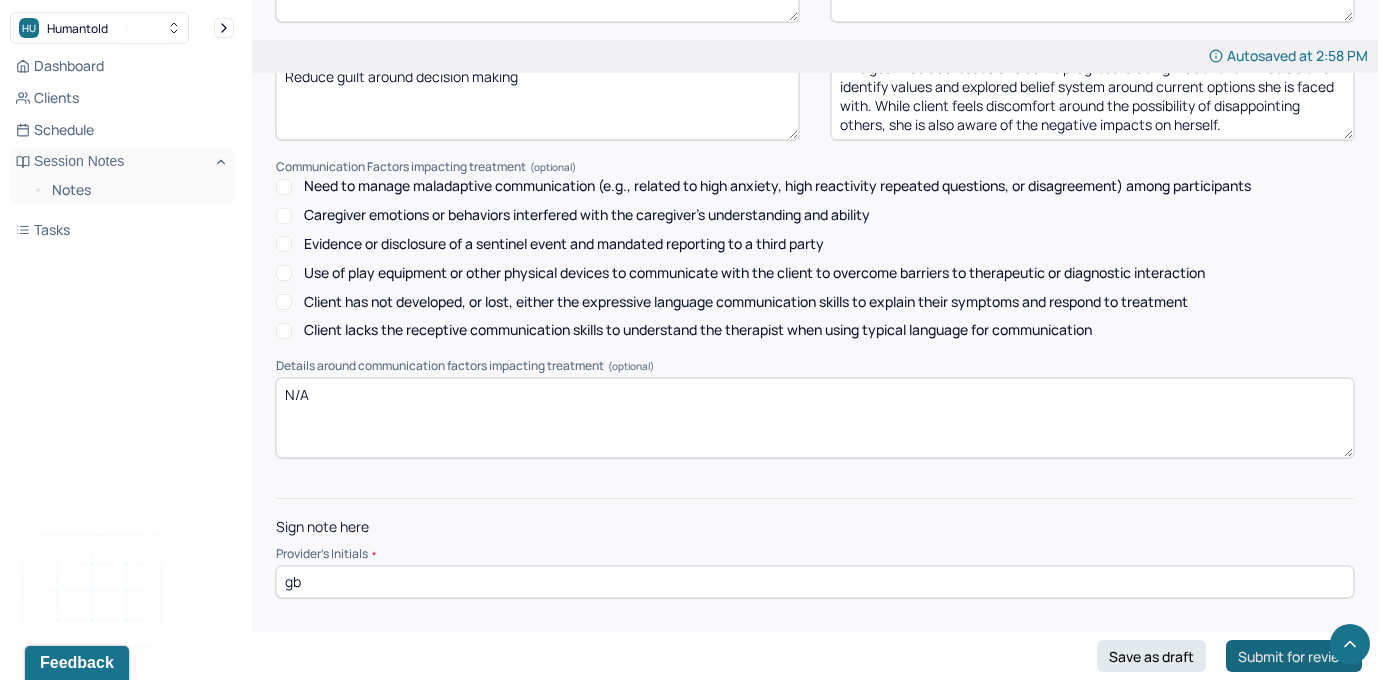 click on "Submit for review" at bounding box center [1294, 656] 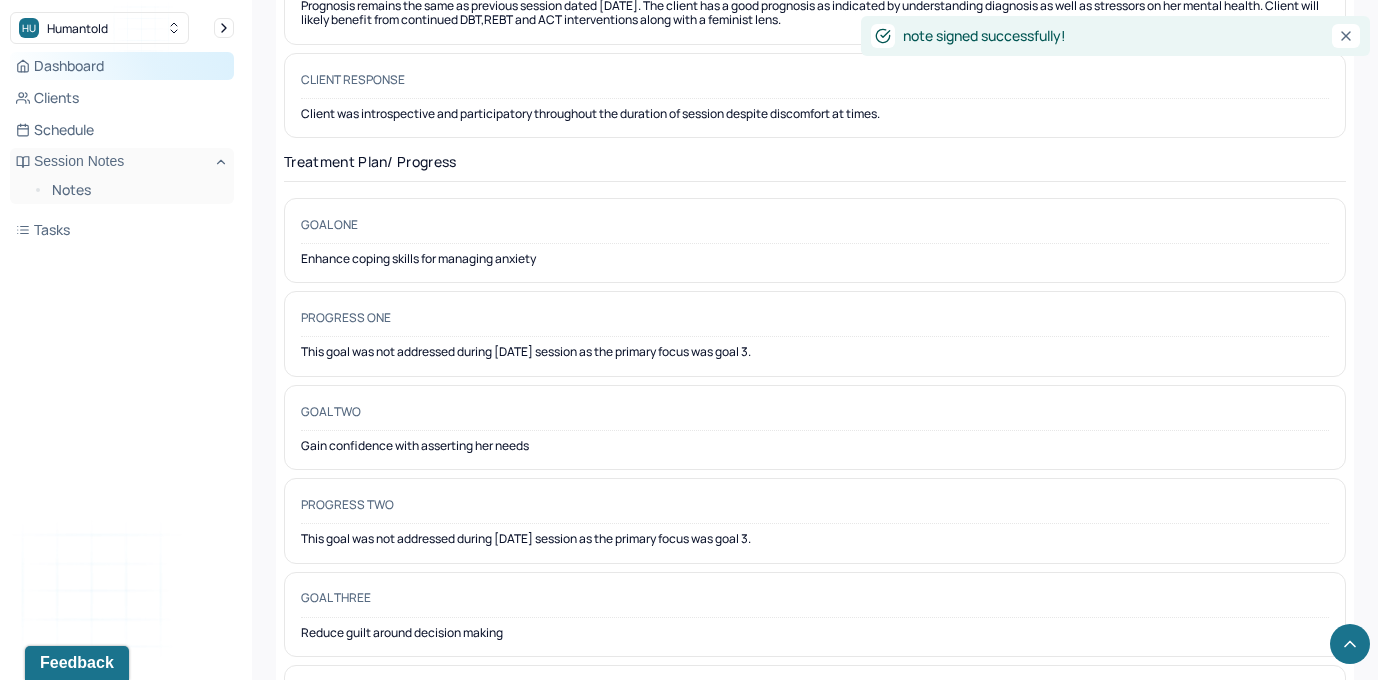 click on "Dashboard" at bounding box center [122, 66] 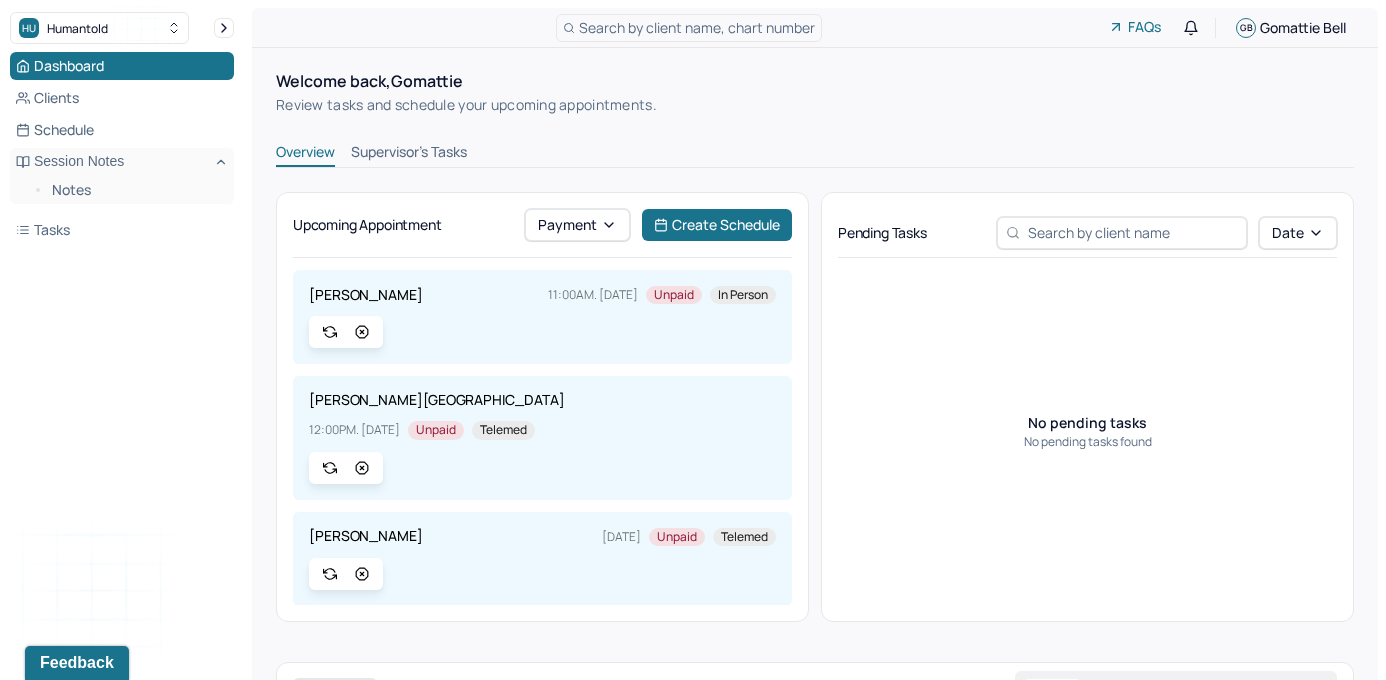 scroll, scrollTop: 0, scrollLeft: 0, axis: both 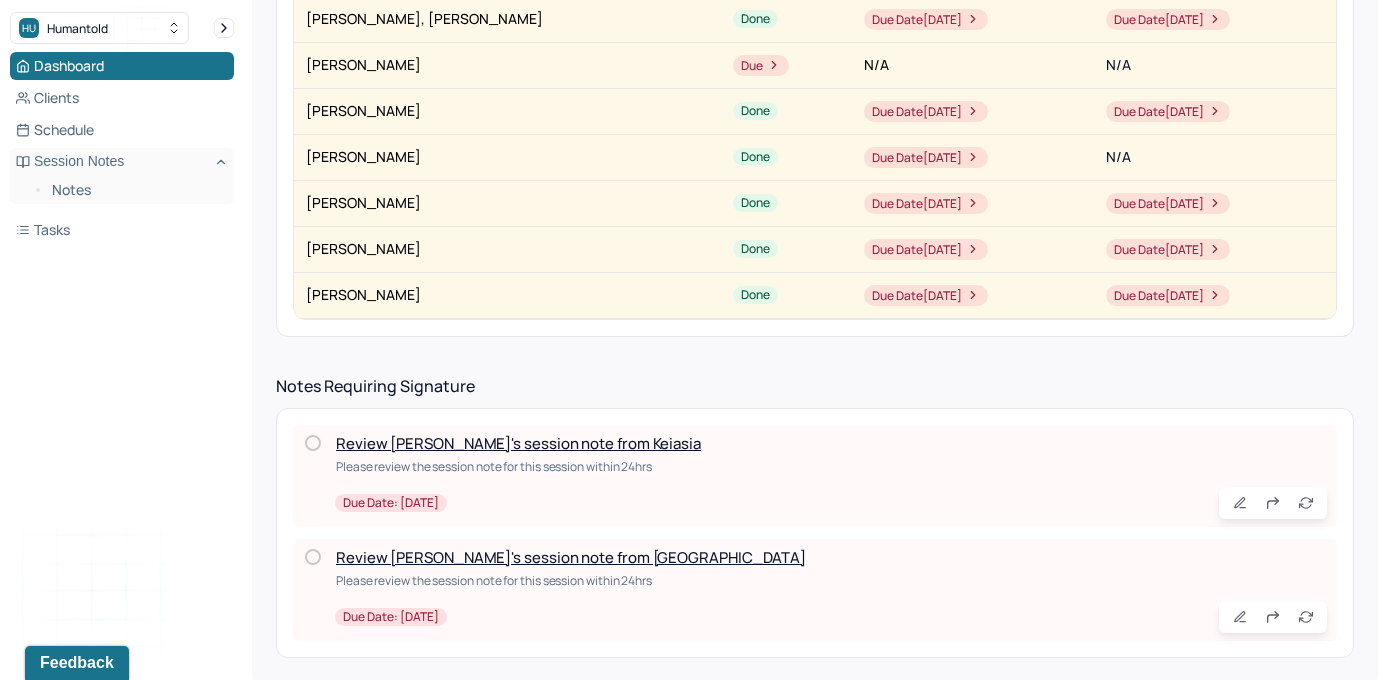 click on "Review [PERSON_NAME]'s session note from Keiasia" at bounding box center [518, 443] 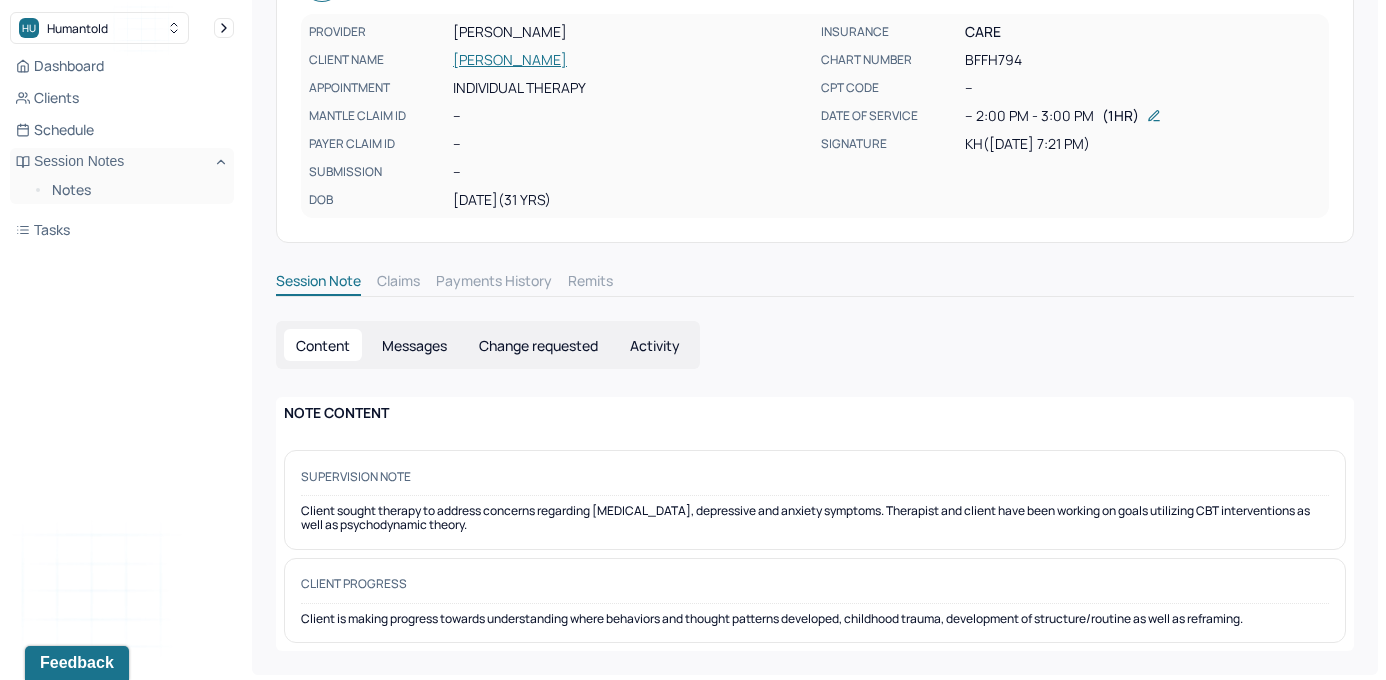 scroll, scrollTop: 0, scrollLeft: 0, axis: both 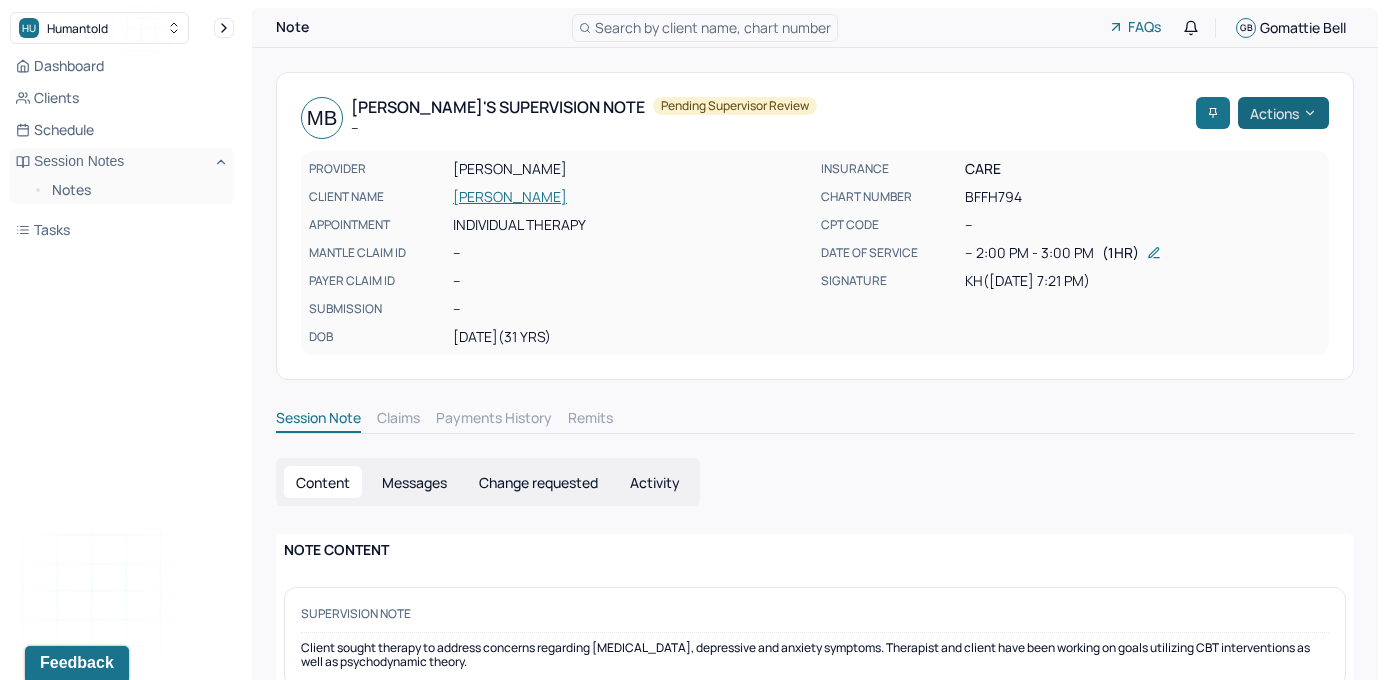 click on "Actions" at bounding box center (1283, 113) 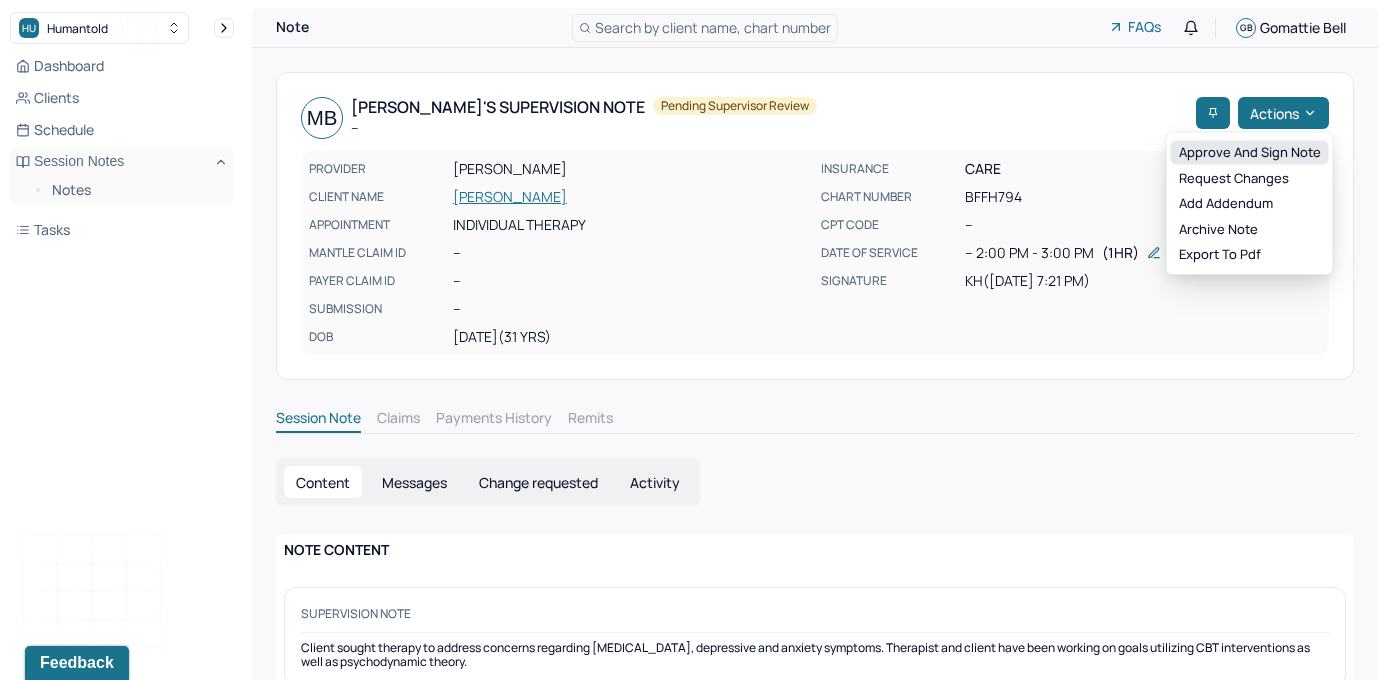 click on "Approve and sign note" at bounding box center [1250, 153] 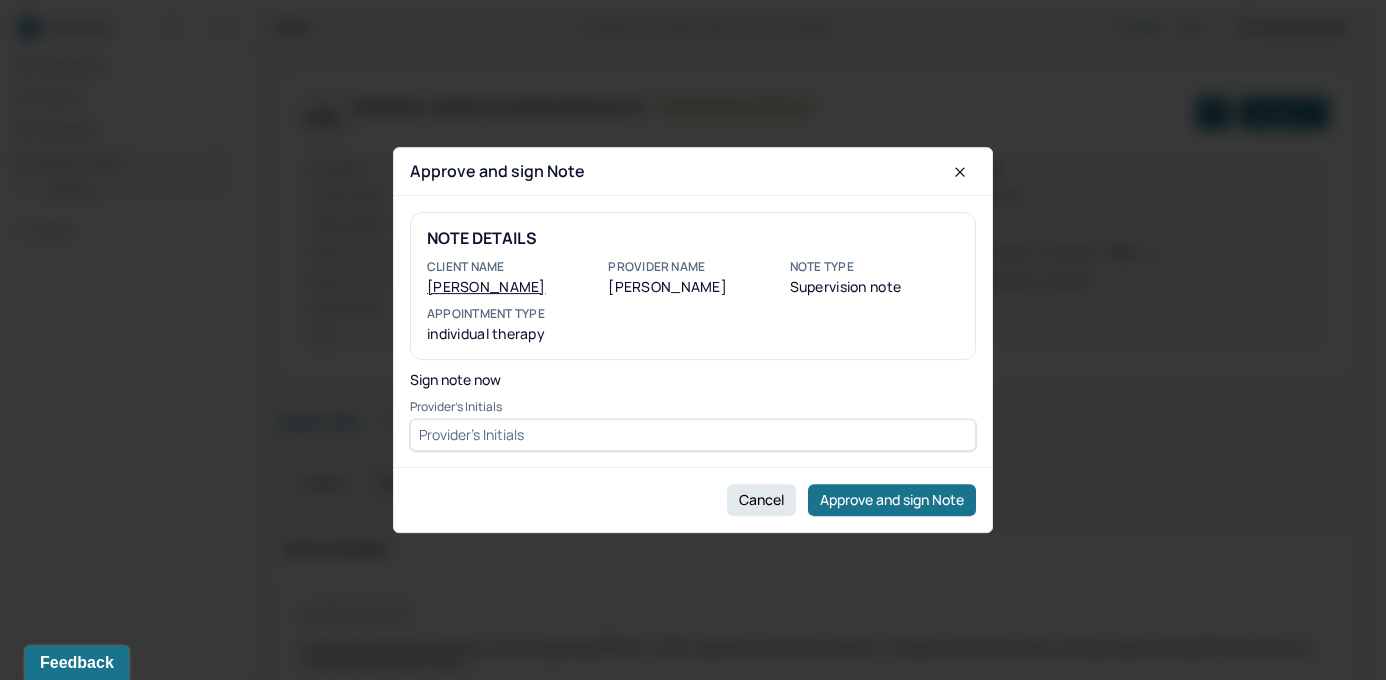 click at bounding box center (693, 435) 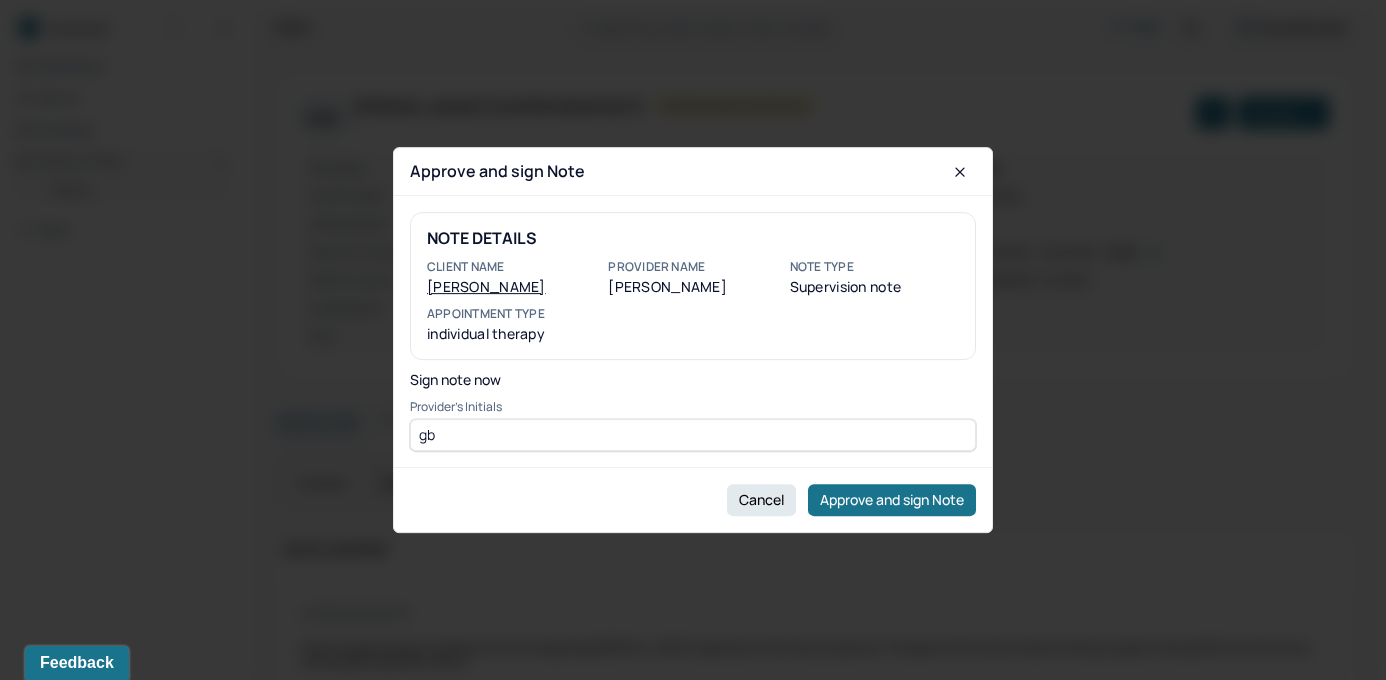 type on "gb" 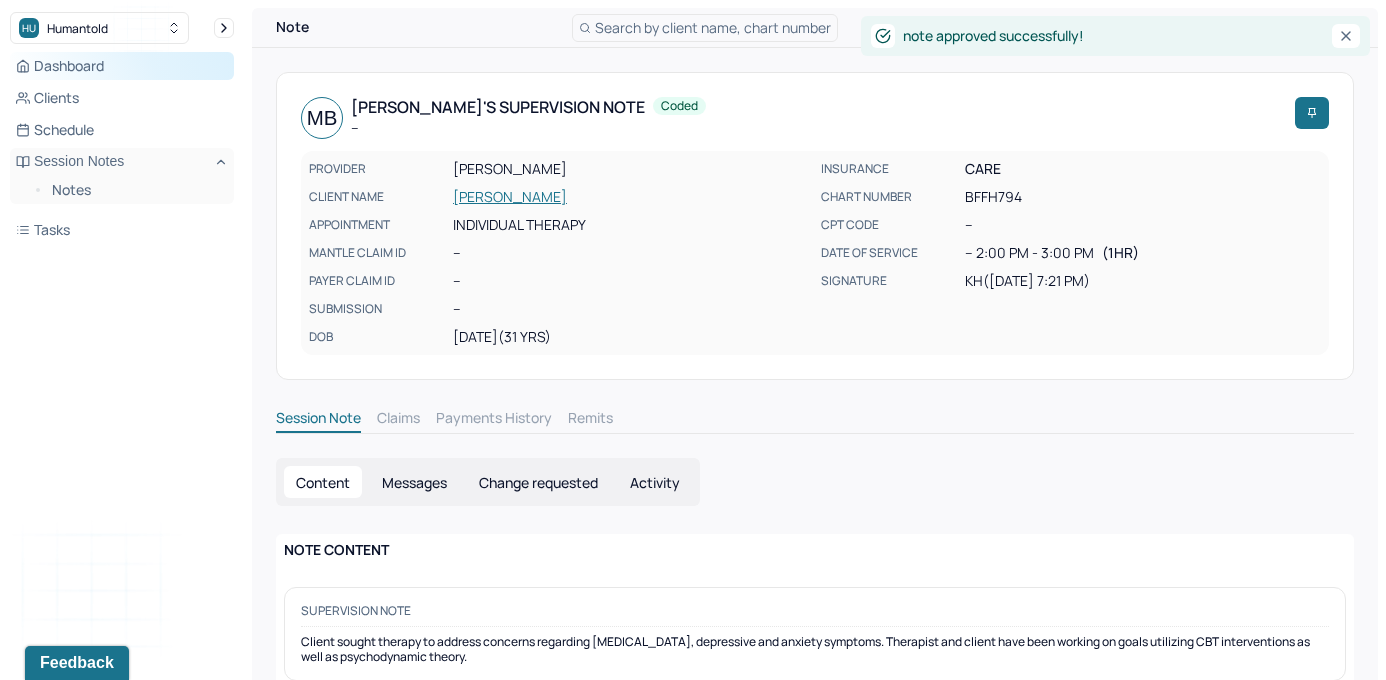 click on "Dashboard" at bounding box center (122, 66) 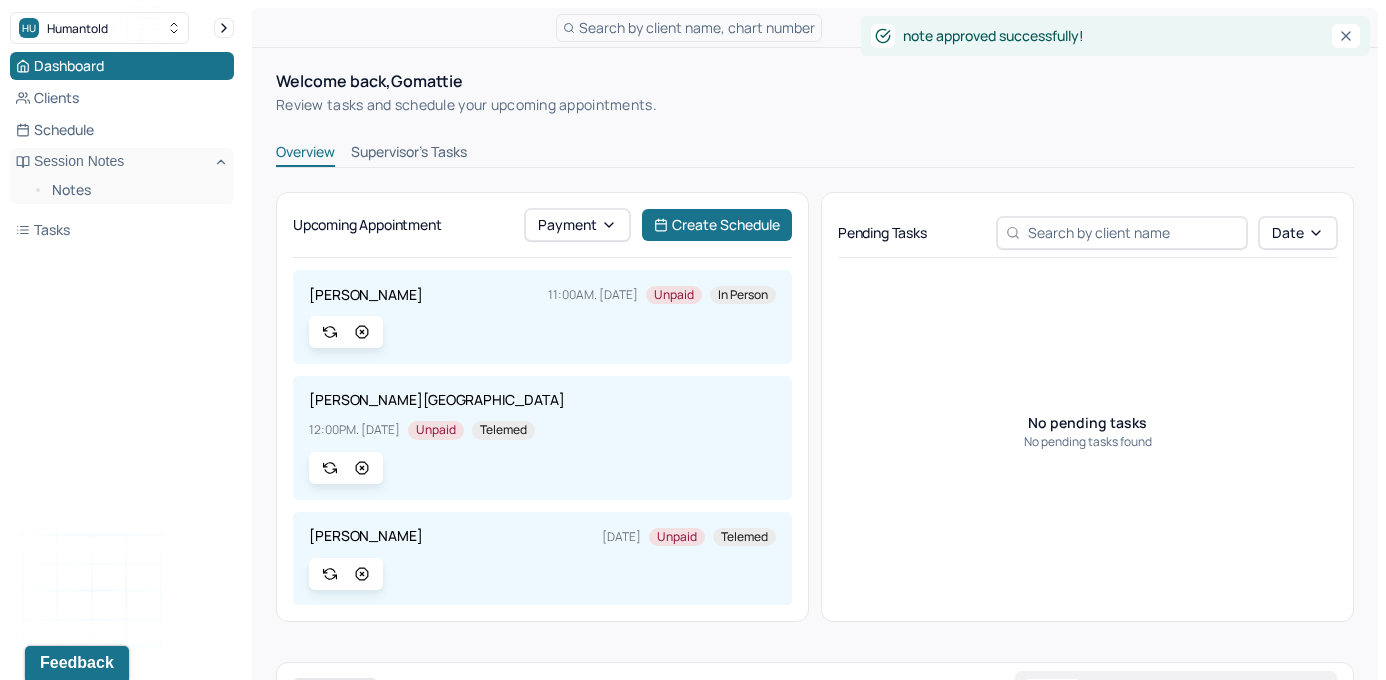 click on "Supervisor's Tasks" at bounding box center (409, 154) 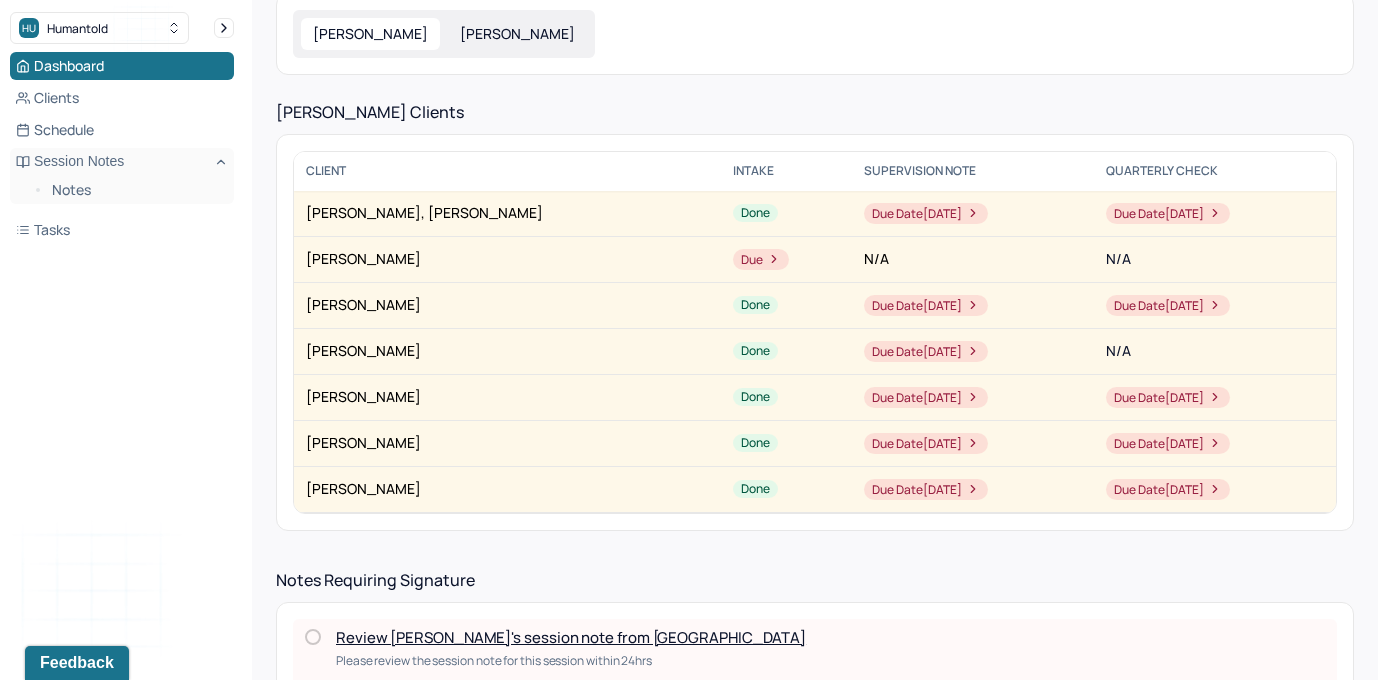 scroll, scrollTop: 280, scrollLeft: 0, axis: vertical 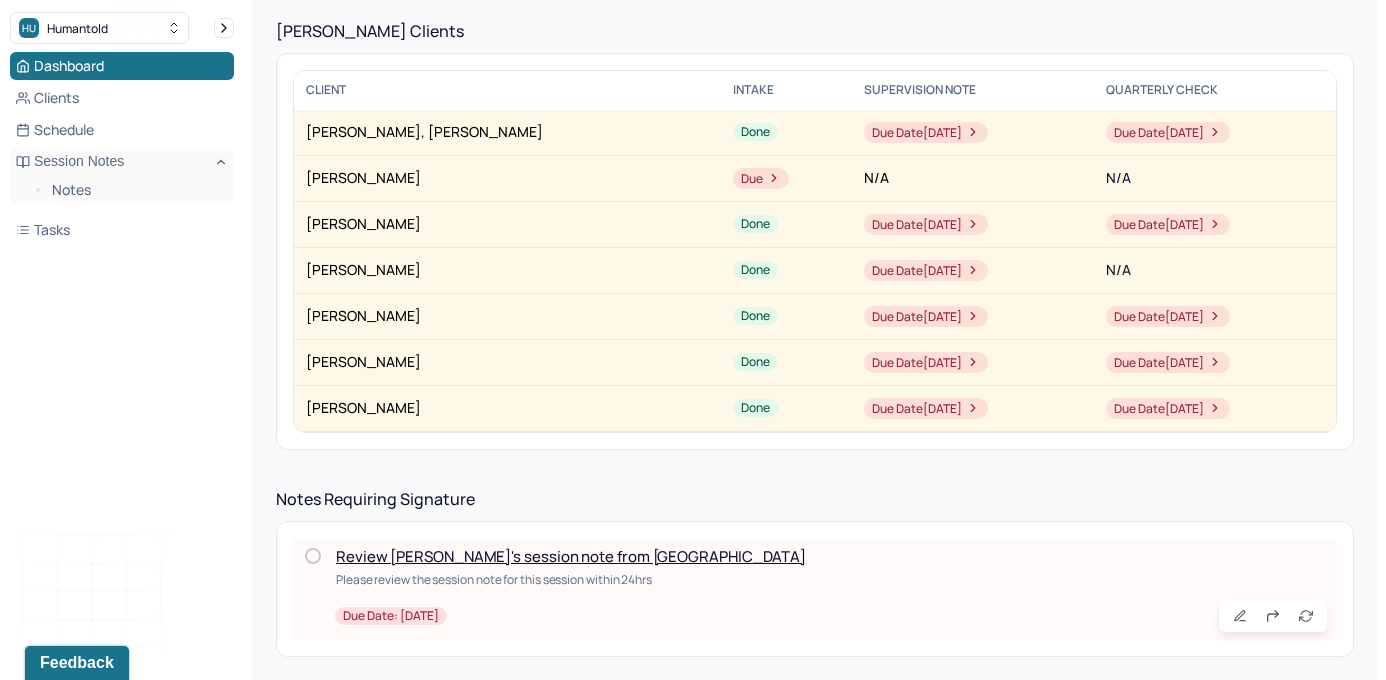 click on "Review [PERSON_NAME]'s session note from [GEOGRAPHIC_DATA]" at bounding box center (571, 556) 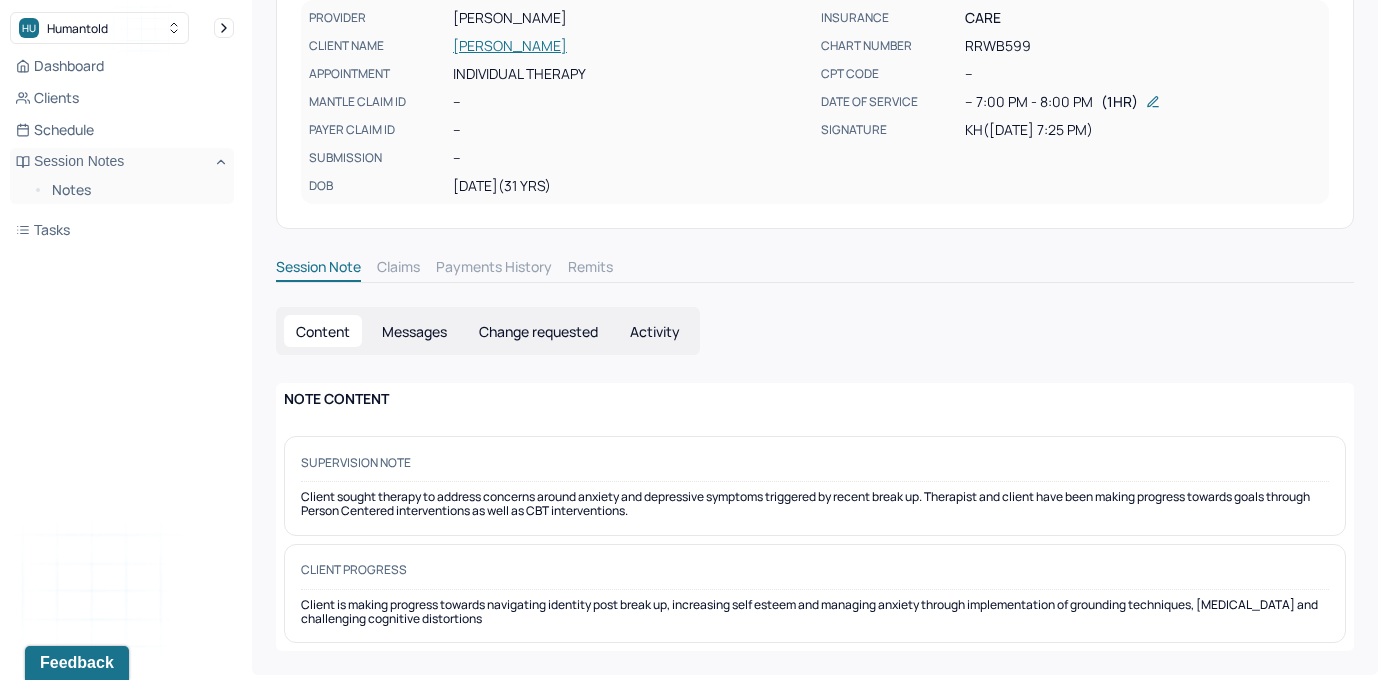 scroll, scrollTop: 0, scrollLeft: 0, axis: both 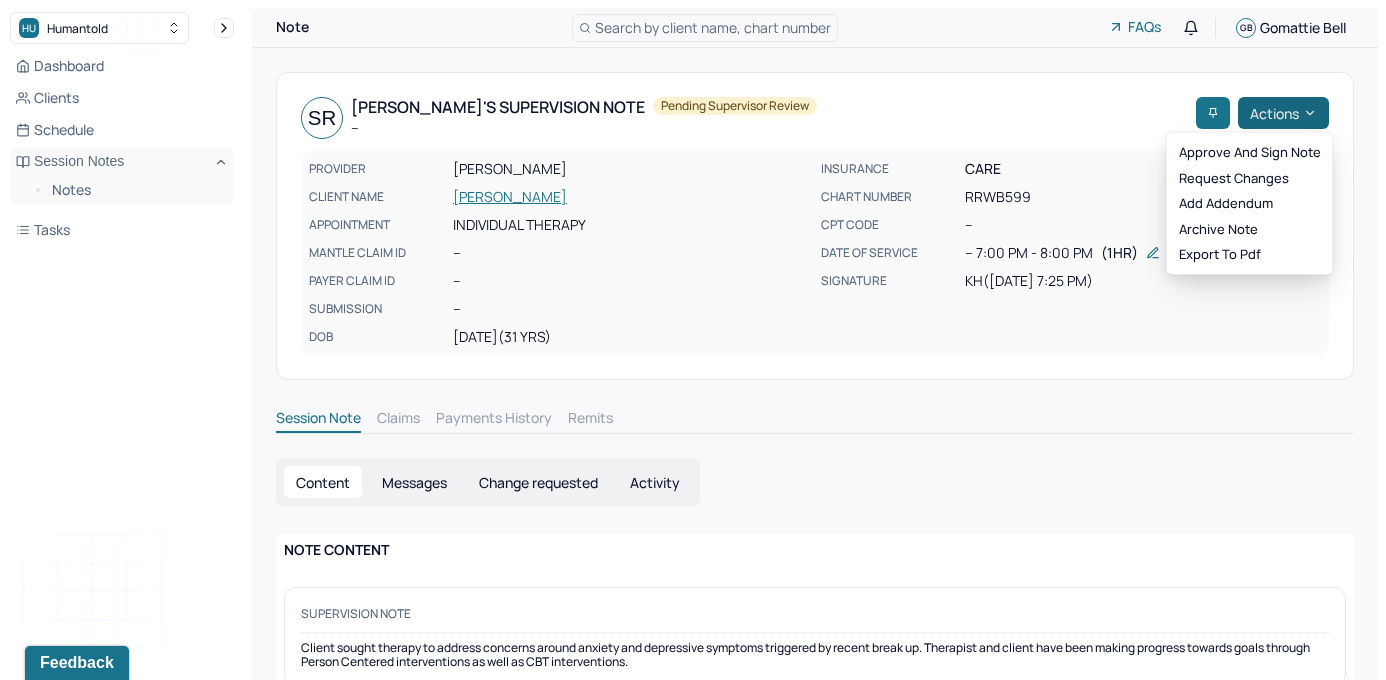 click on "HU Humantold Dashboard Clients Schedule Session Notes Notes Tasks GB [PERSON_NAME] provider Logout Note Search by client name, chart number  FAQs GB [PERSON_NAME] Shakiah's   Supervision note -- Pending supervisor review Actions PROVIDER [PERSON_NAME] CLIENT NAME [PERSON_NAME] APPOINTMENT Individual therapy   MANTLE CLAIM ID -- PAYER CLAIM ID -- SUBMISSION -- DOB [DEMOGRAPHIC_DATA]  (31 Yrs) INSURANCE CARE CHART NUMBER RRWB599 CPT CODE -- DATE OF SERVICE --   7:00 PM   -   8:00 PM ( 1hr ) SIGNATURE kh  ([DATE] 7:25 PM) Session Note Claims Payments History Remits Content Messages Change requested Activity NOTE CONTENT Supervision note Client sought therapy to address concerns around anxiety and depressive symptoms triggered by recent break up. Therapist and client have been making progress towards goals through Person Centered interventions as well as CBT interventions. Client progress
Approve and sign note Request changes Add addendum Archive note" at bounding box center (693, 417) 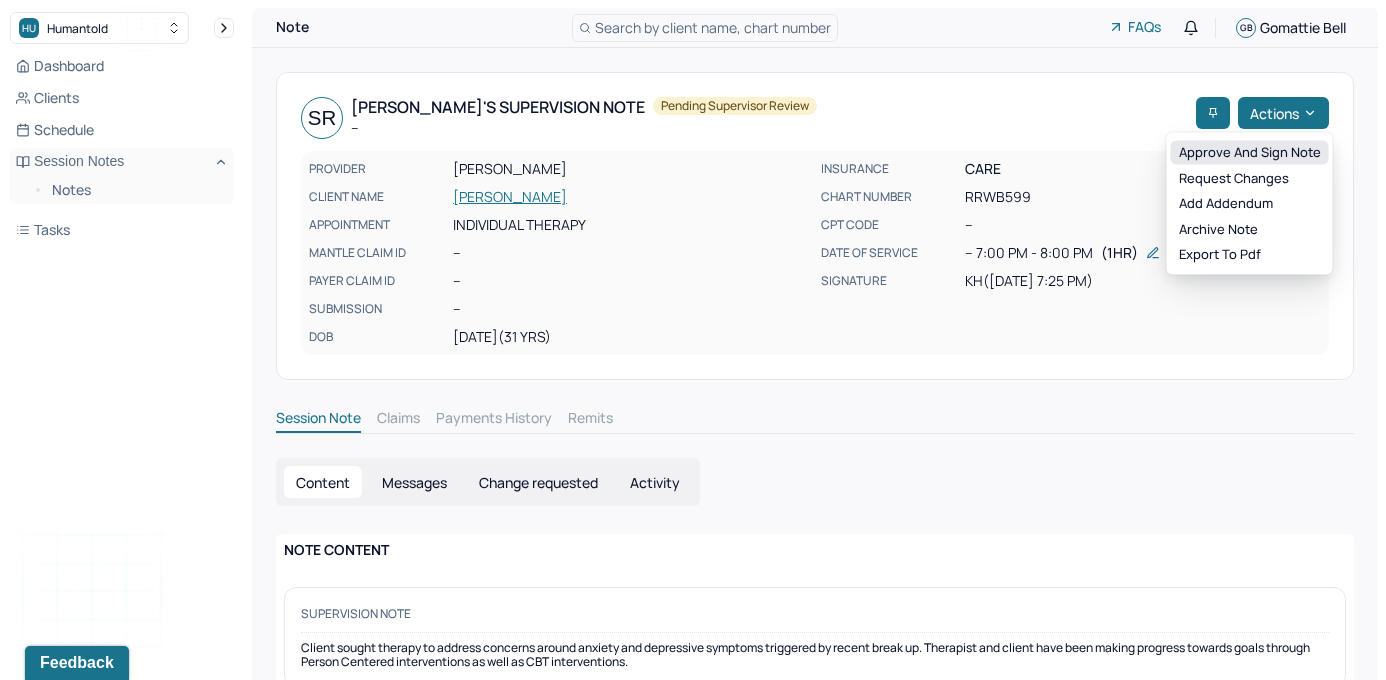 click on "Approve and sign note" at bounding box center (1250, 153) 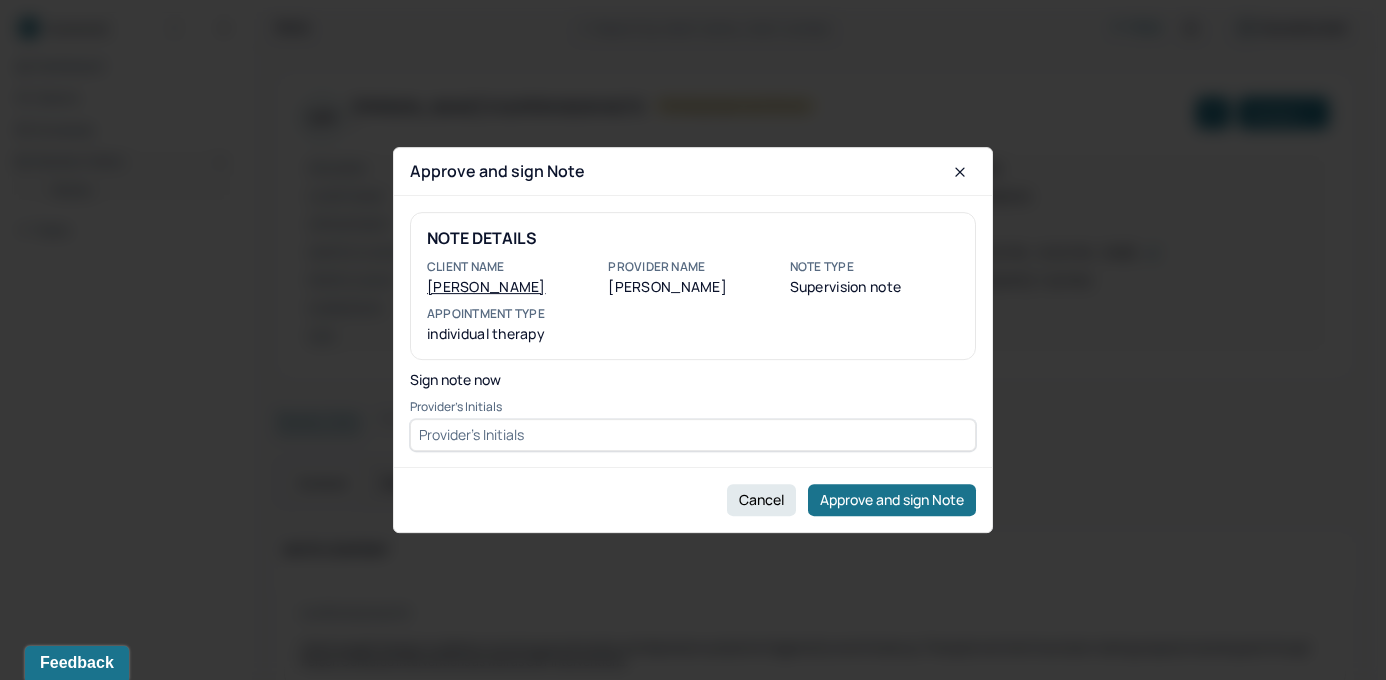 click at bounding box center [693, 435] 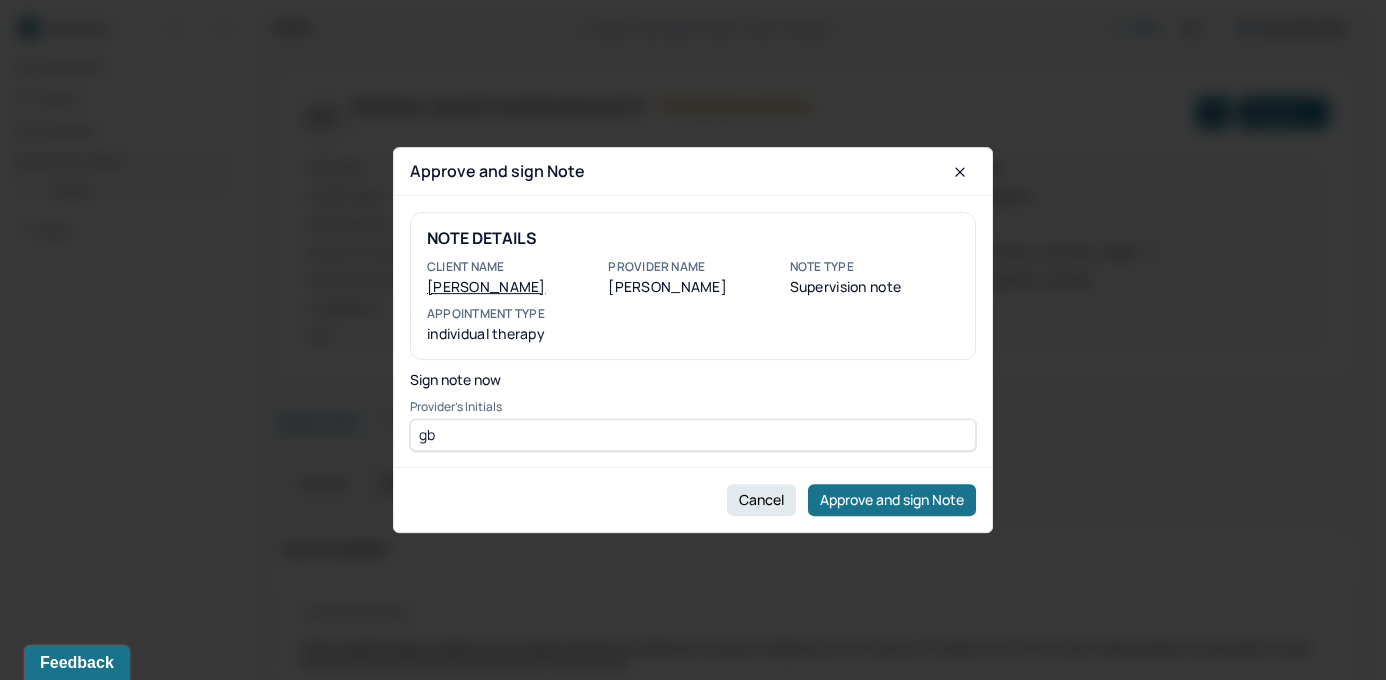 type on "gb" 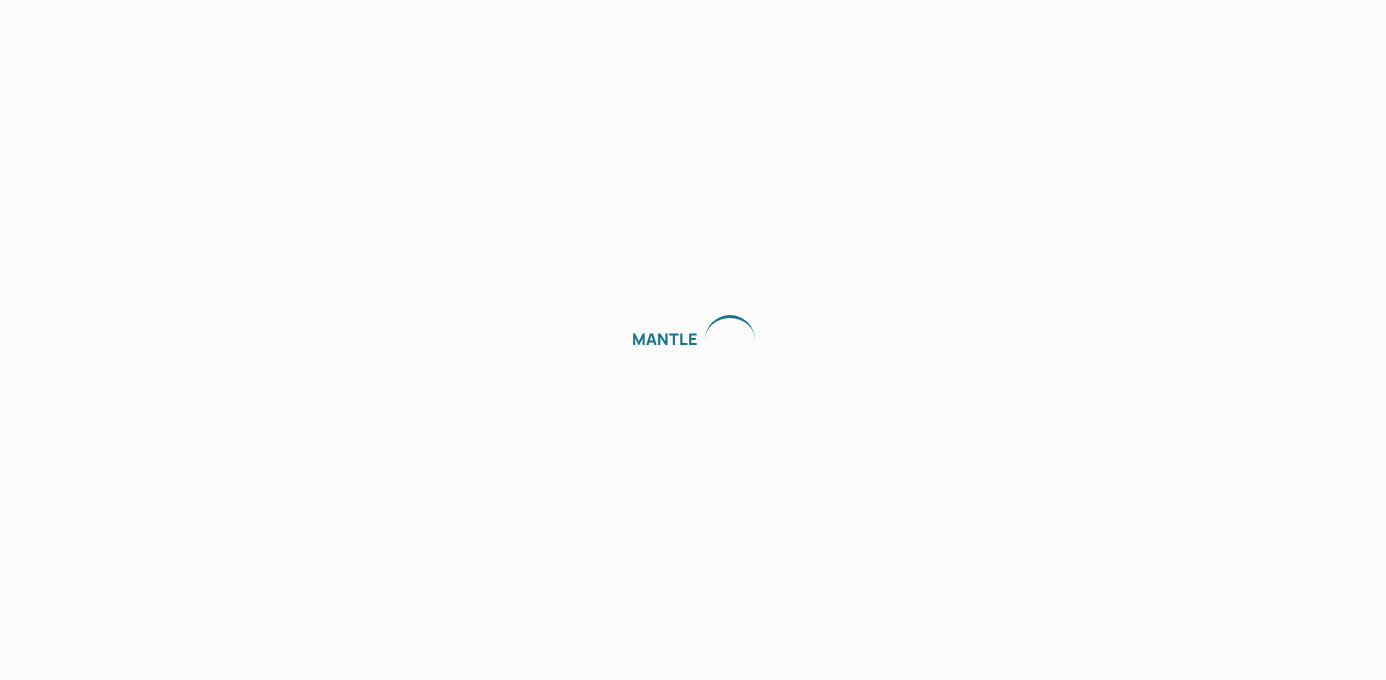 scroll, scrollTop: 0, scrollLeft: 0, axis: both 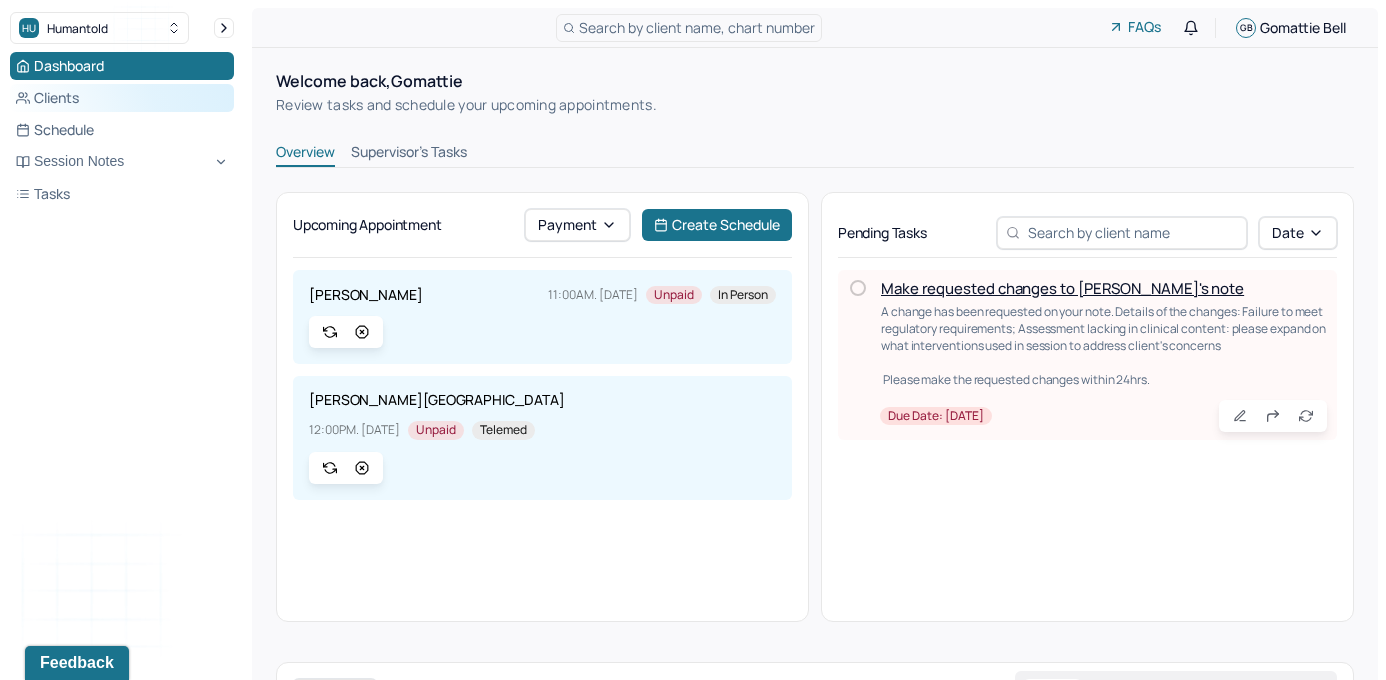 click on "Clients" at bounding box center [122, 98] 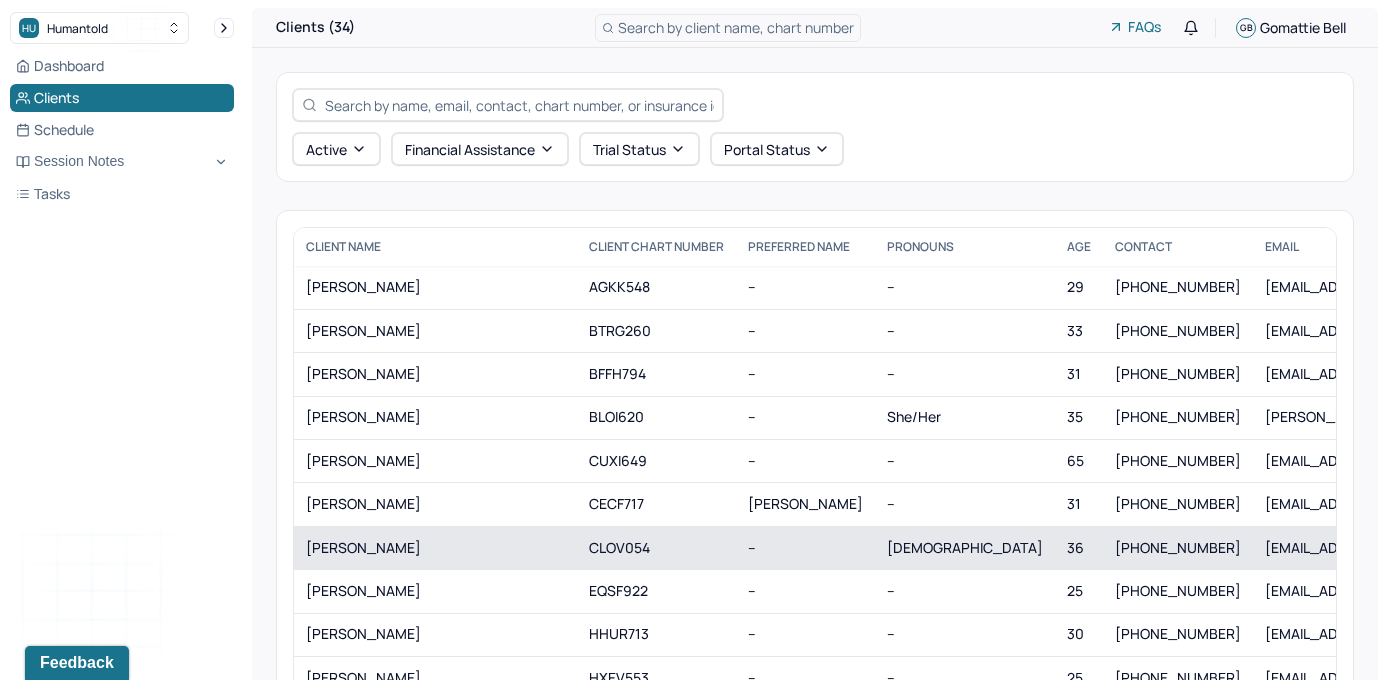 click on "[PERSON_NAME]" at bounding box center [435, 548] 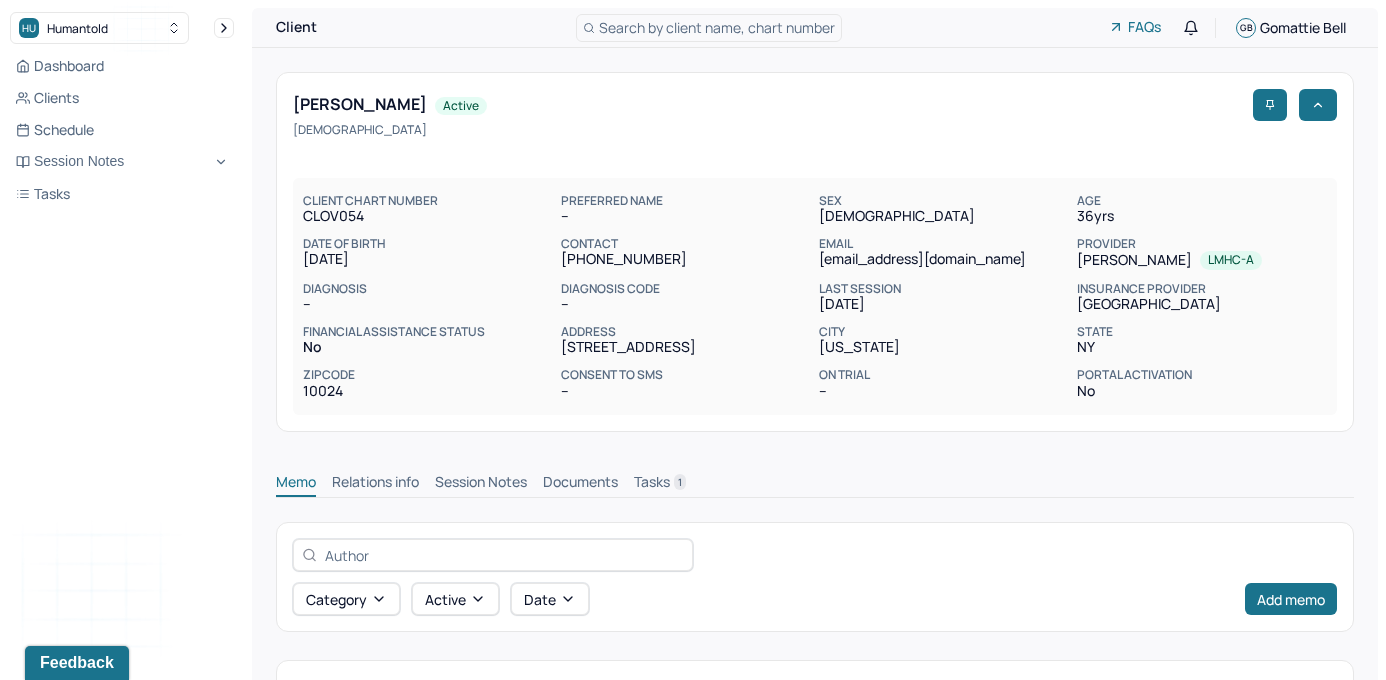 click on "Memo Relations info Session Notes Documents Tasks 1" at bounding box center (815, 477) 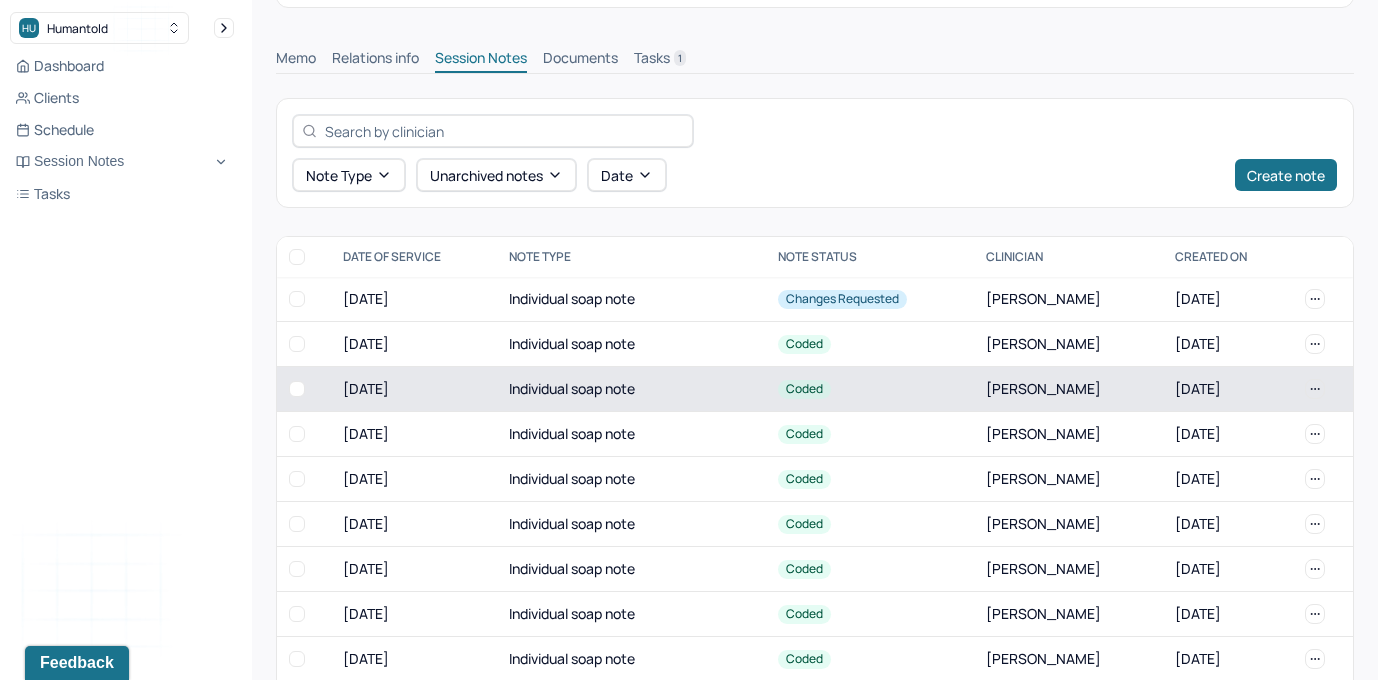 scroll, scrollTop: 429, scrollLeft: 0, axis: vertical 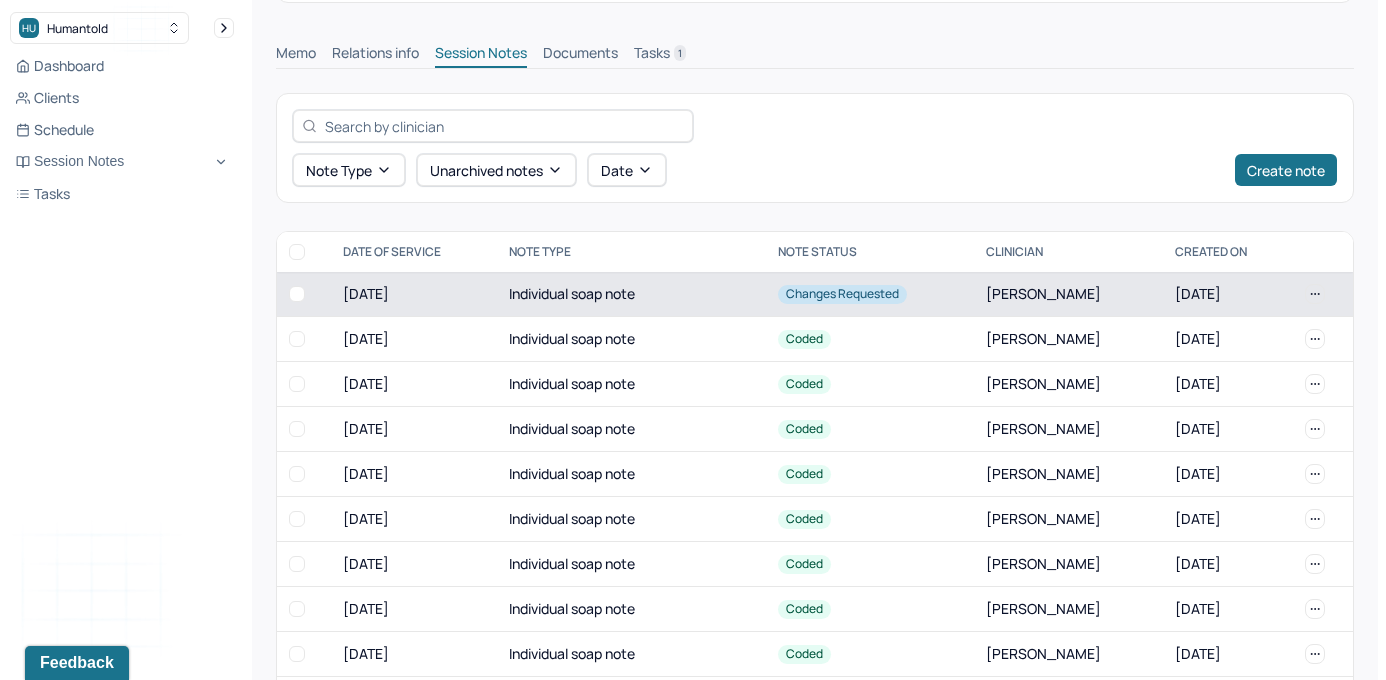 click on "Individual soap note" at bounding box center (631, 294) 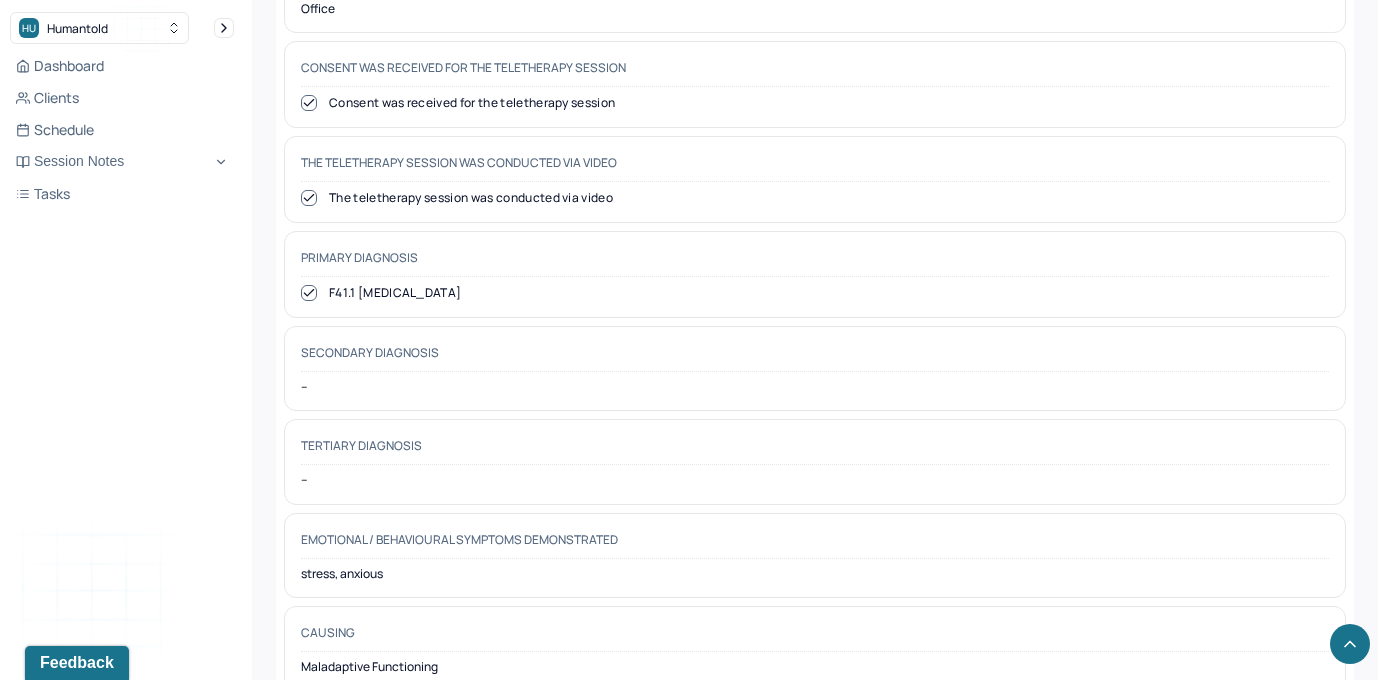 scroll, scrollTop: 1060, scrollLeft: 0, axis: vertical 